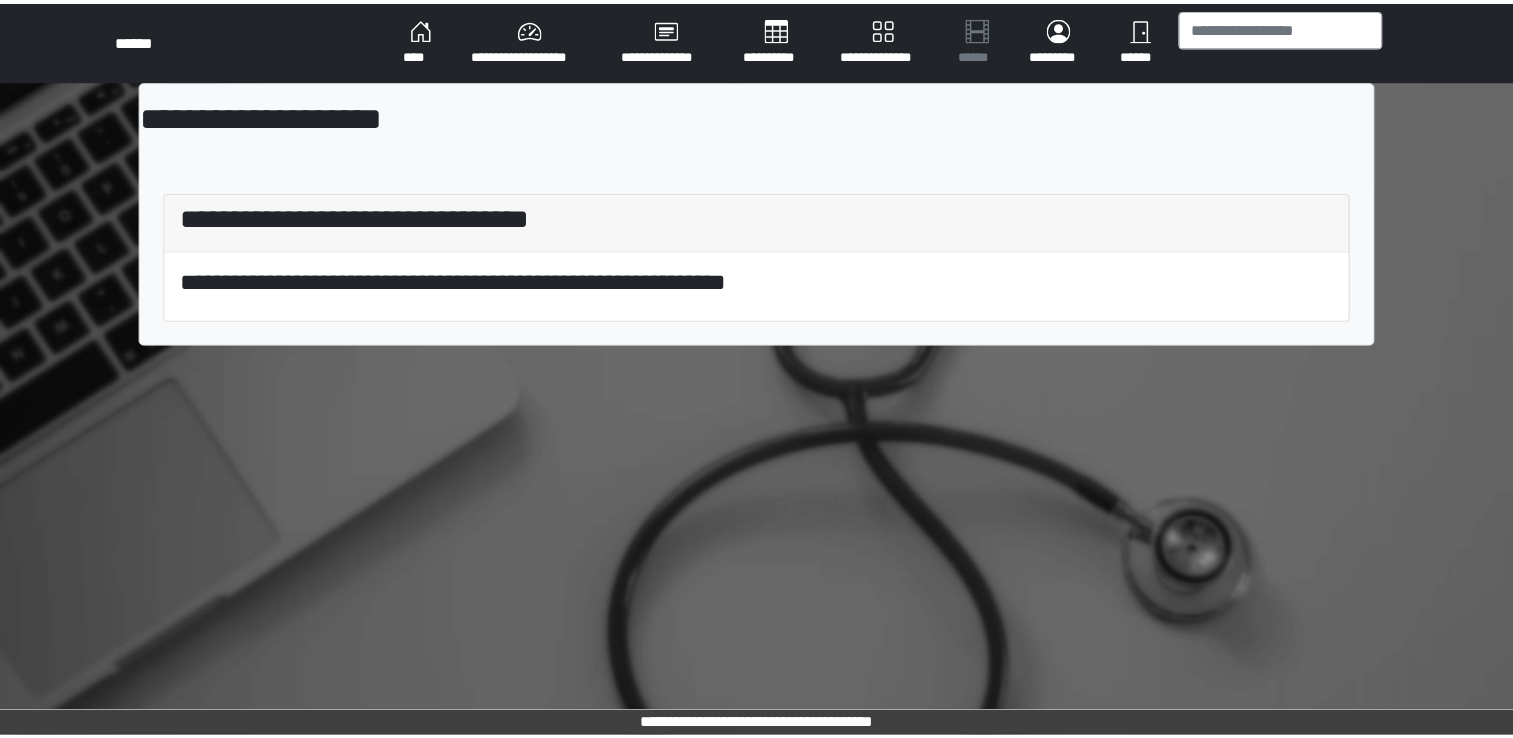 scroll, scrollTop: 0, scrollLeft: 0, axis: both 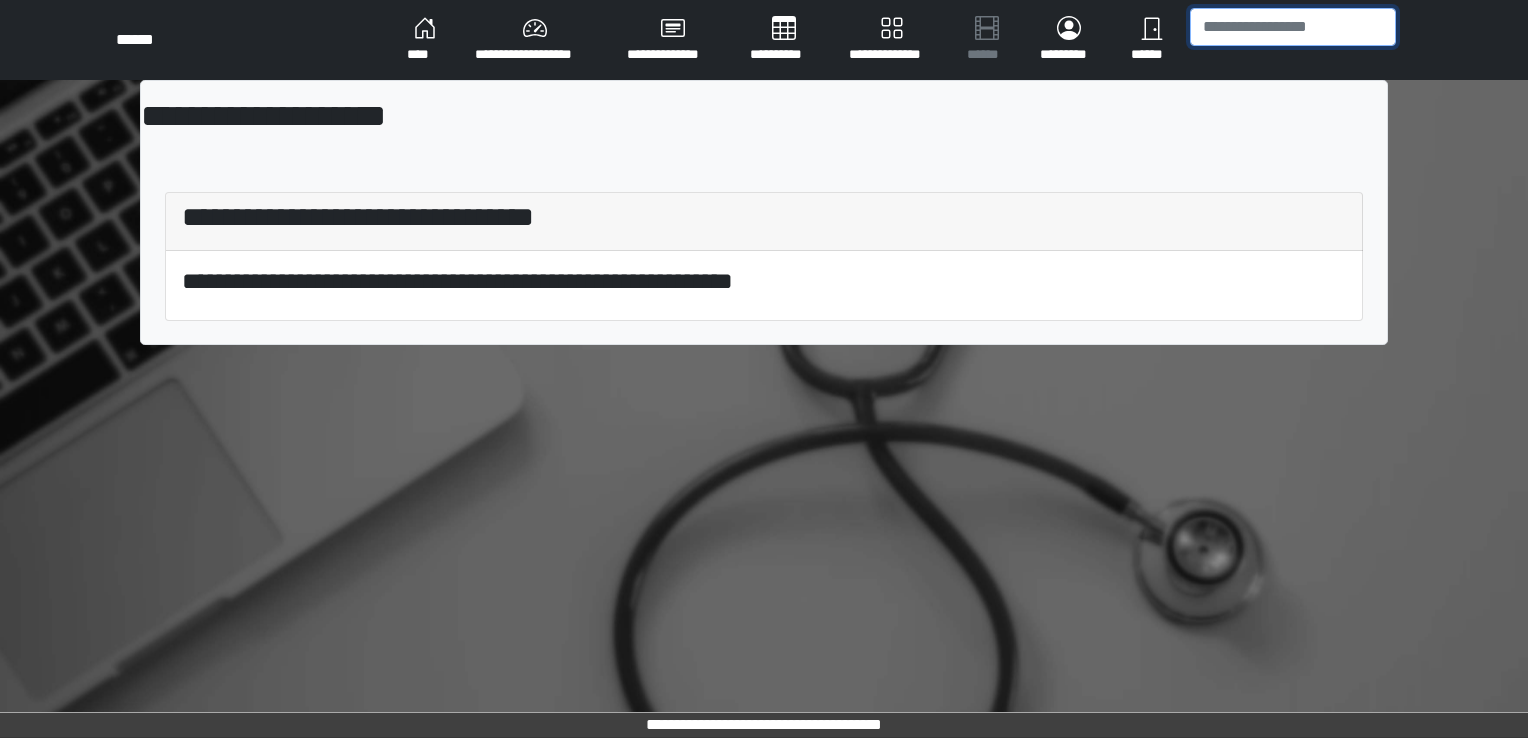 click at bounding box center [1293, 27] 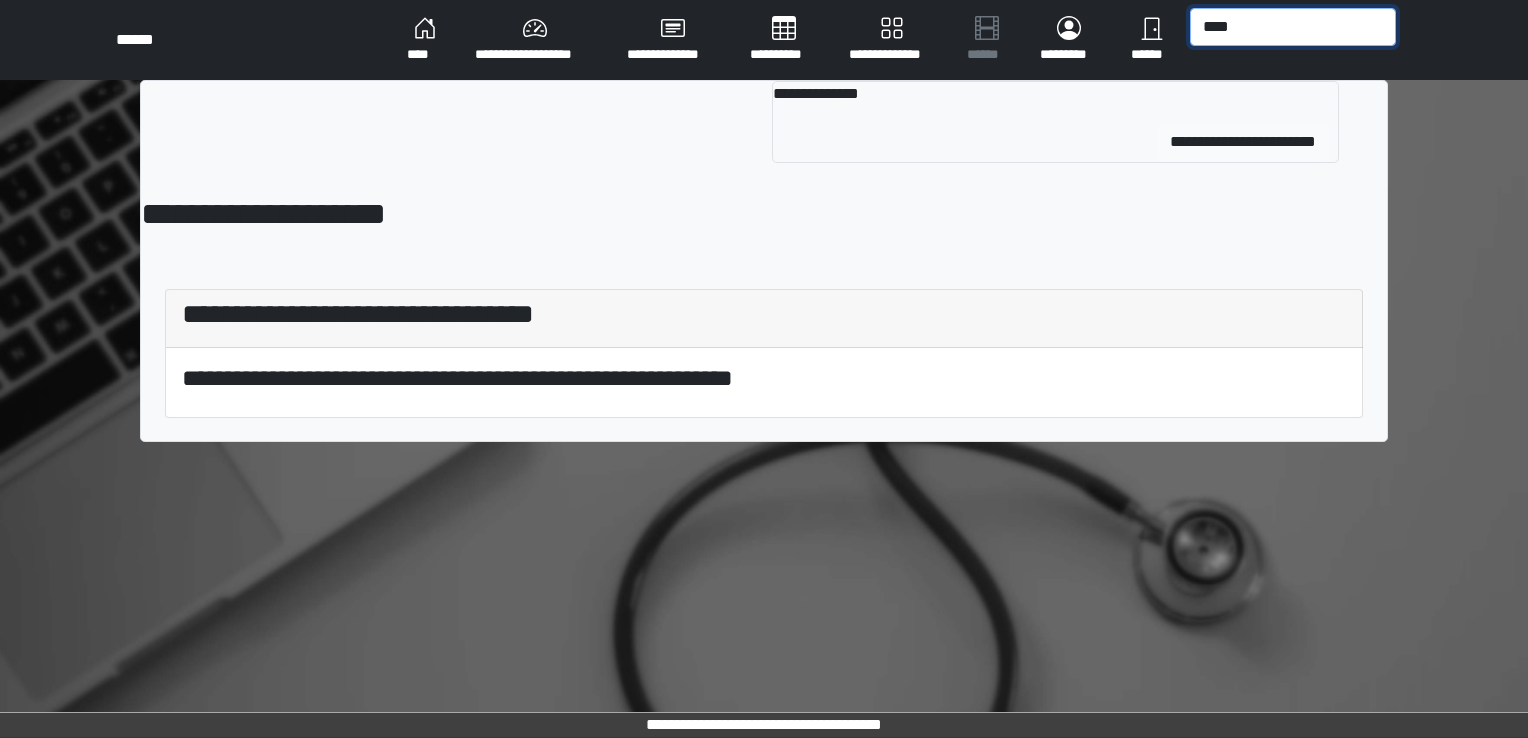 type on "****" 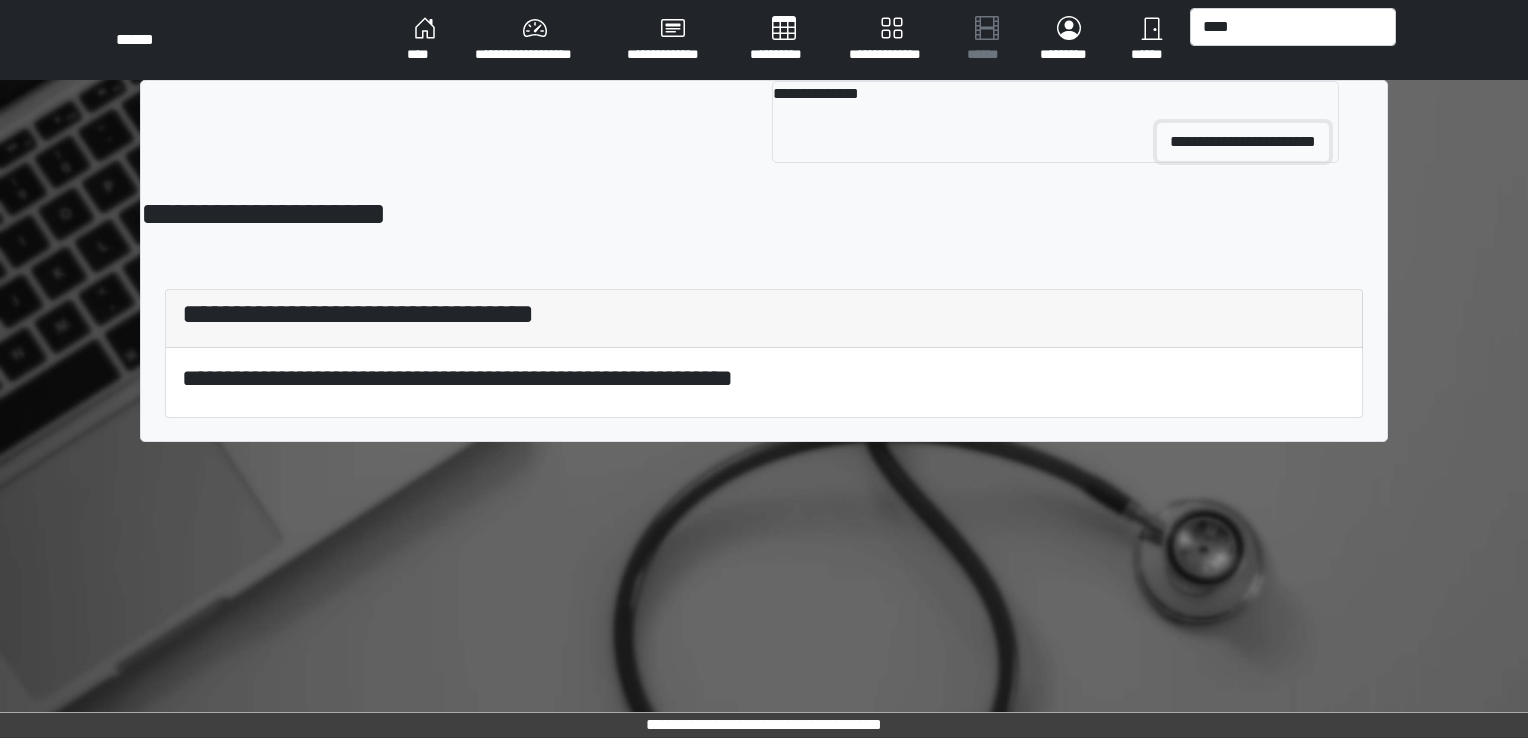 click on "**********" at bounding box center (1243, 142) 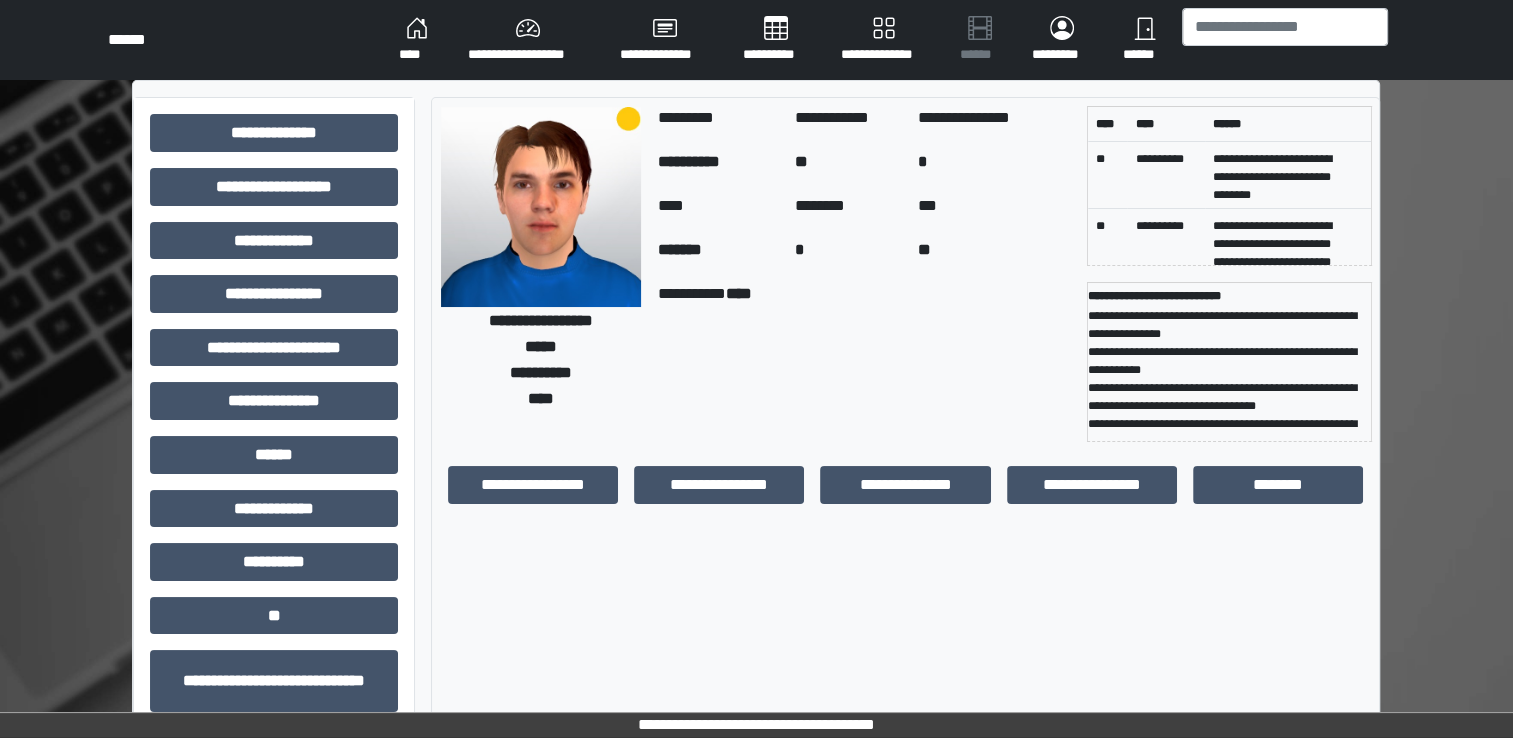 scroll, scrollTop: 91, scrollLeft: 0, axis: vertical 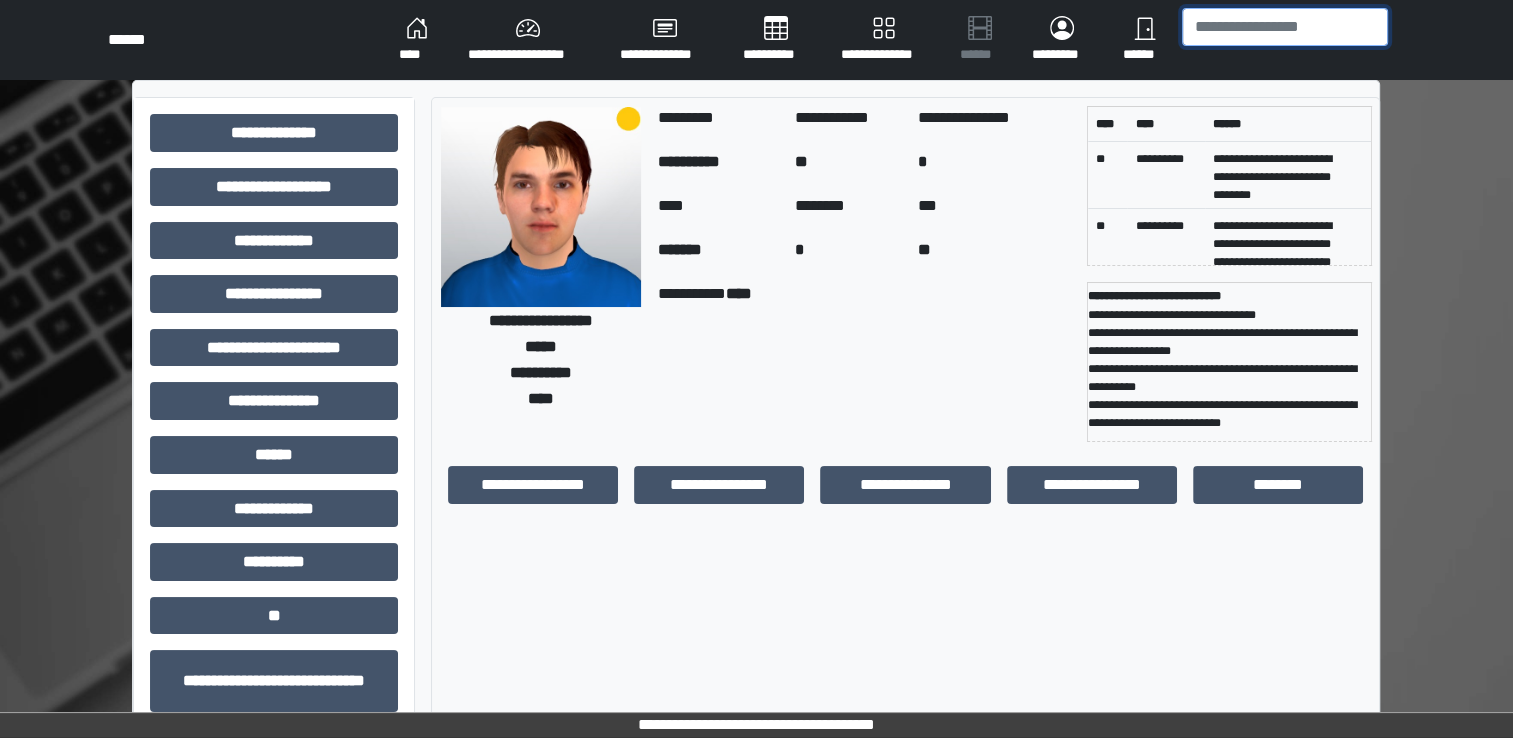 click at bounding box center [1285, 27] 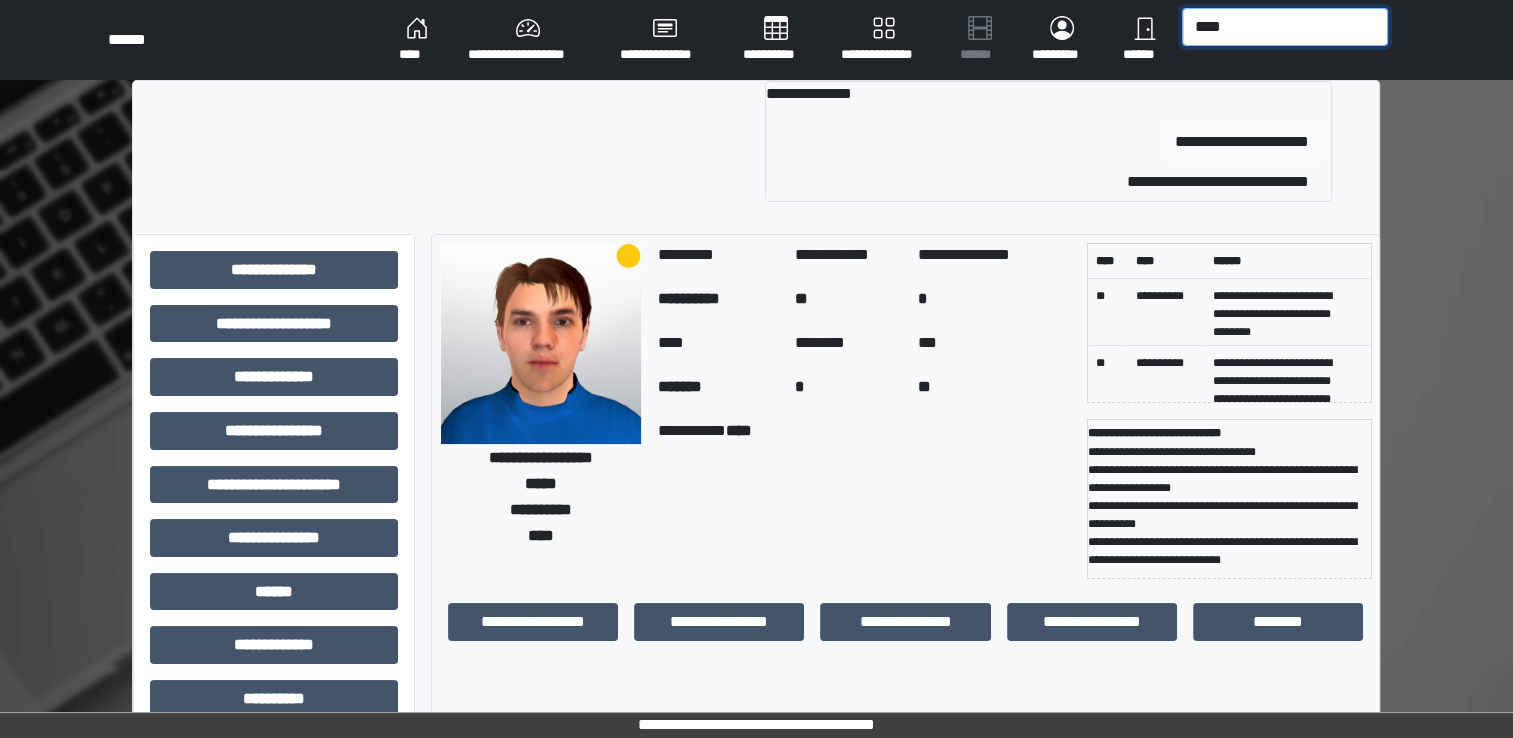 type on "****" 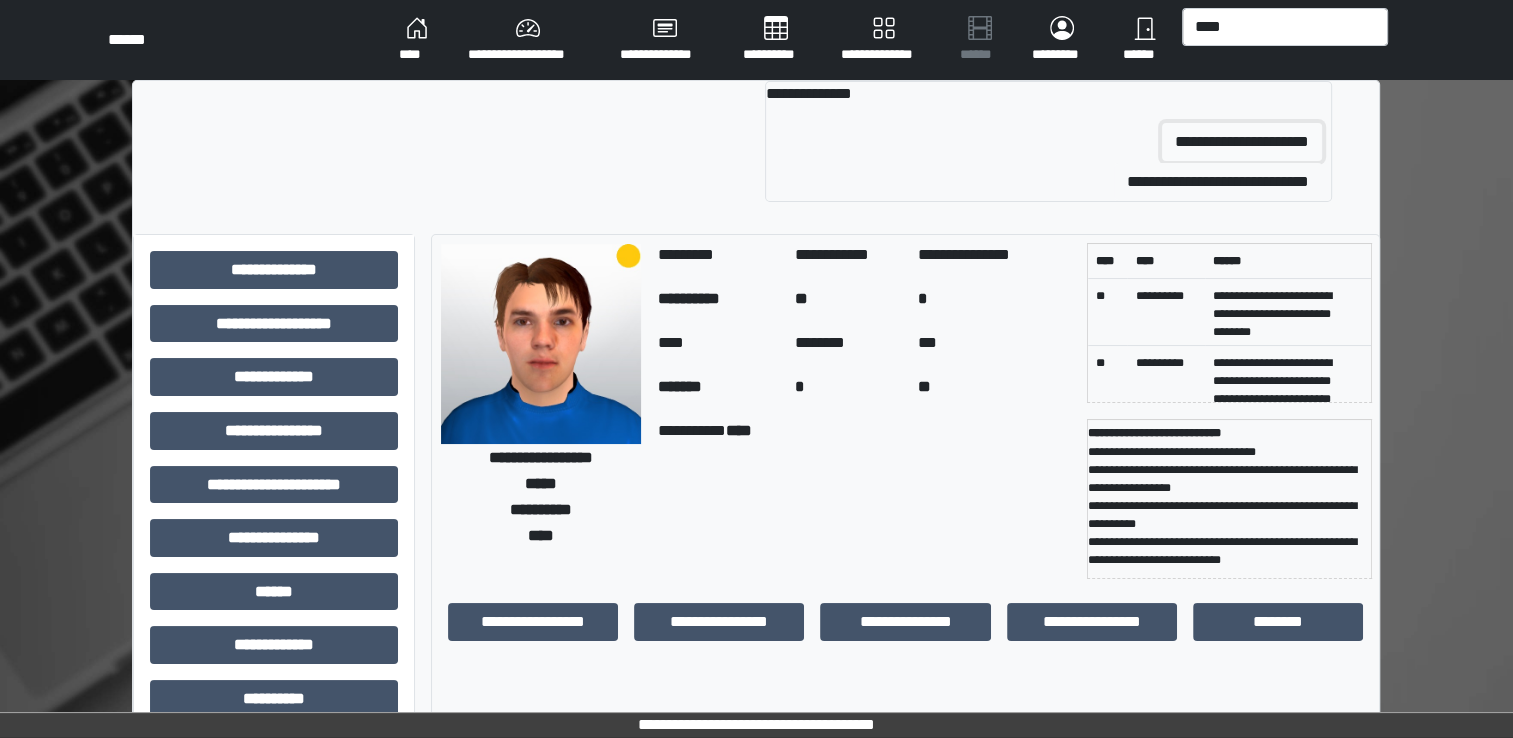 click on "**********" at bounding box center [1242, 142] 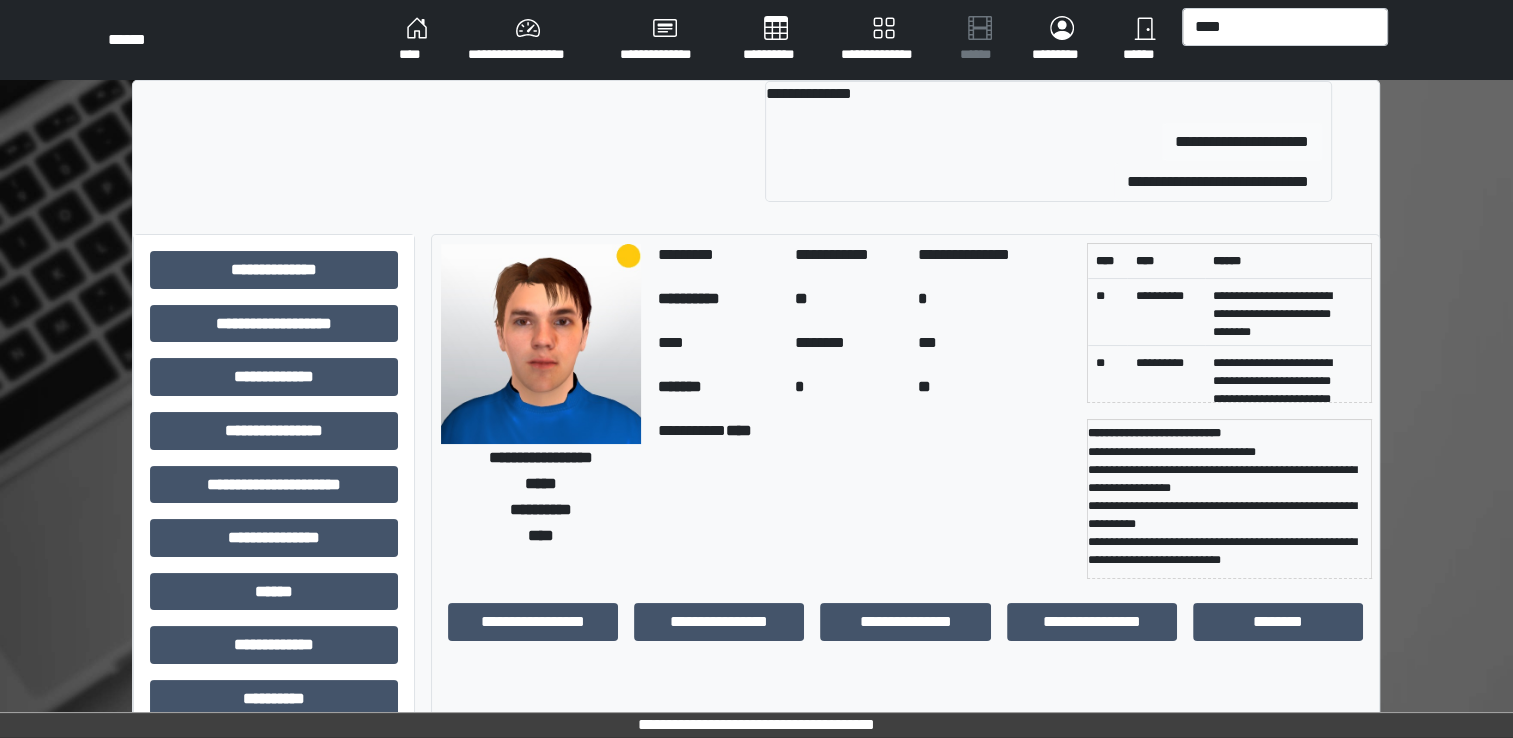 type 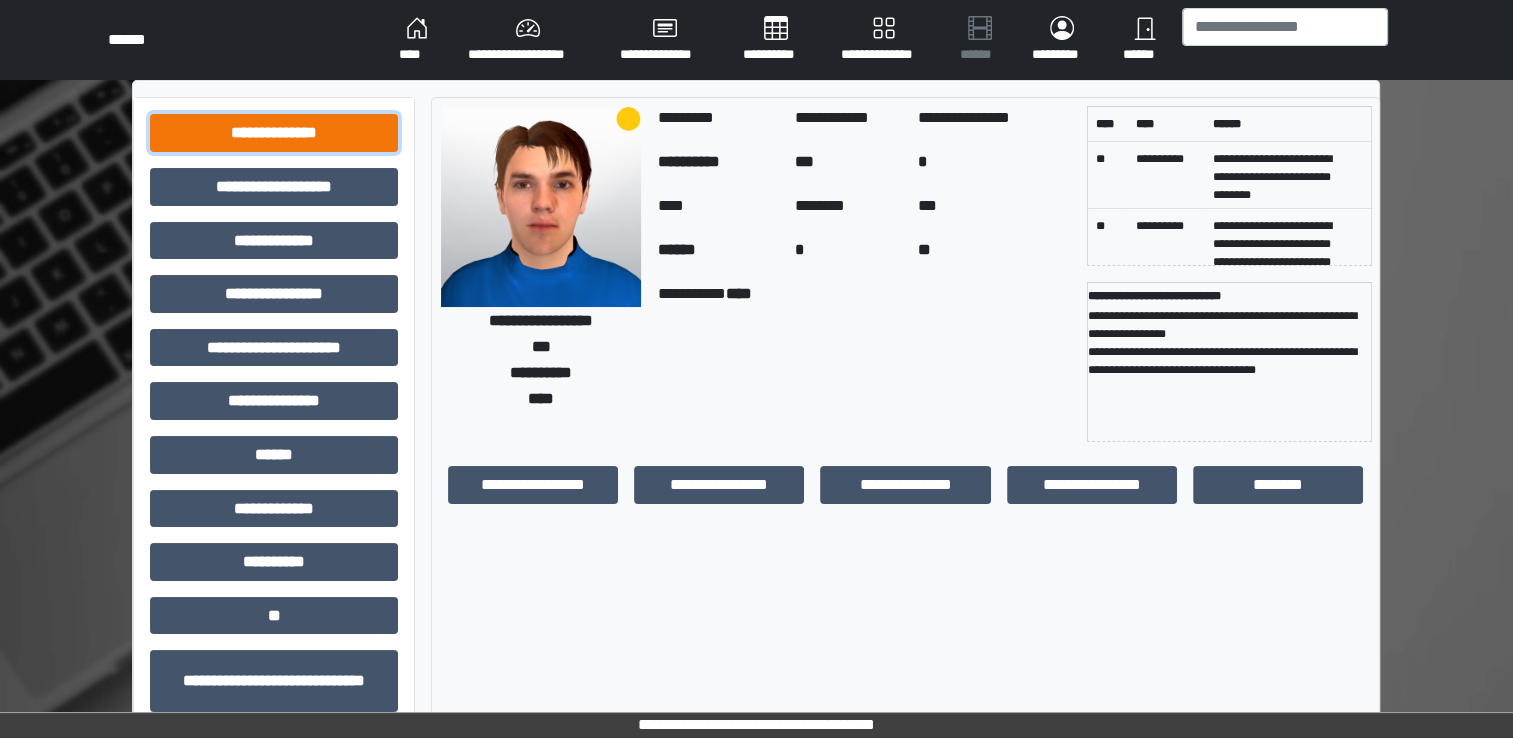 click on "**********" at bounding box center (274, 133) 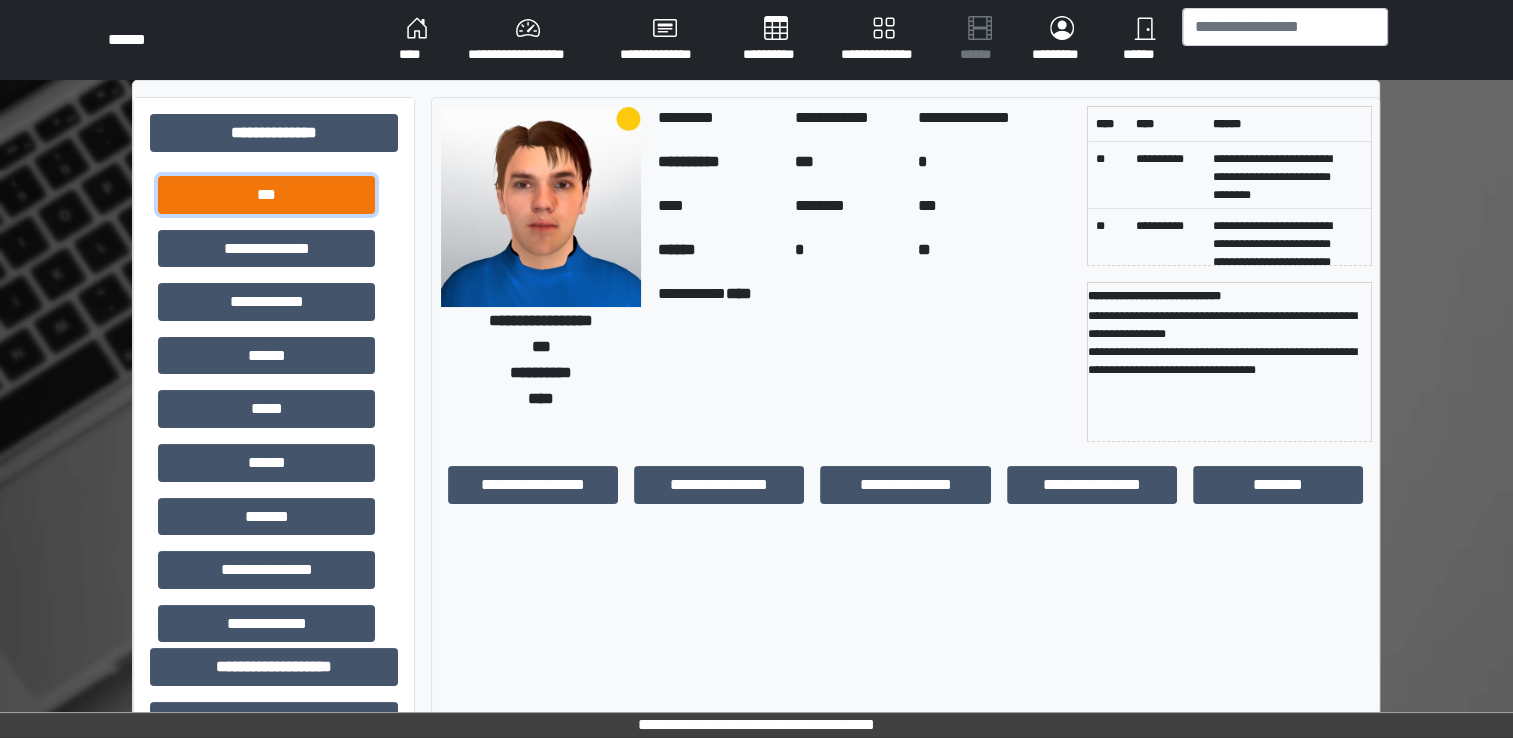 click on "***" at bounding box center (266, 195) 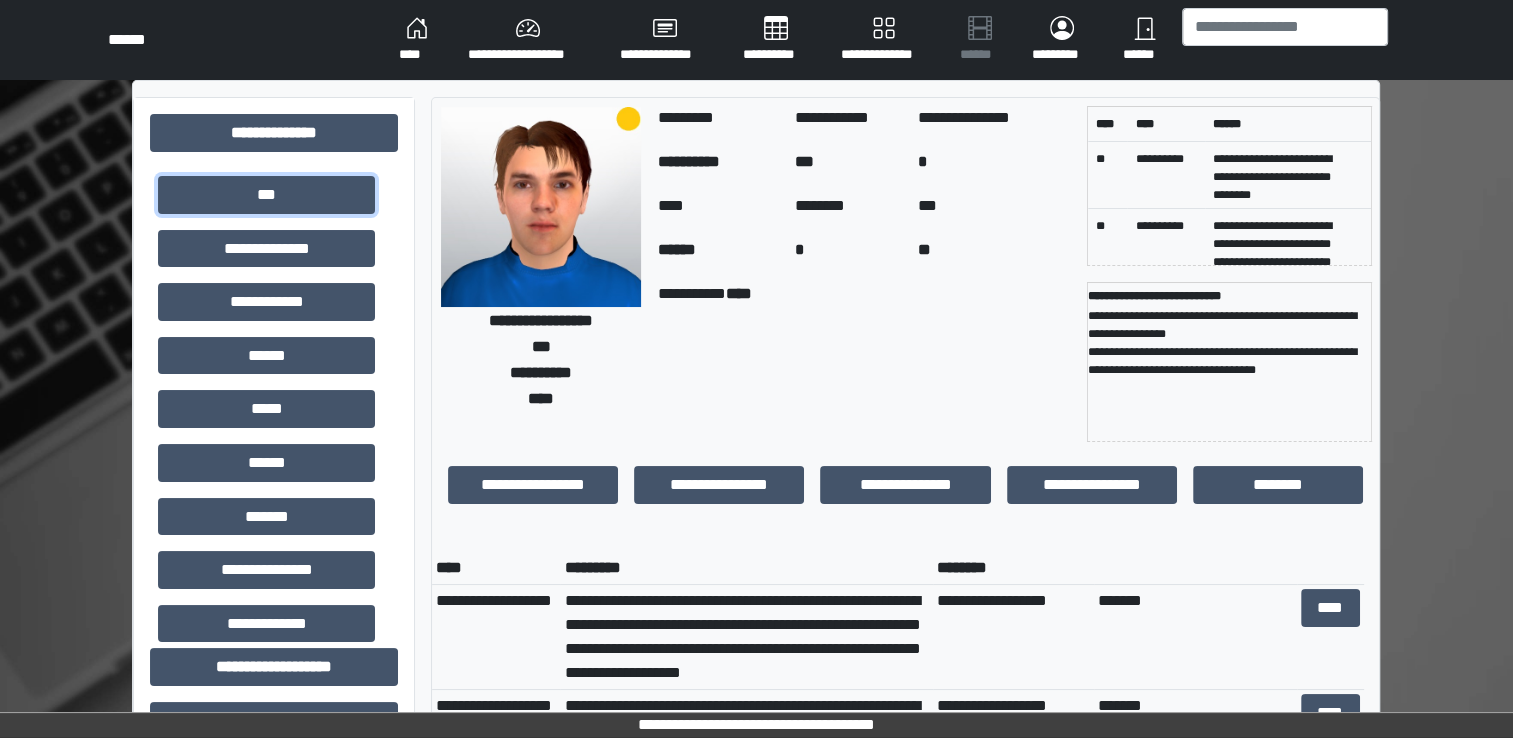 scroll, scrollTop: 24, scrollLeft: 0, axis: vertical 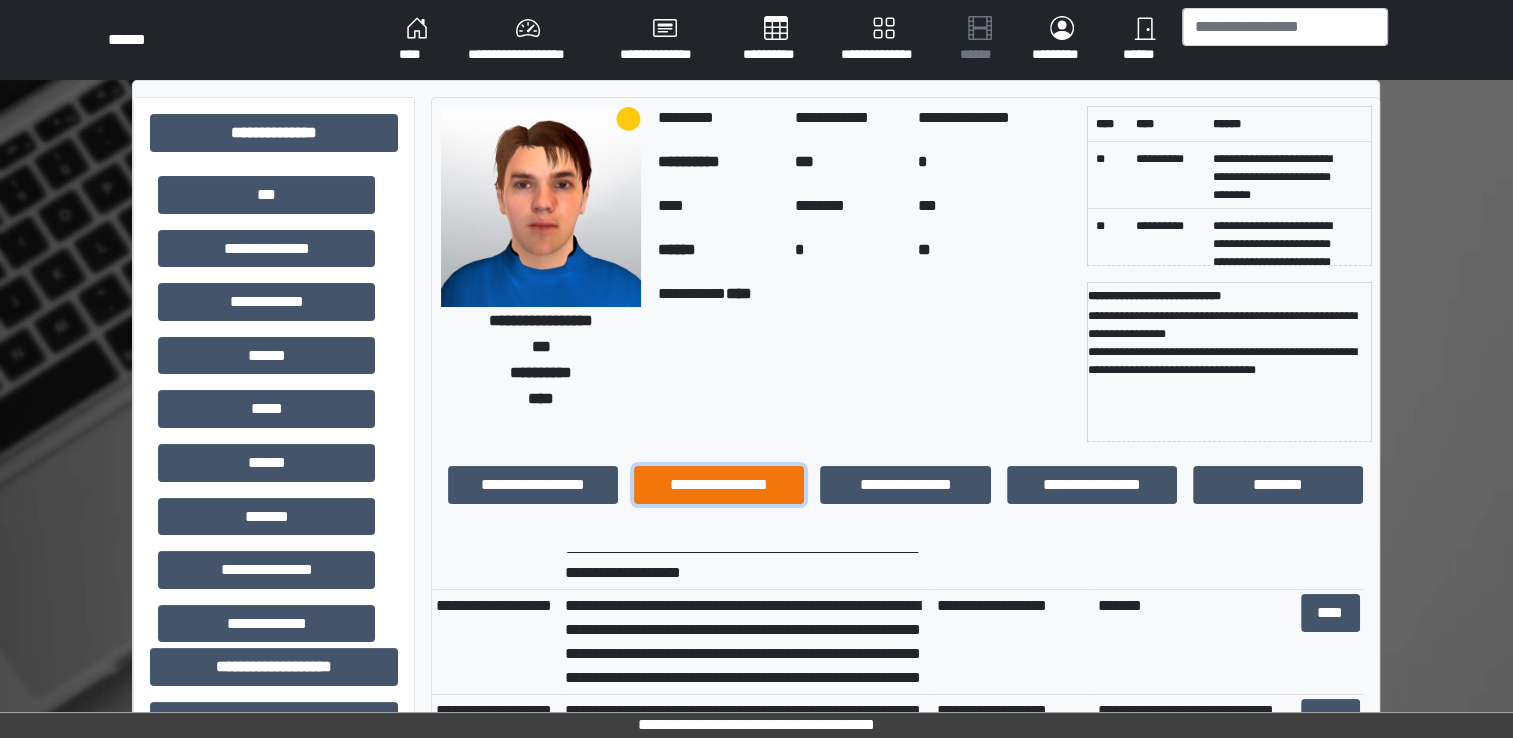 click on "**********" at bounding box center [719, 485] 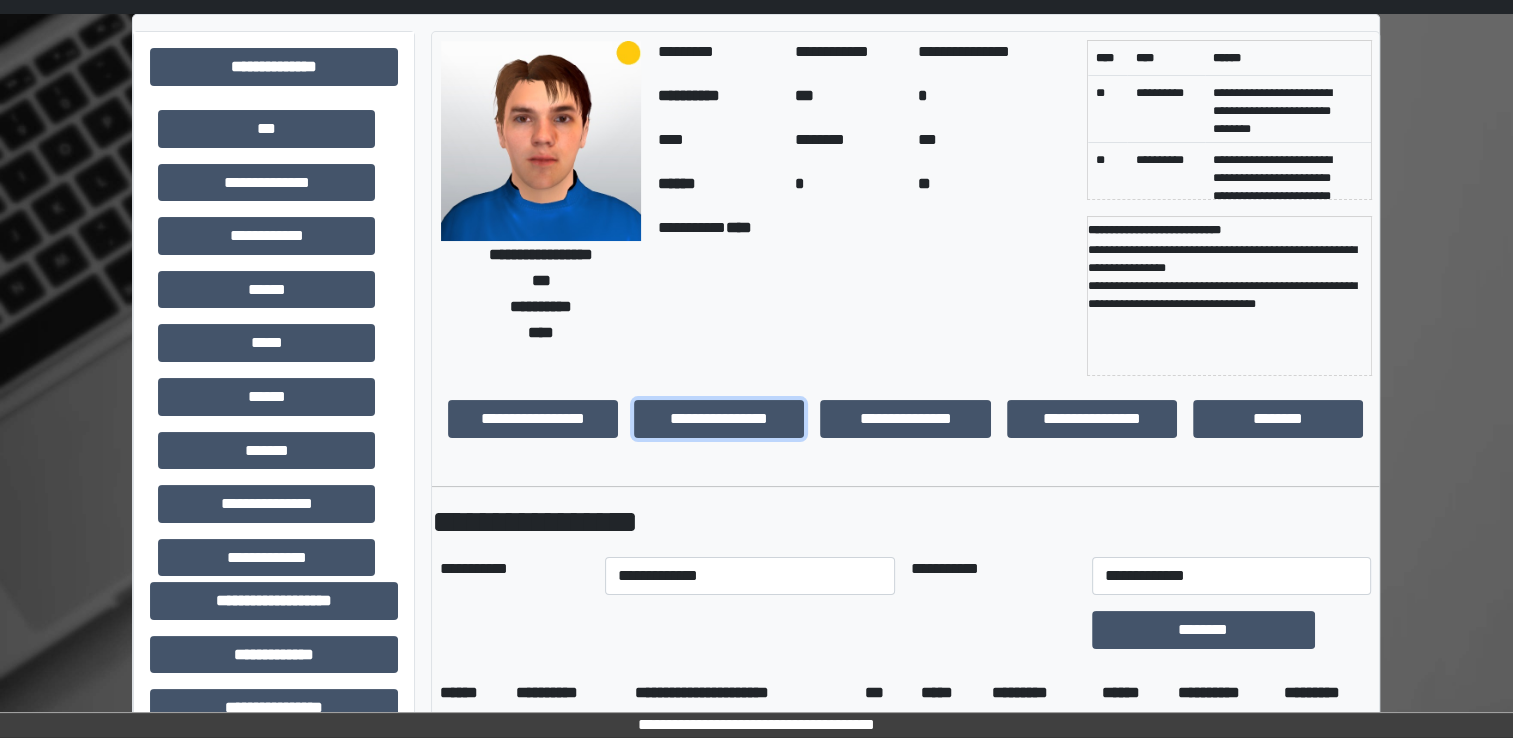 scroll, scrollTop: 100, scrollLeft: 0, axis: vertical 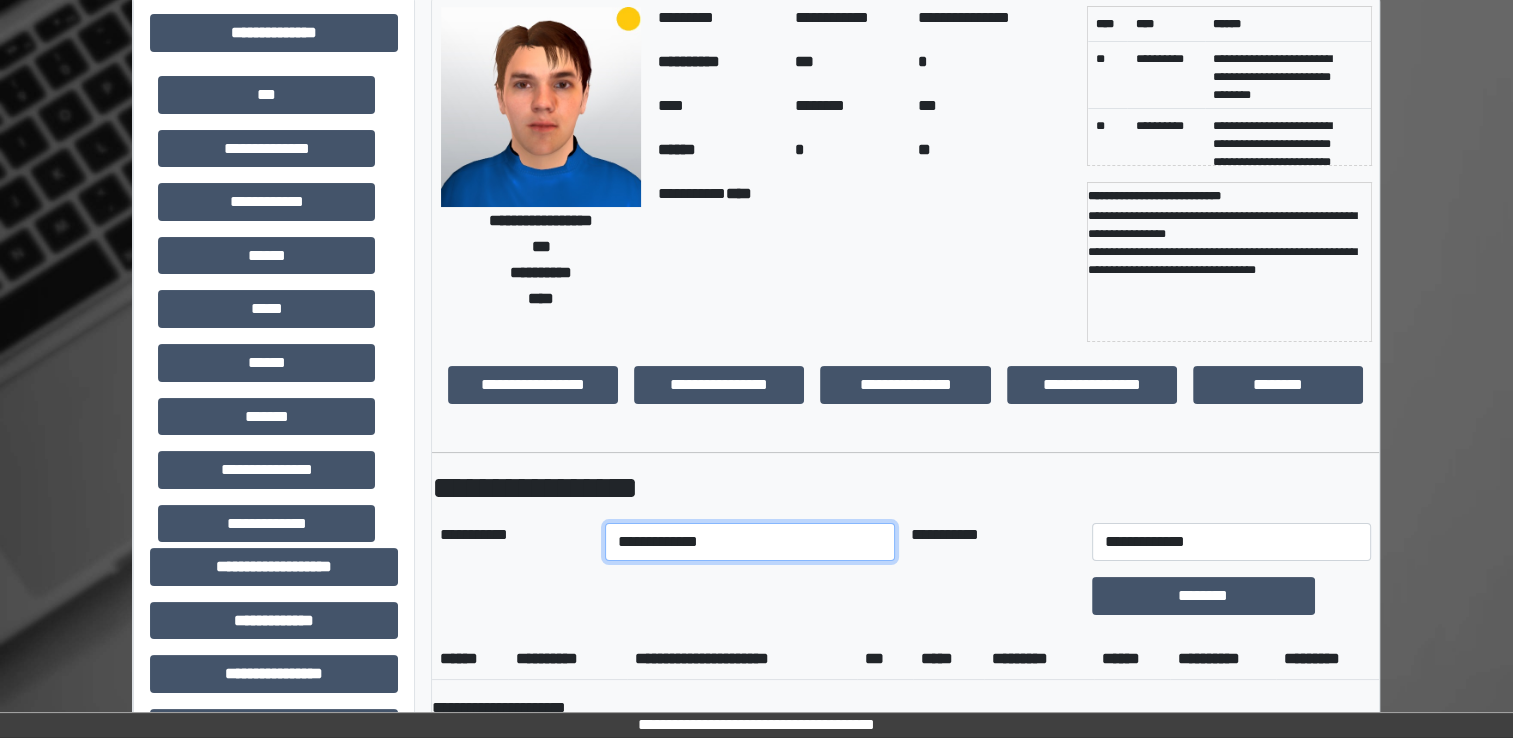 click on "**********" at bounding box center [750, 542] 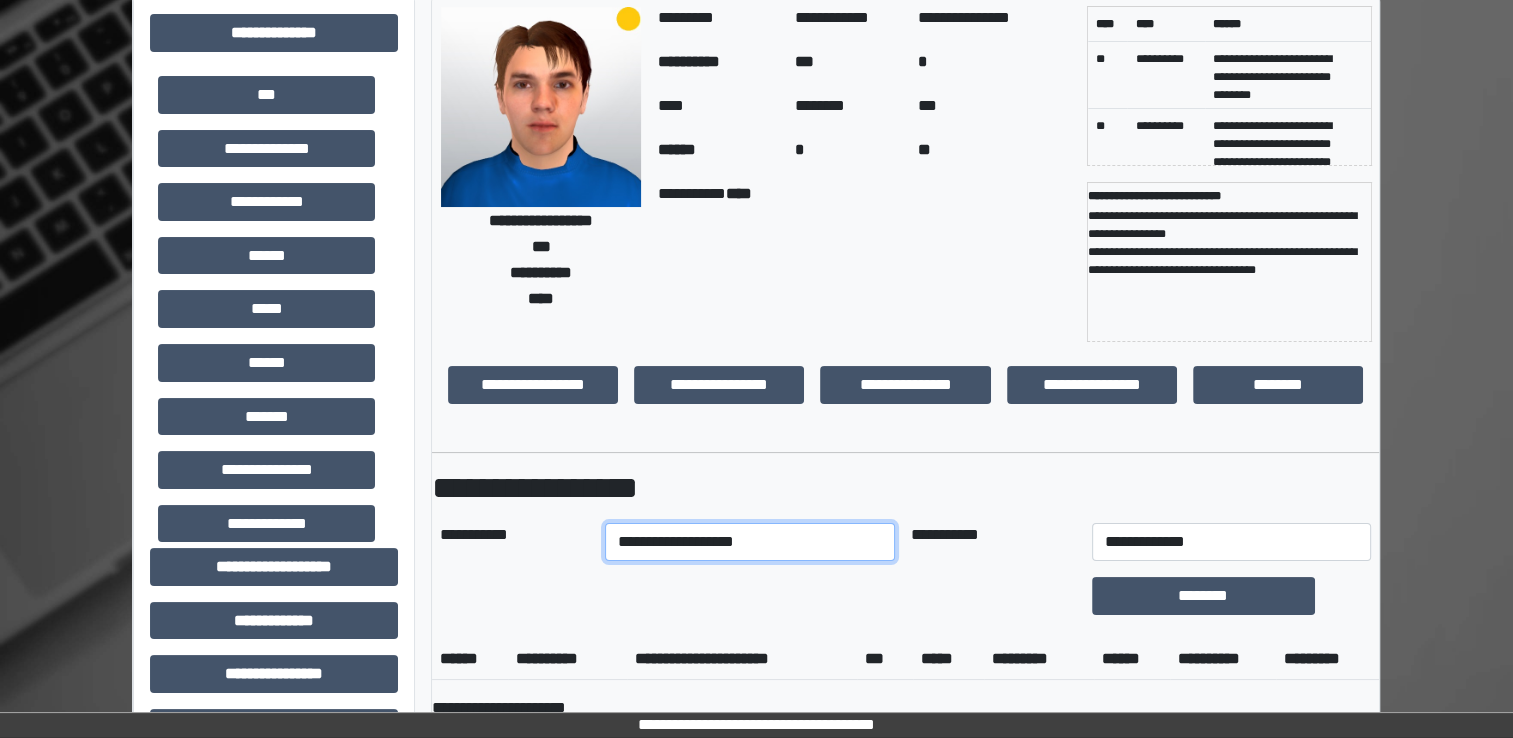 click on "**********" at bounding box center (750, 542) 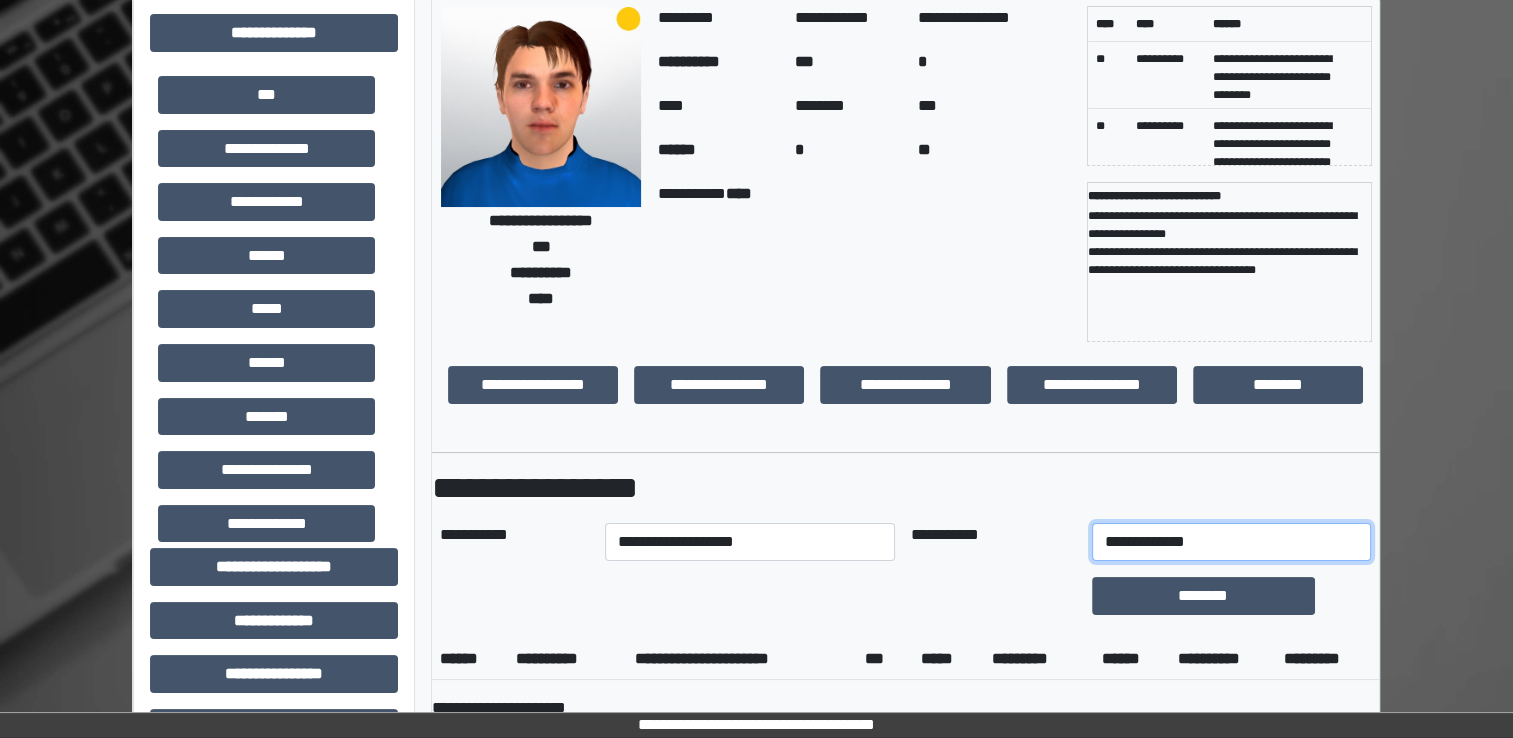 click on "**********" at bounding box center [1231, 542] 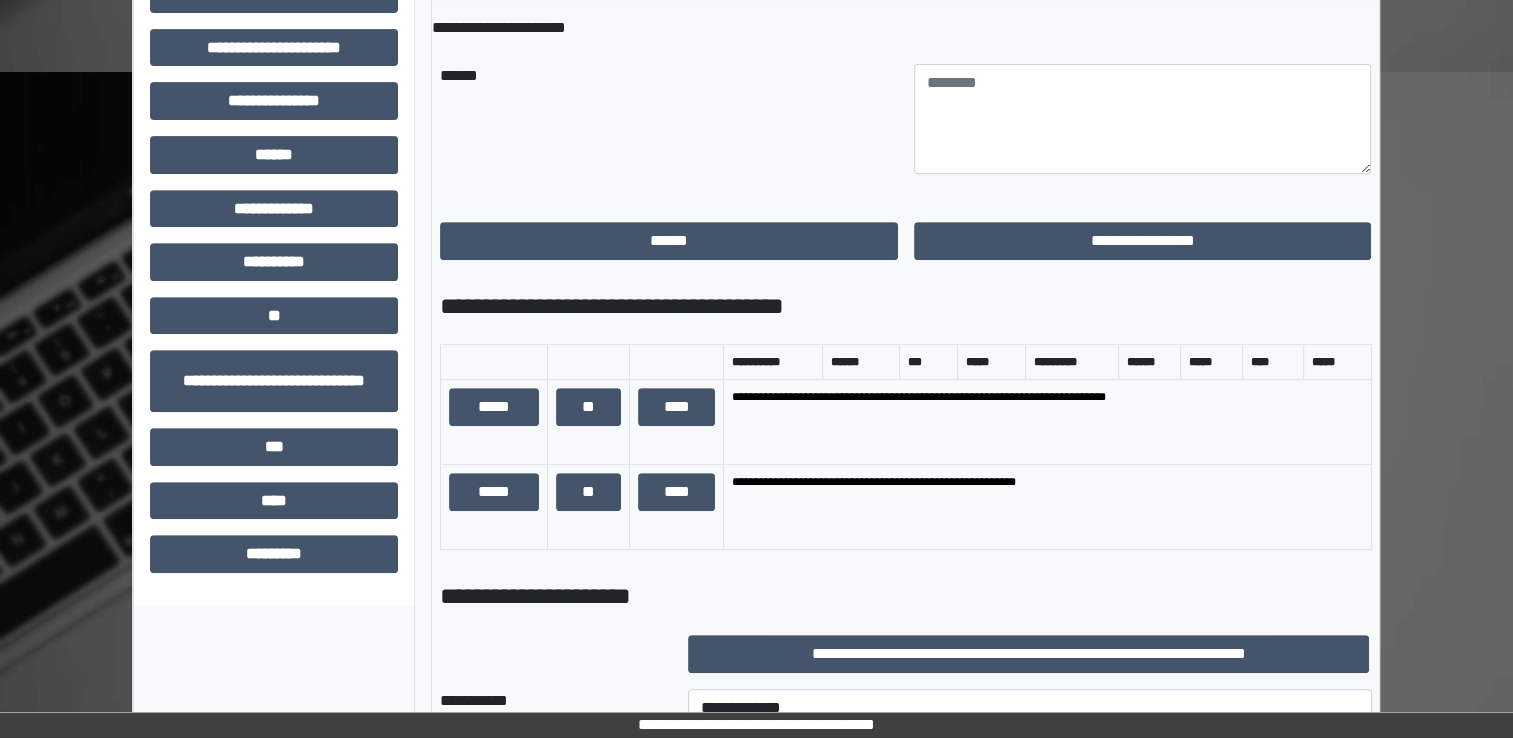 scroll, scrollTop: 900, scrollLeft: 0, axis: vertical 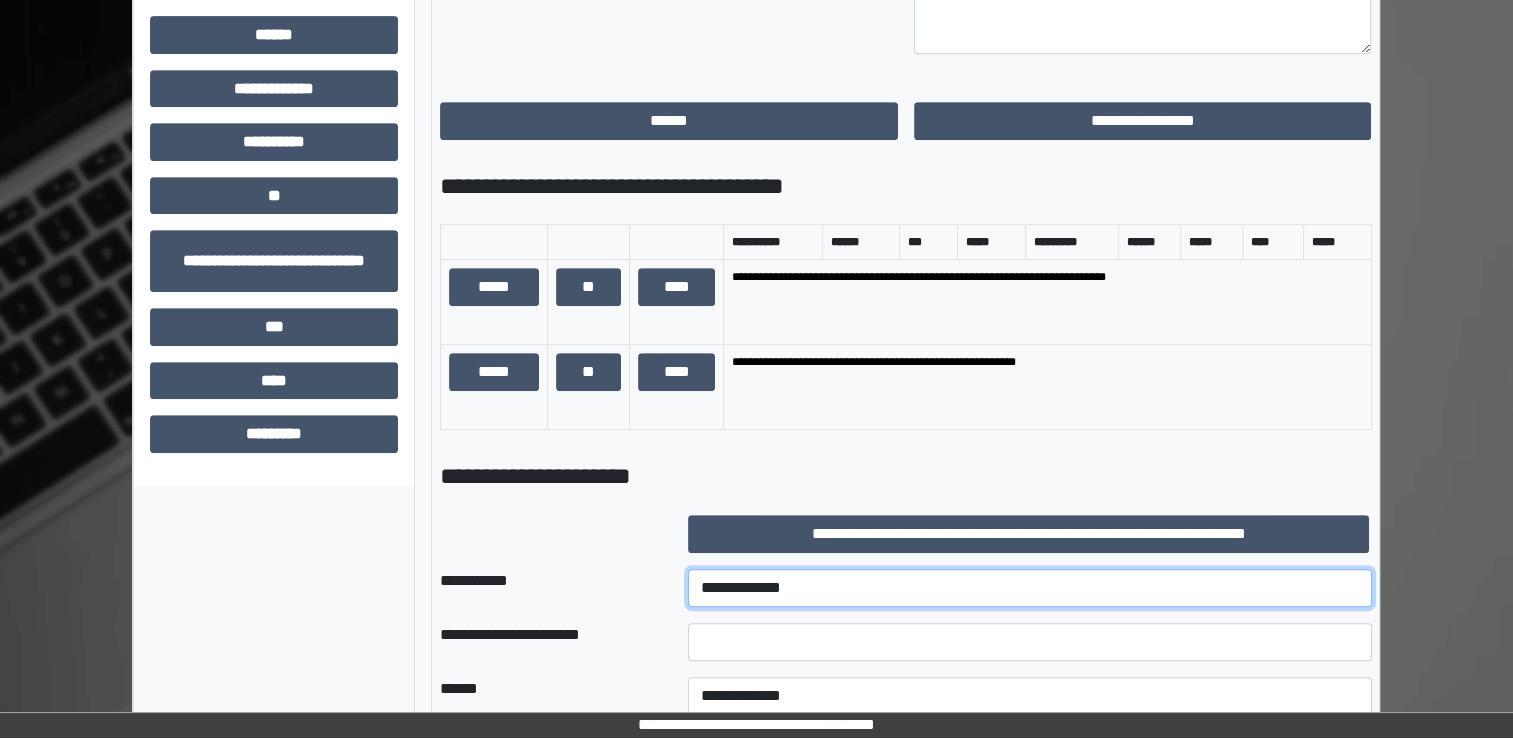 click on "**********" at bounding box center (1030, 588) 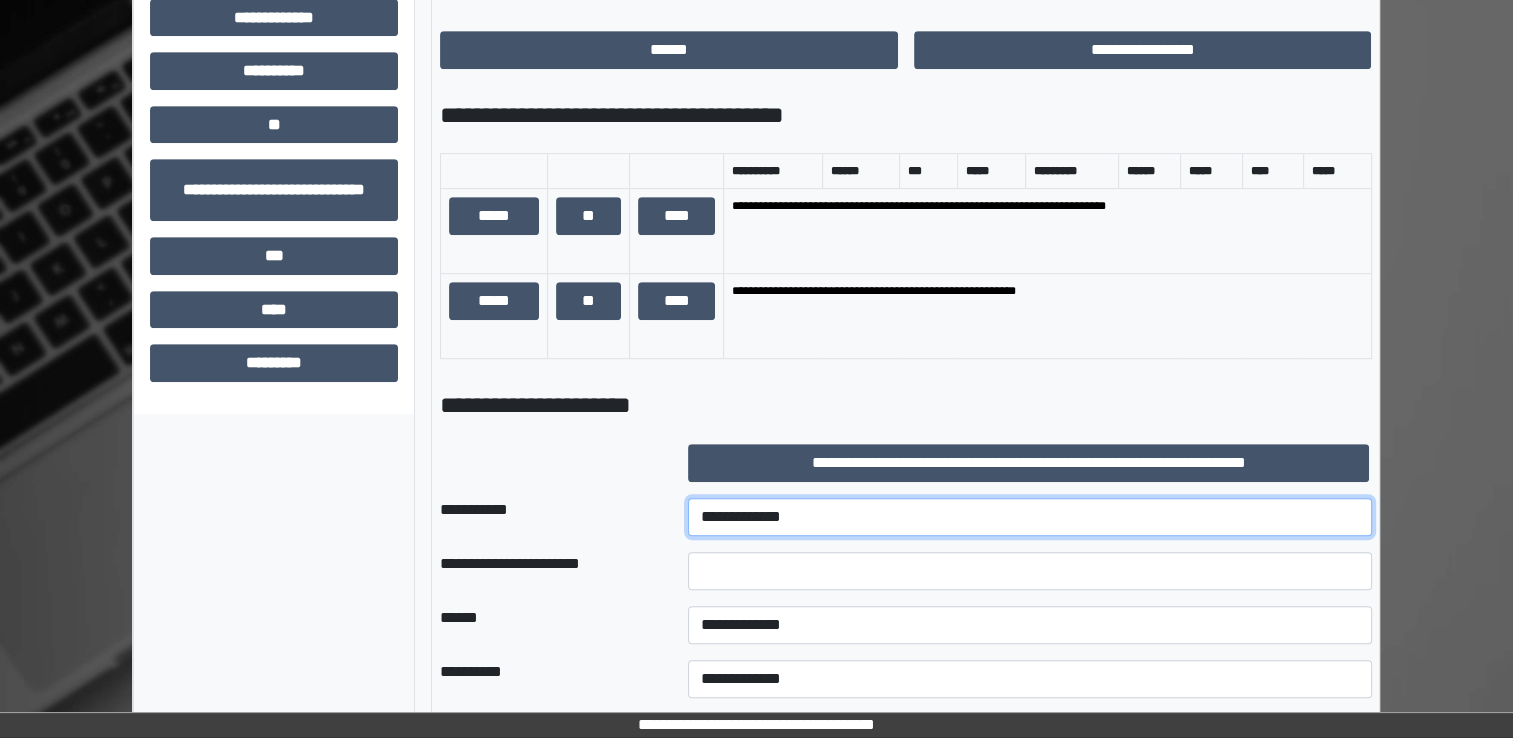 scroll, scrollTop: 1000, scrollLeft: 0, axis: vertical 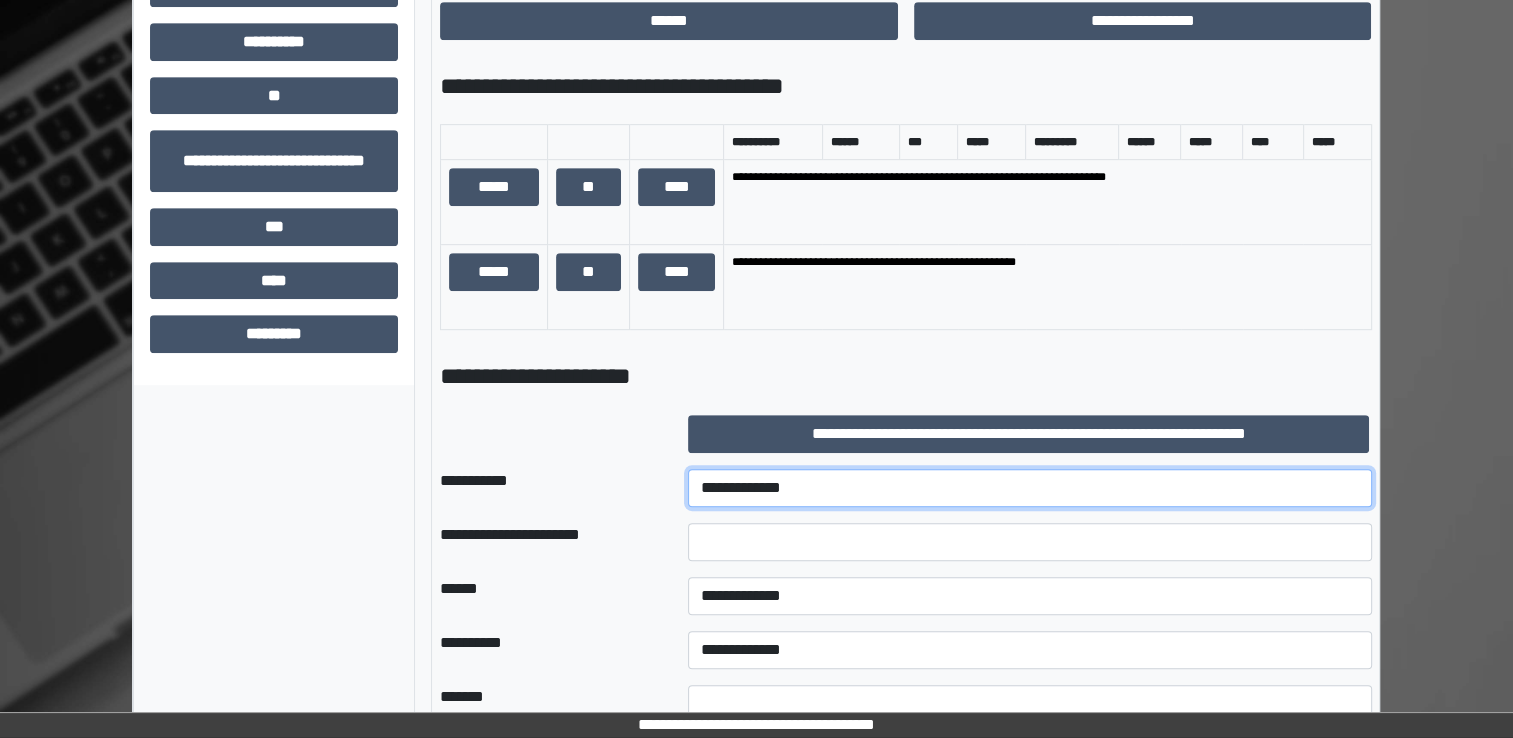 click on "**********" at bounding box center (1030, 488) 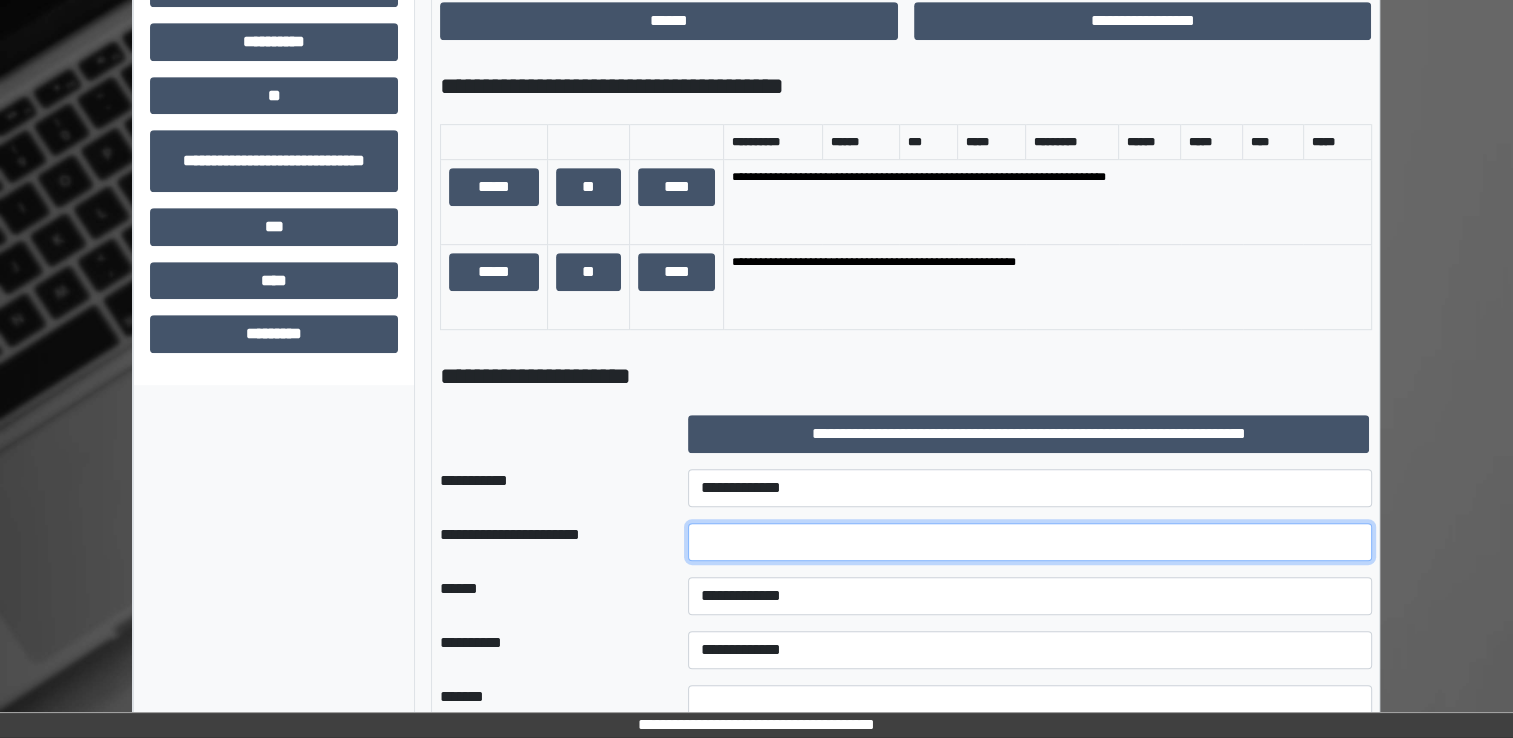 click at bounding box center [1030, 542] 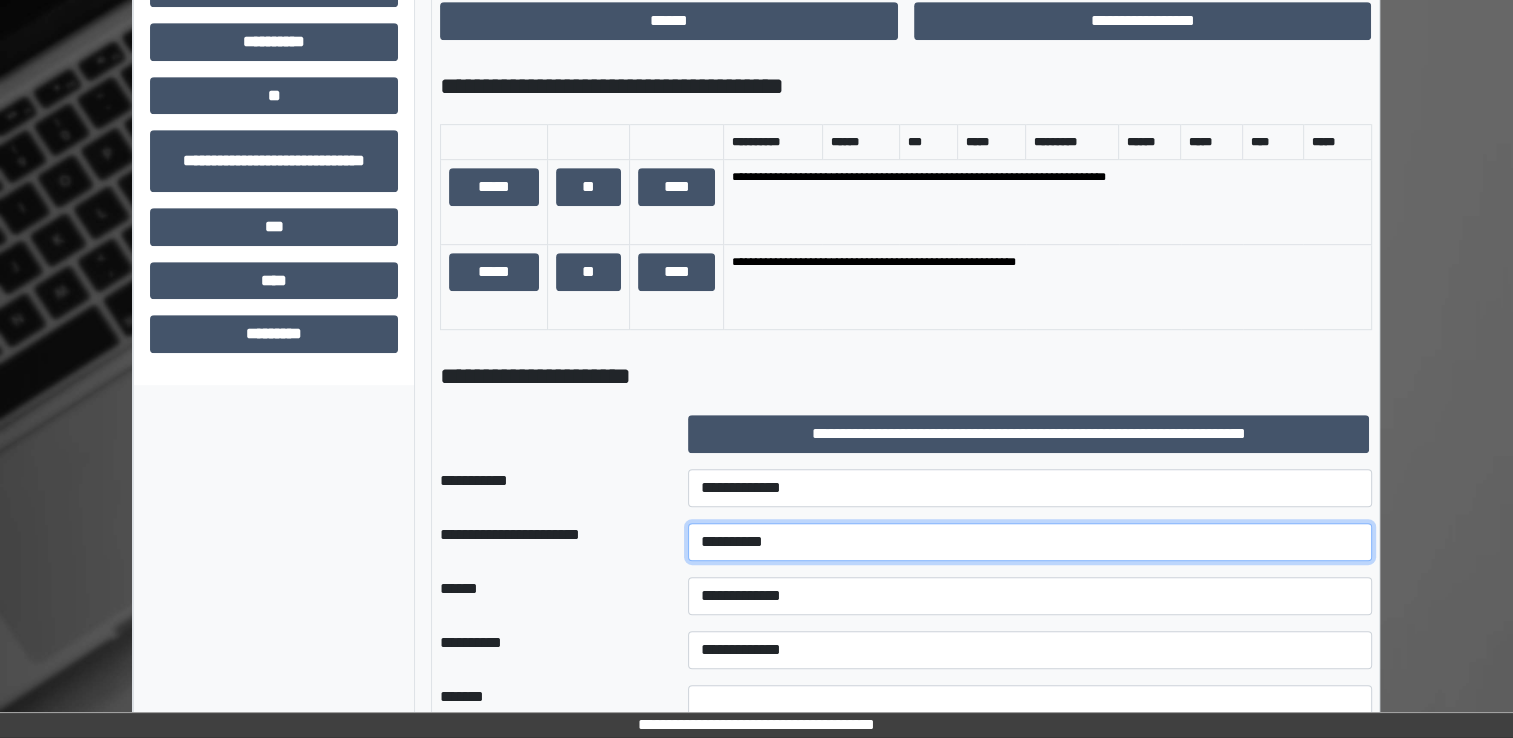 type on "**********" 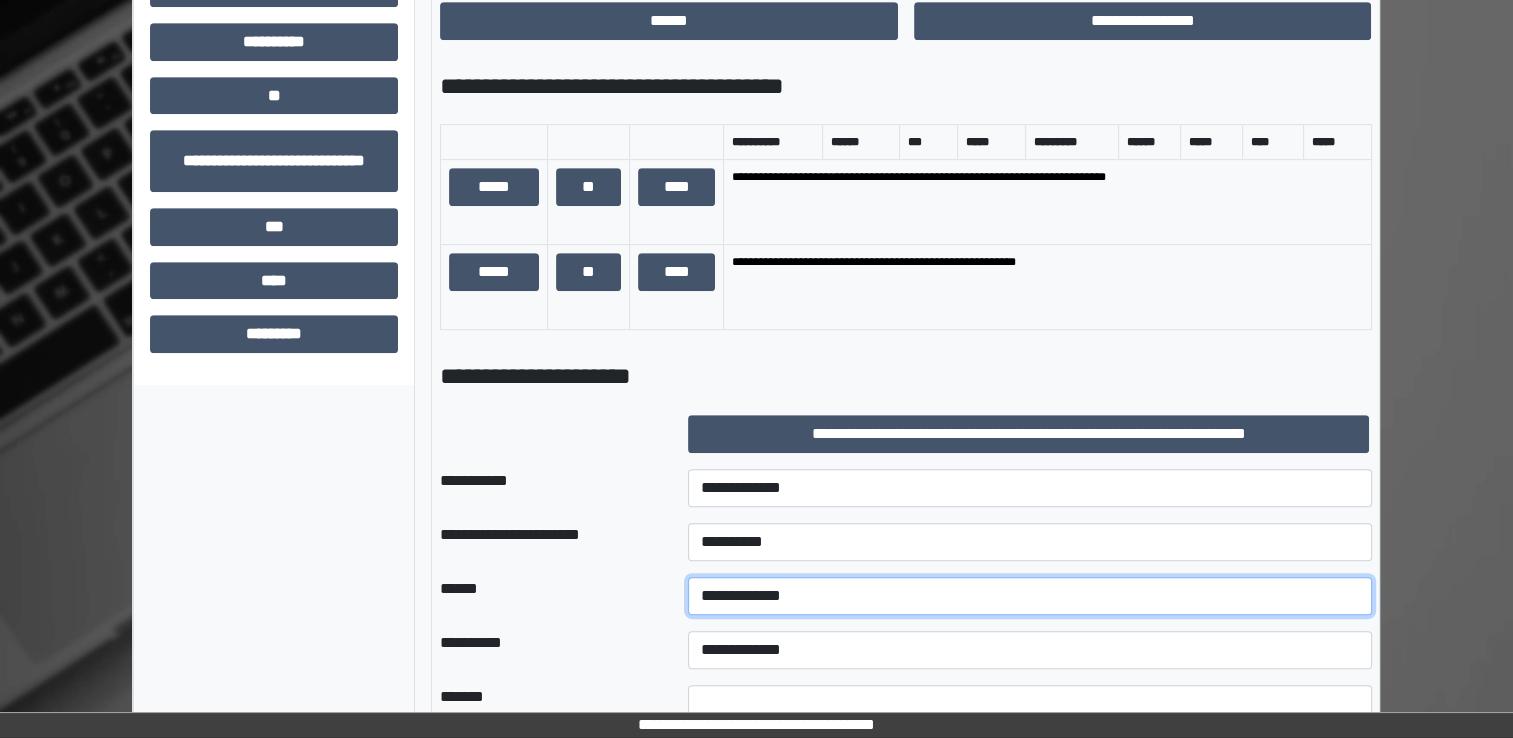 select on "*" 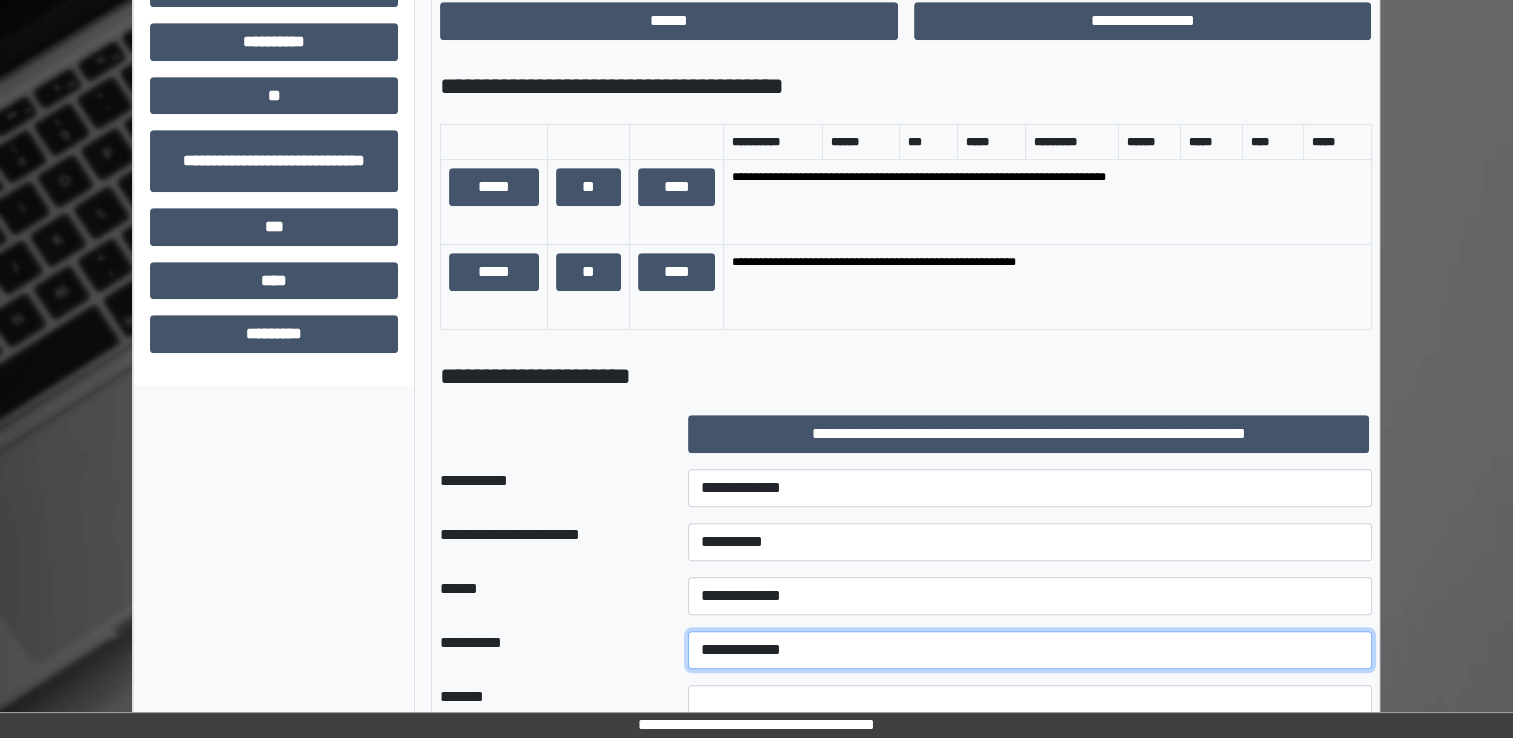 select on "**" 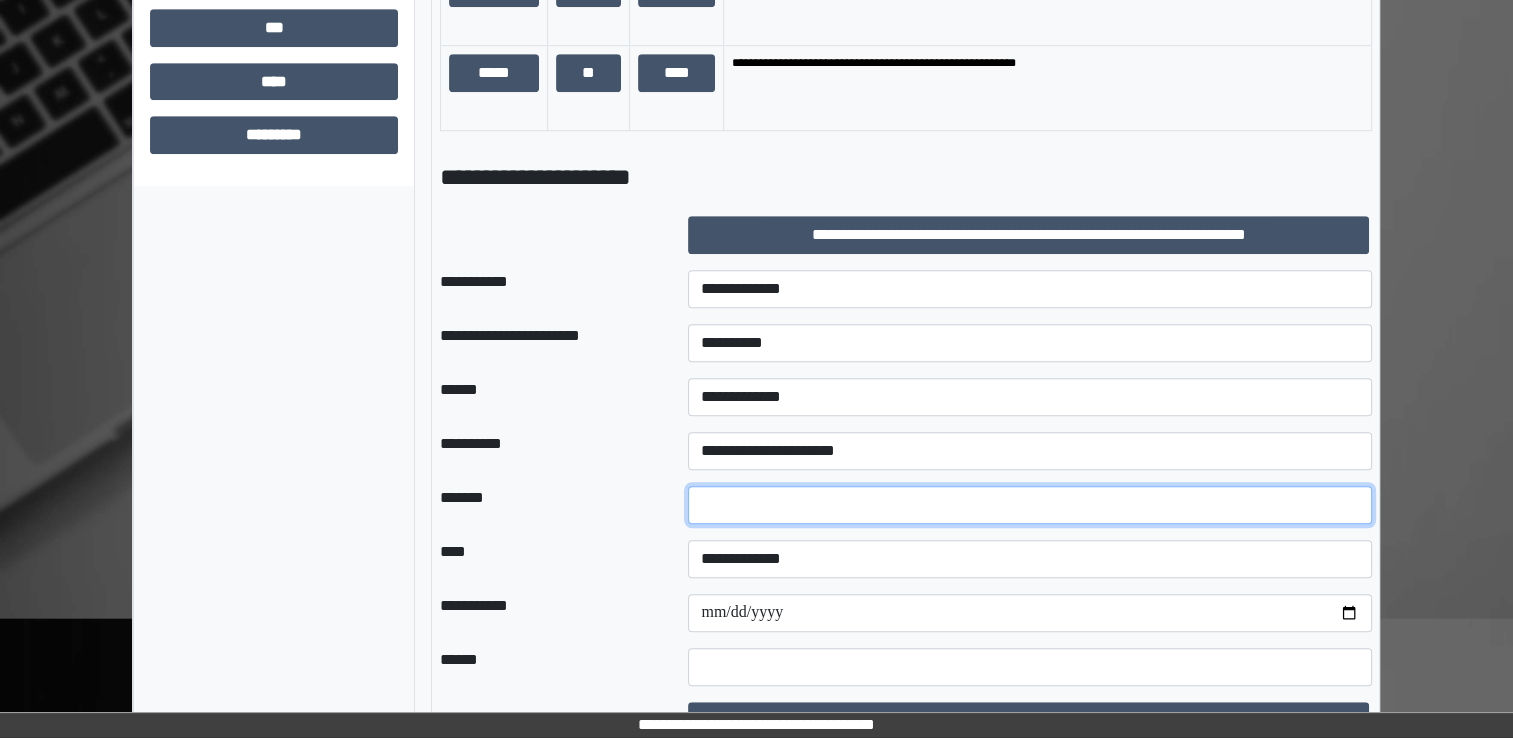 scroll, scrollTop: 1200, scrollLeft: 0, axis: vertical 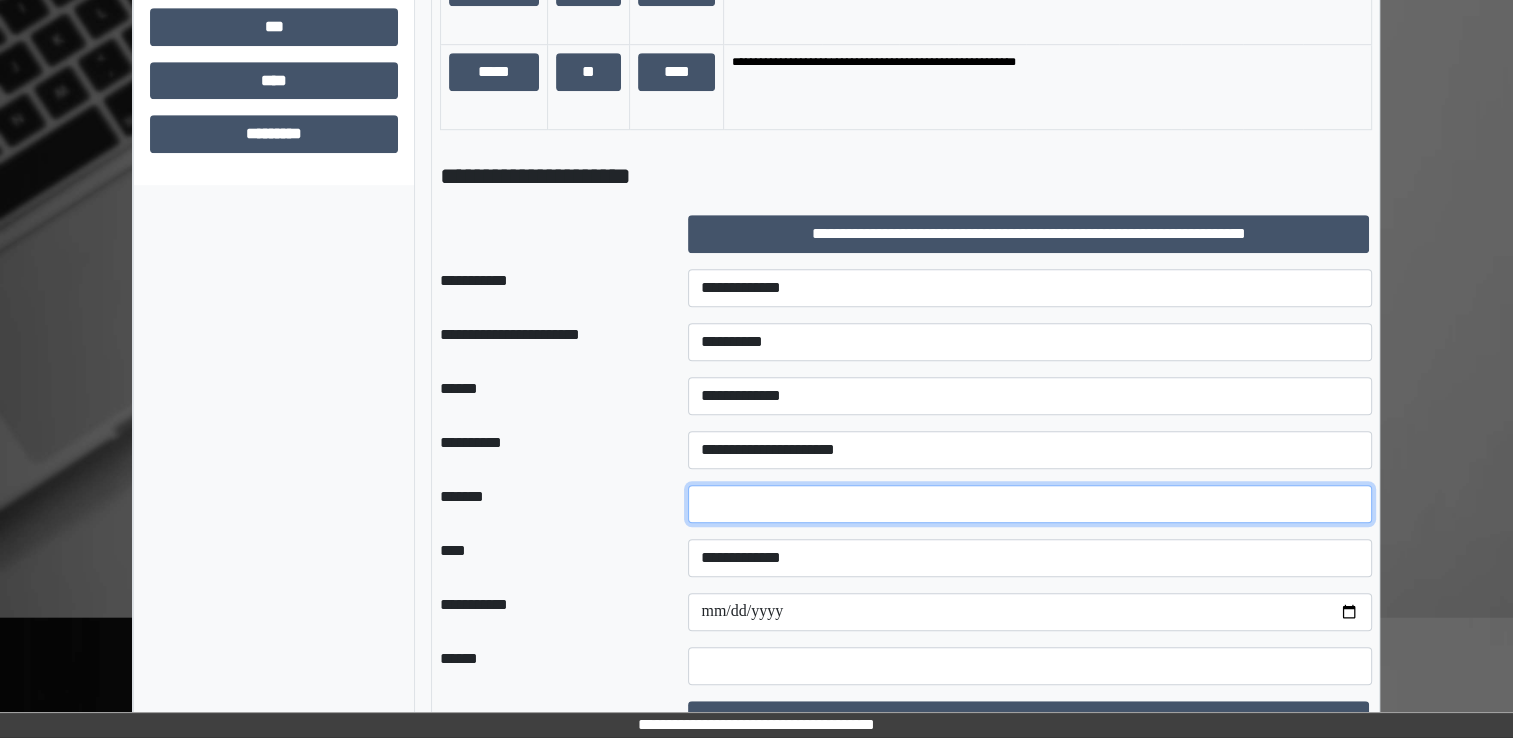 type on "**" 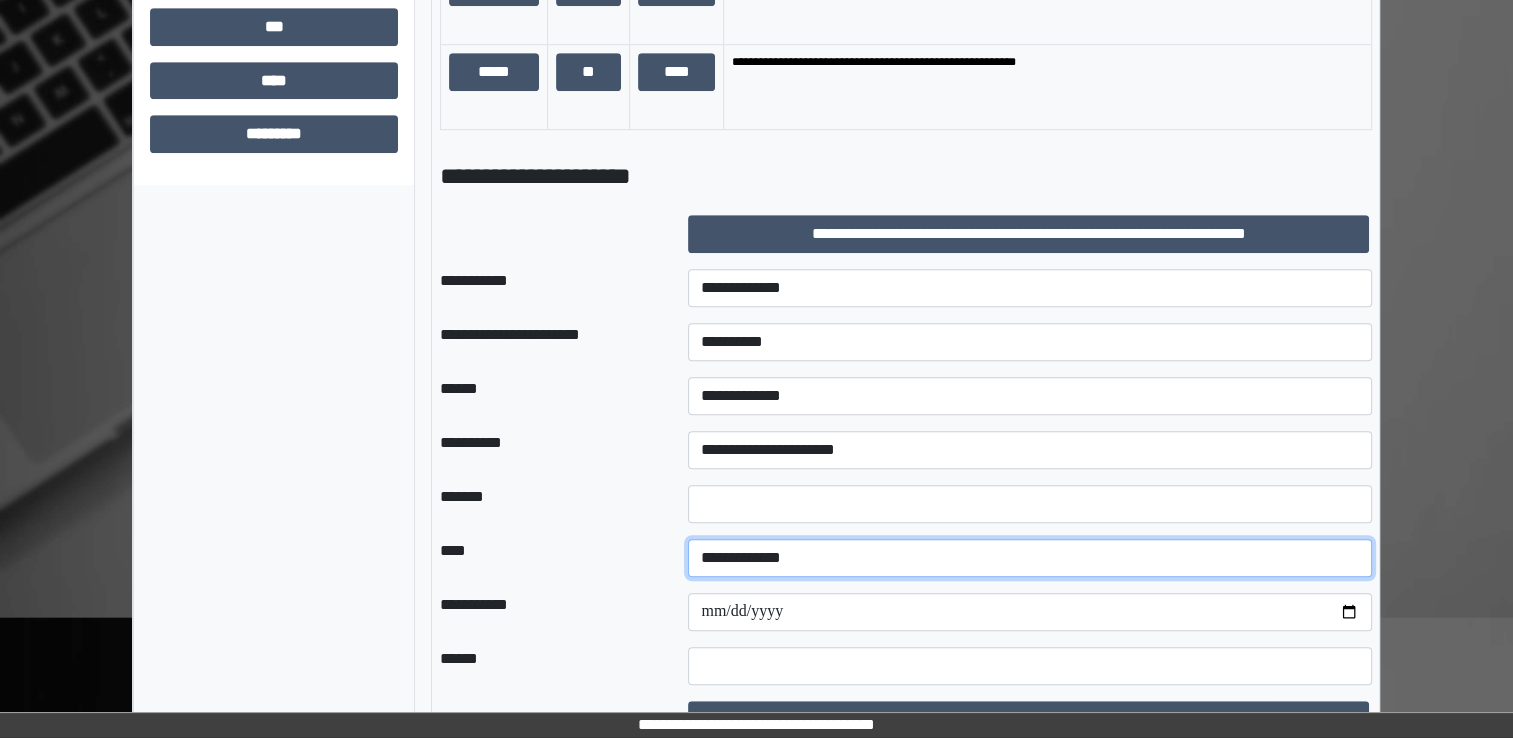 click on "**********" at bounding box center (1030, 558) 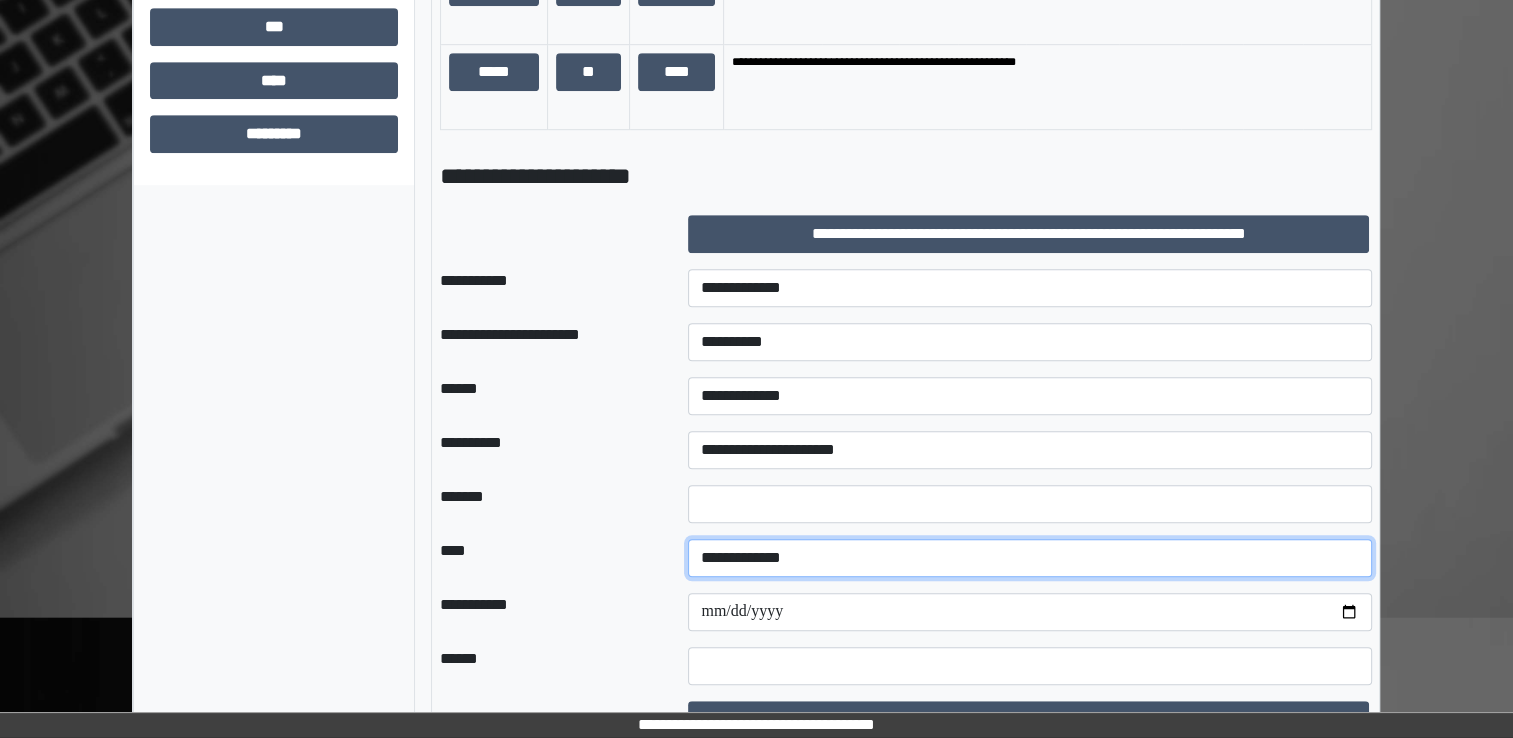 select on "*" 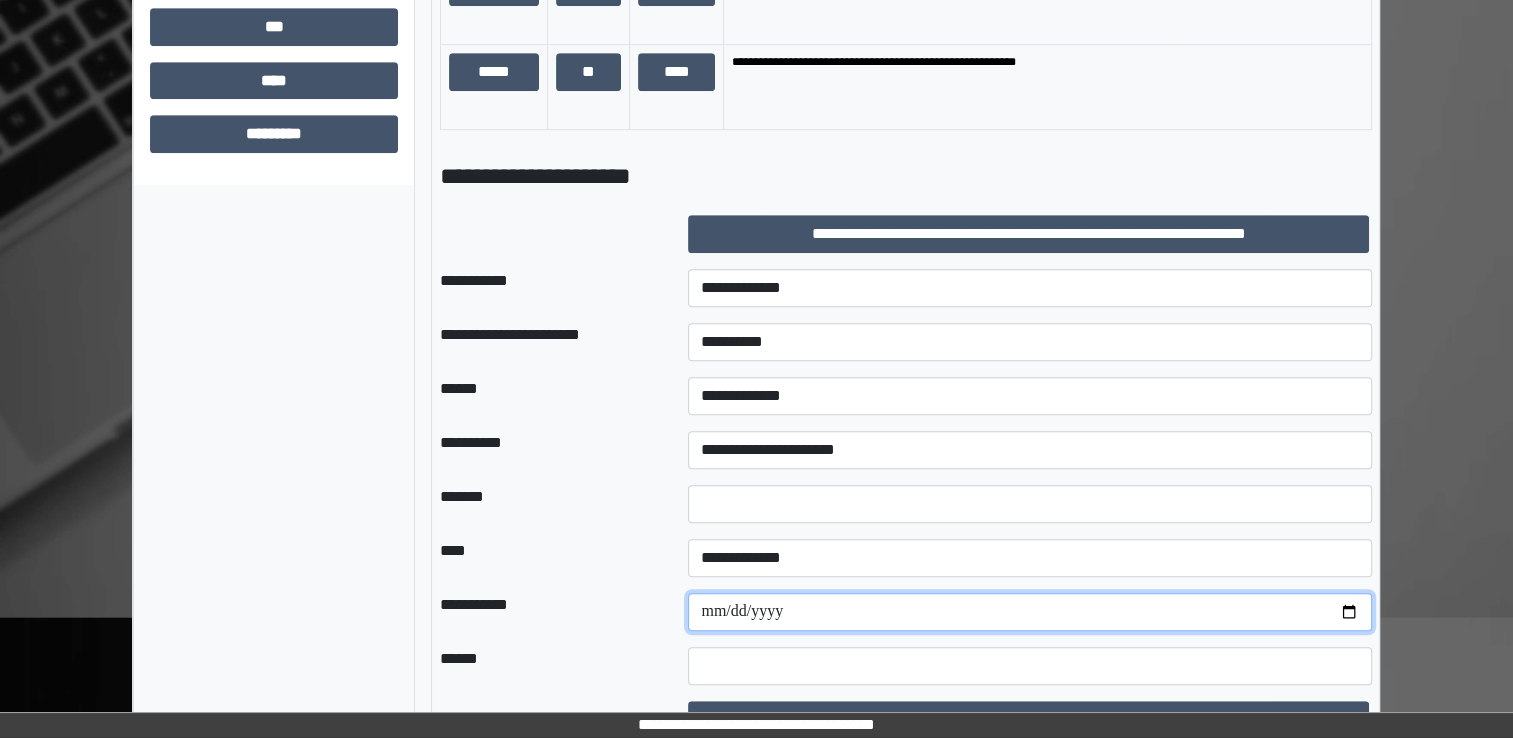 click at bounding box center (1030, 612) 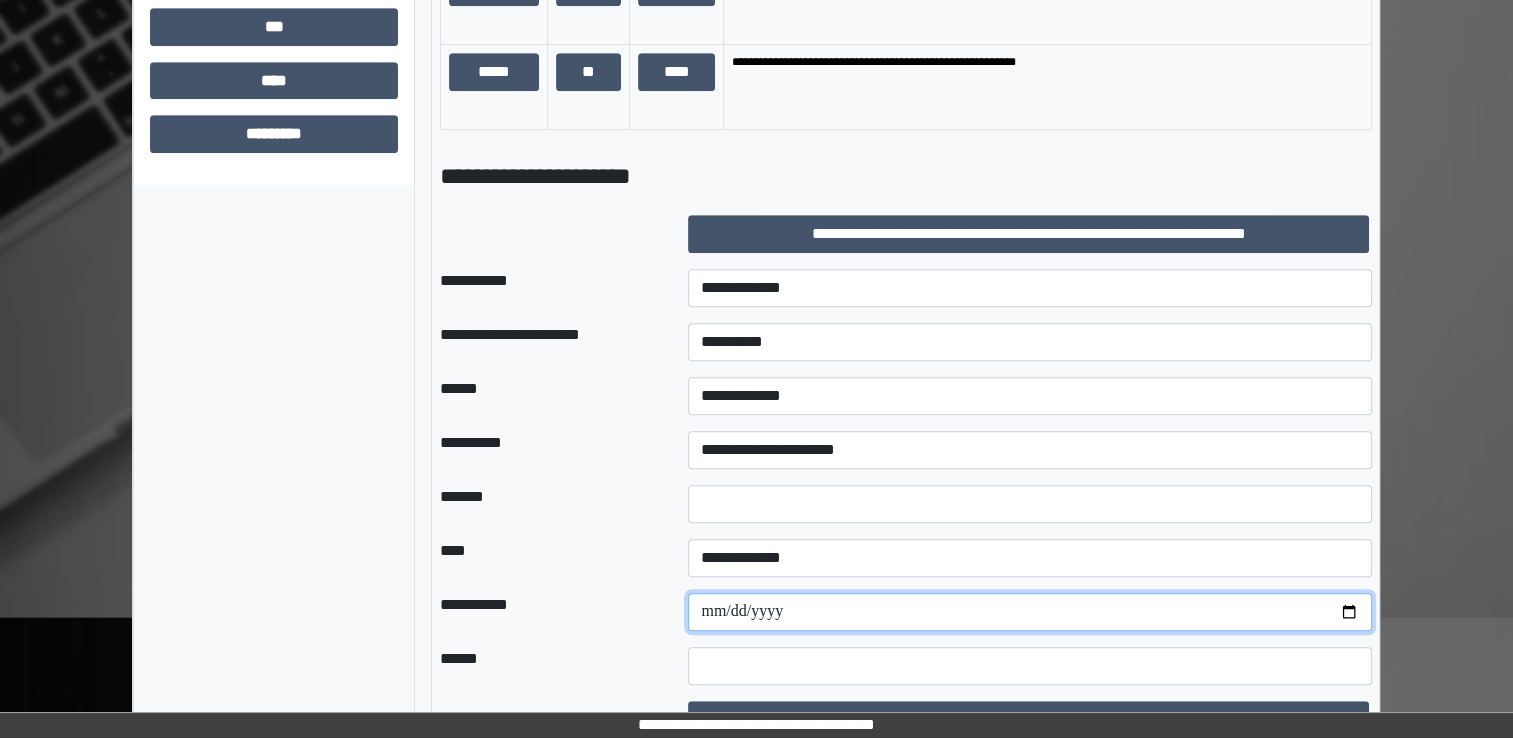 type on "**********" 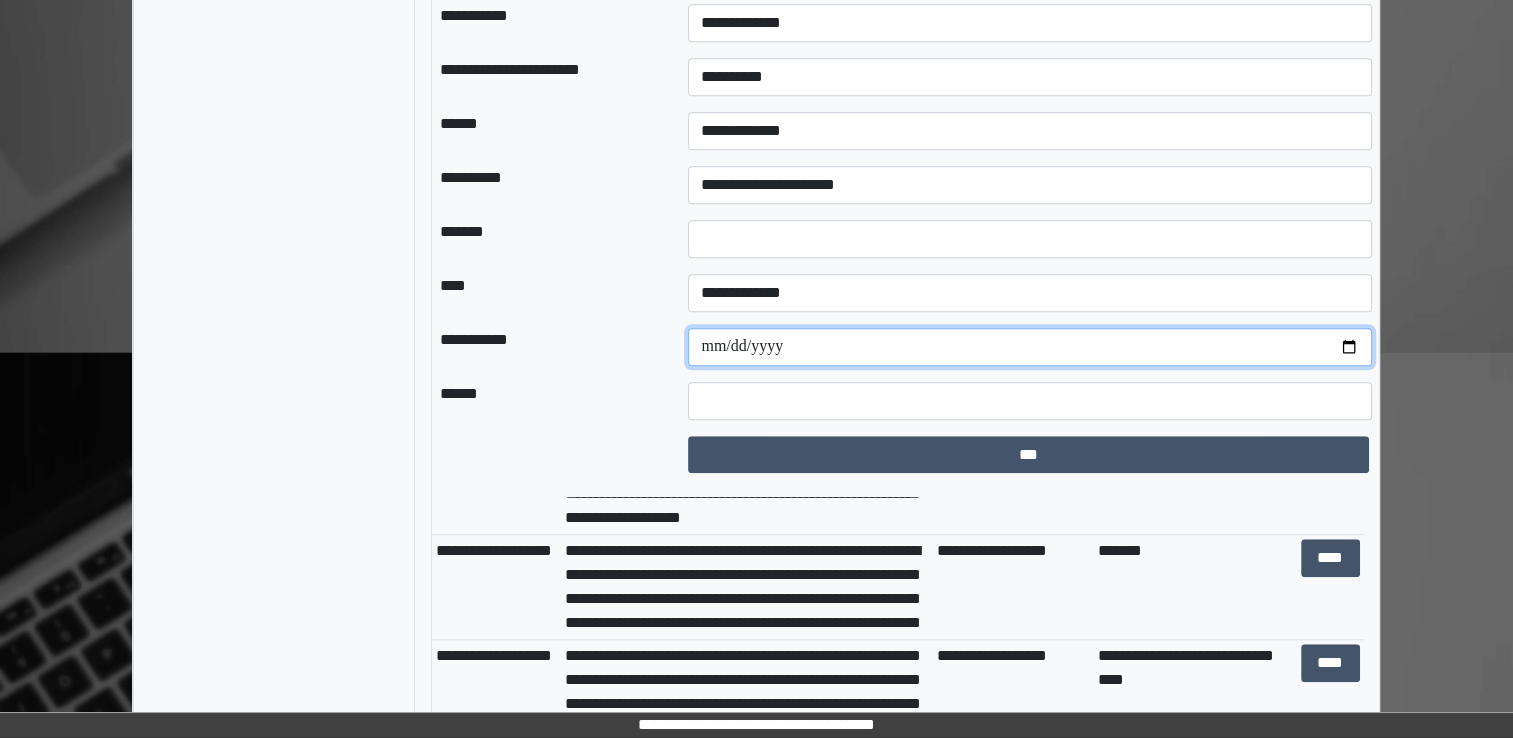 scroll, scrollTop: 1500, scrollLeft: 0, axis: vertical 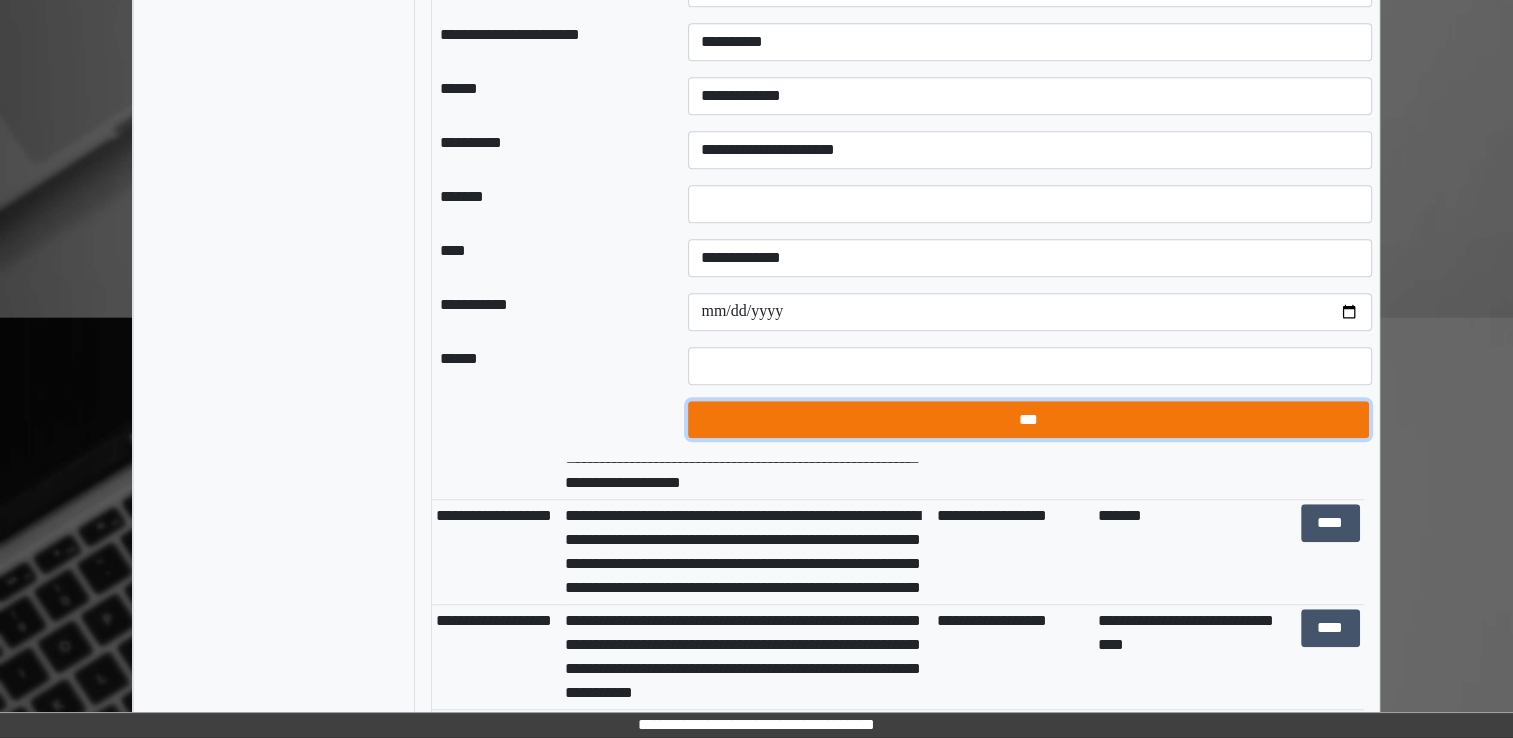 click on "***" at bounding box center [1028, 420] 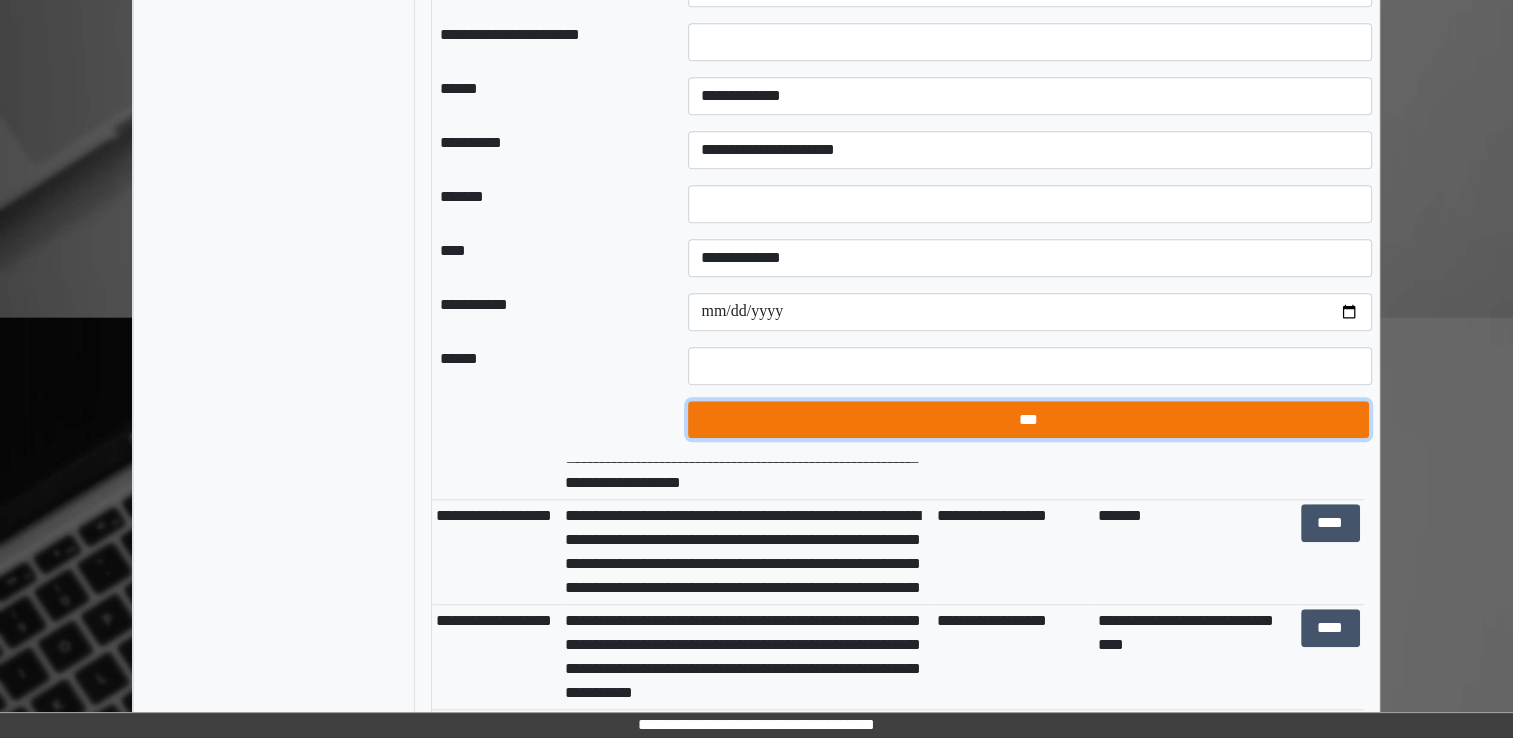 select on "*" 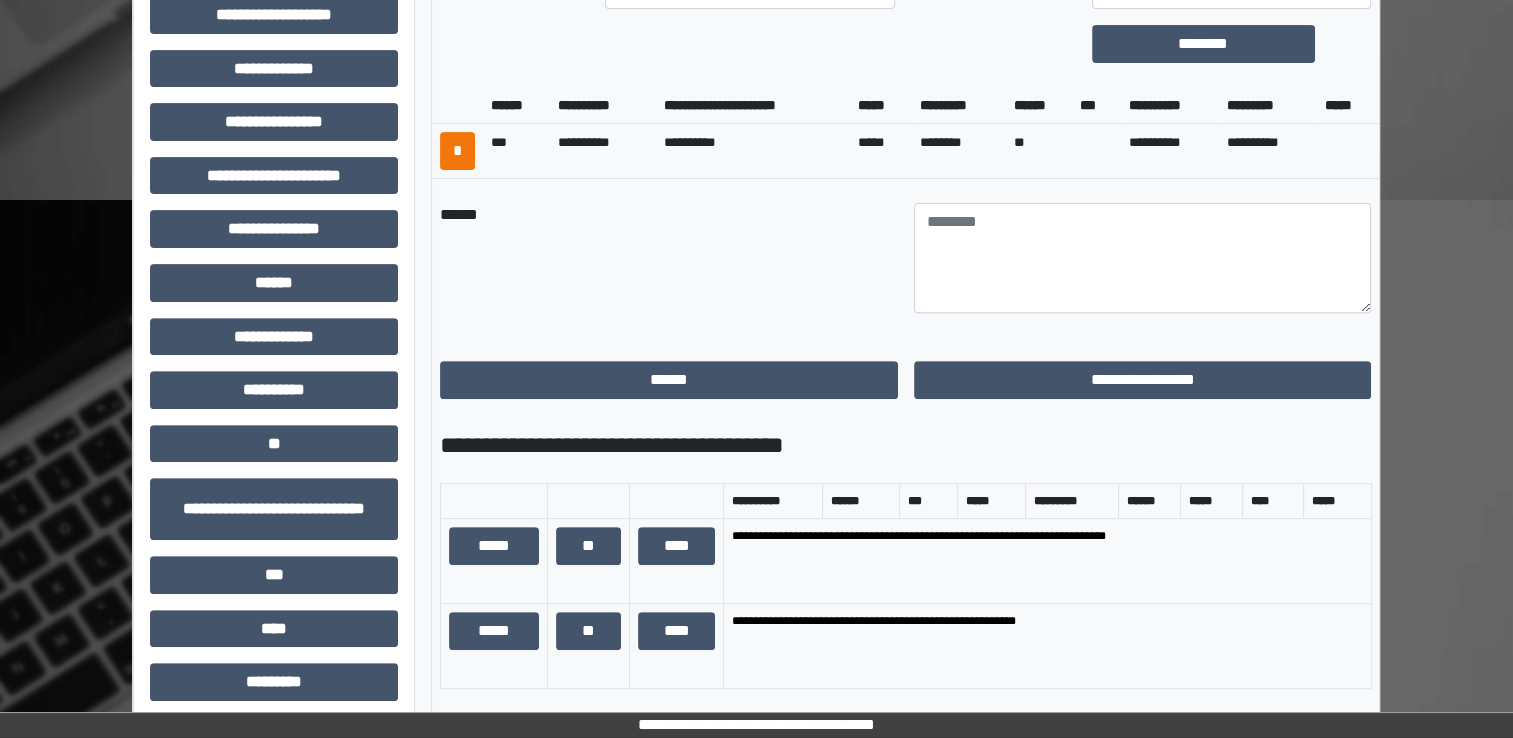 scroll, scrollTop: 400, scrollLeft: 0, axis: vertical 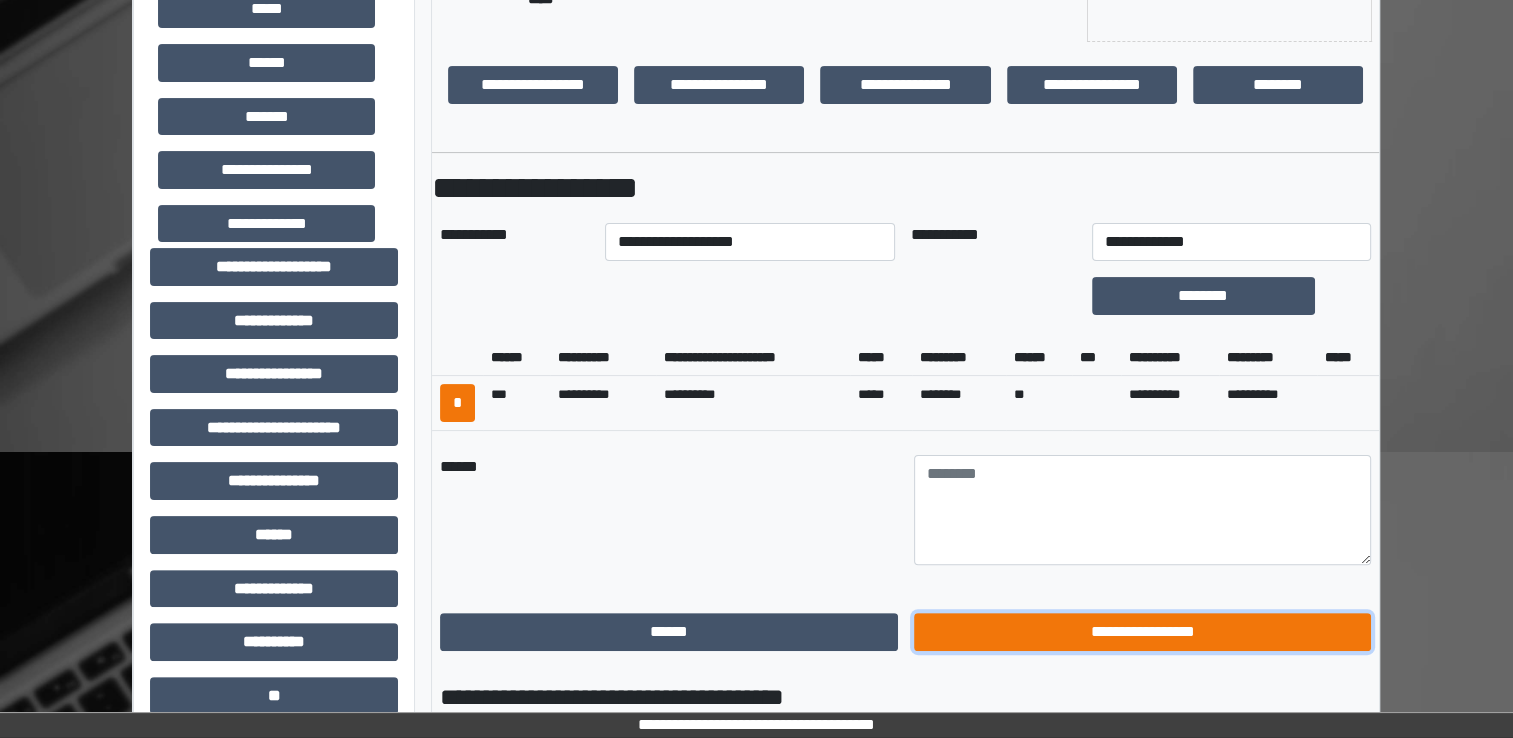 click on "**********" at bounding box center (1143, 632) 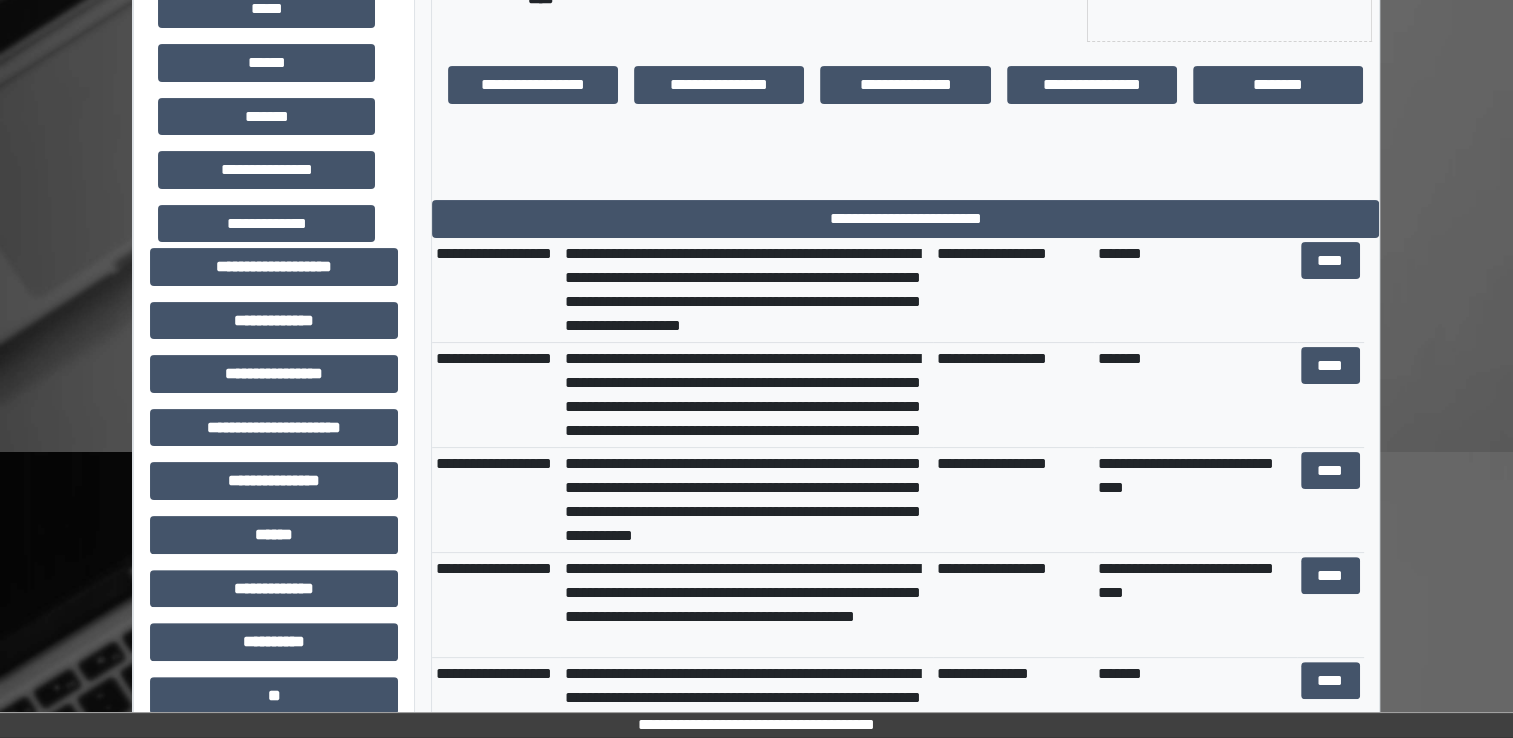 scroll, scrollTop: 0, scrollLeft: 0, axis: both 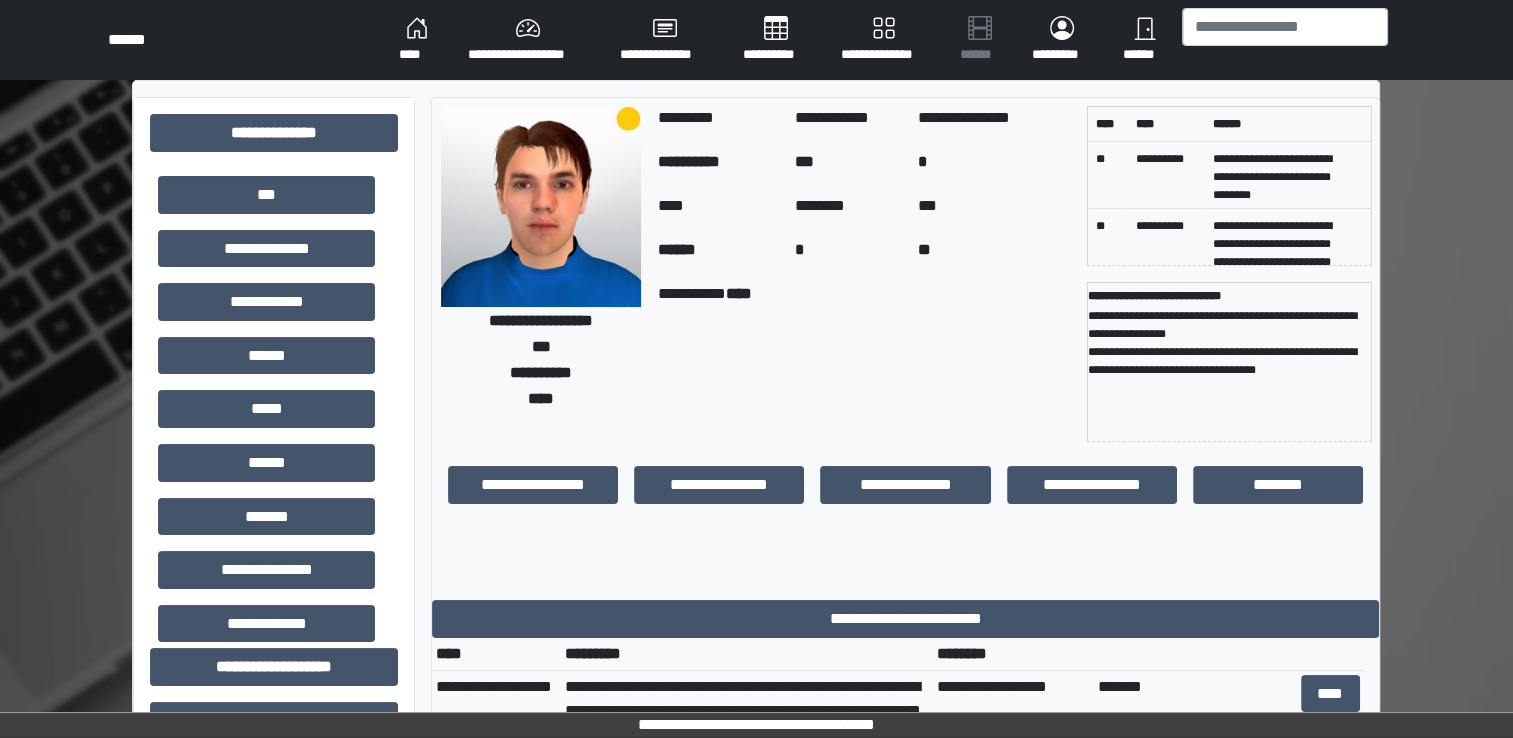click on "****" at bounding box center (417, 40) 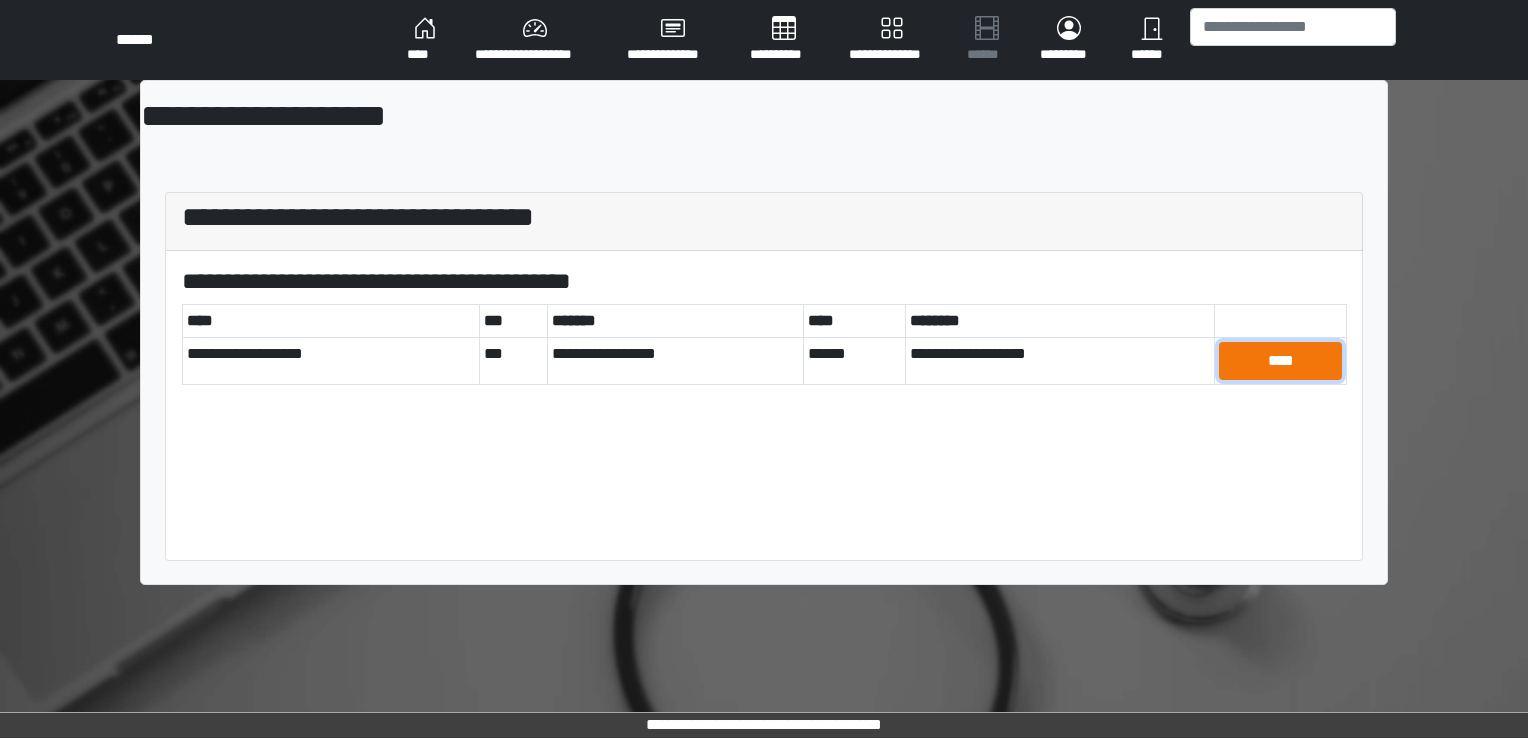 click on "****" at bounding box center (1280, 361) 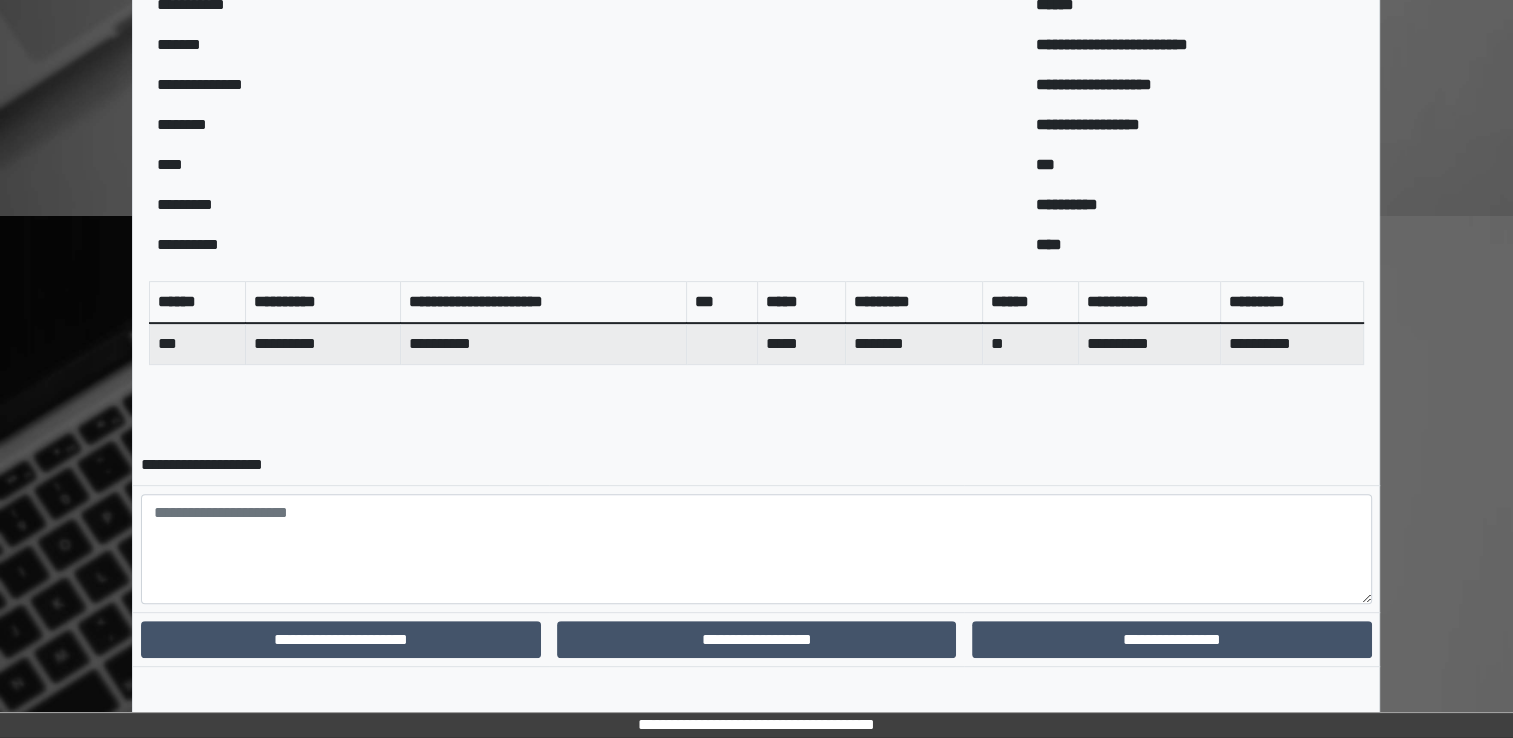 scroll, scrollTop: 644, scrollLeft: 0, axis: vertical 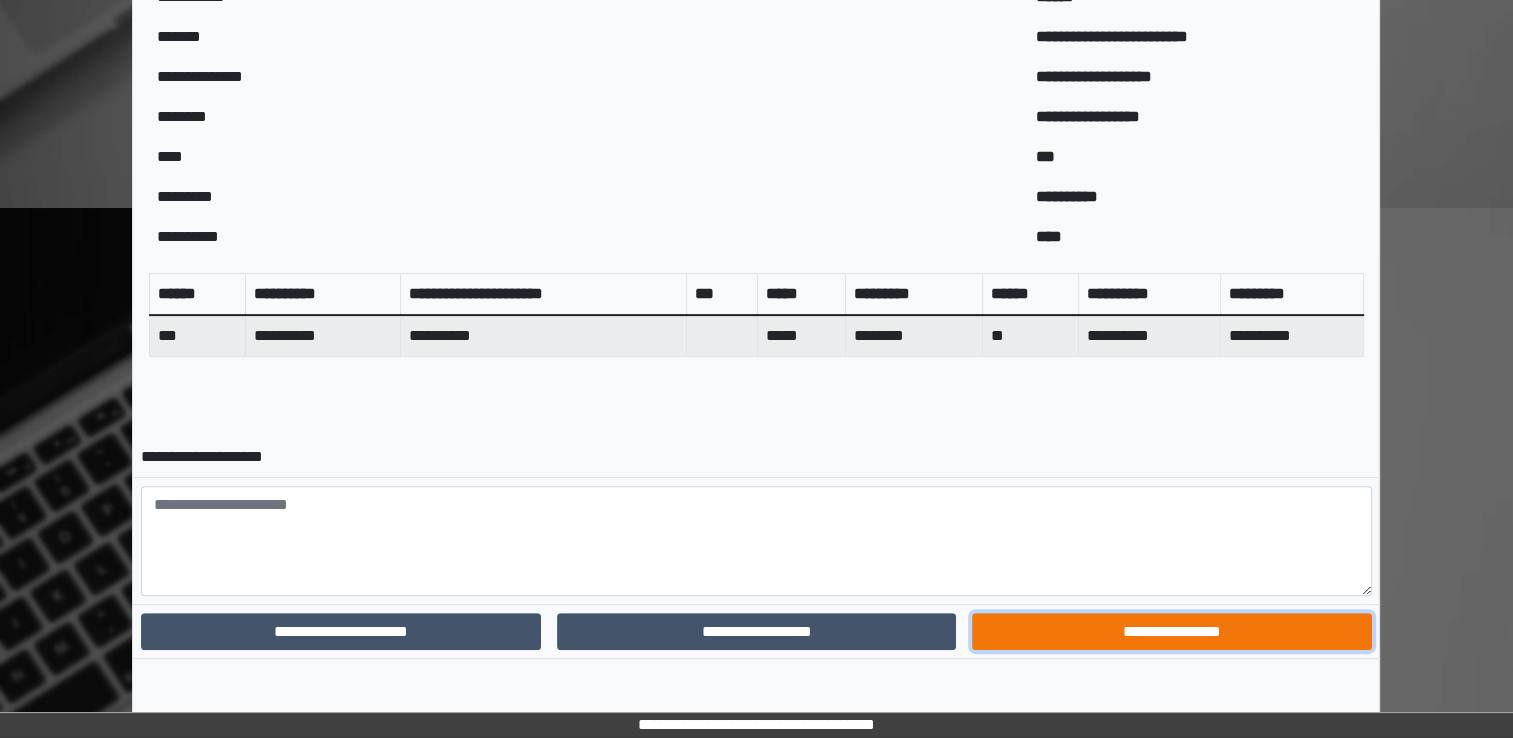 click on "**********" at bounding box center [1171, 632] 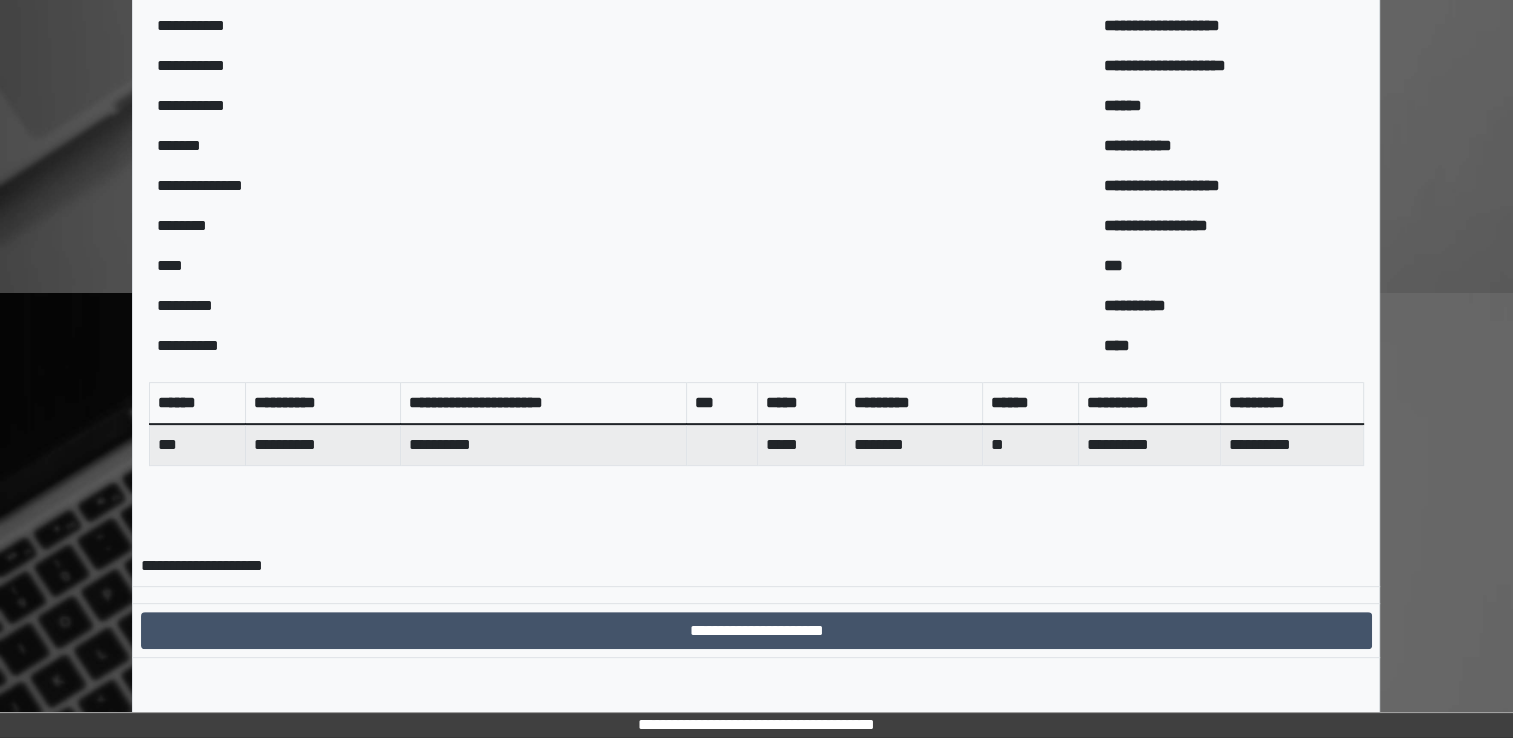 scroll, scrollTop: 559, scrollLeft: 0, axis: vertical 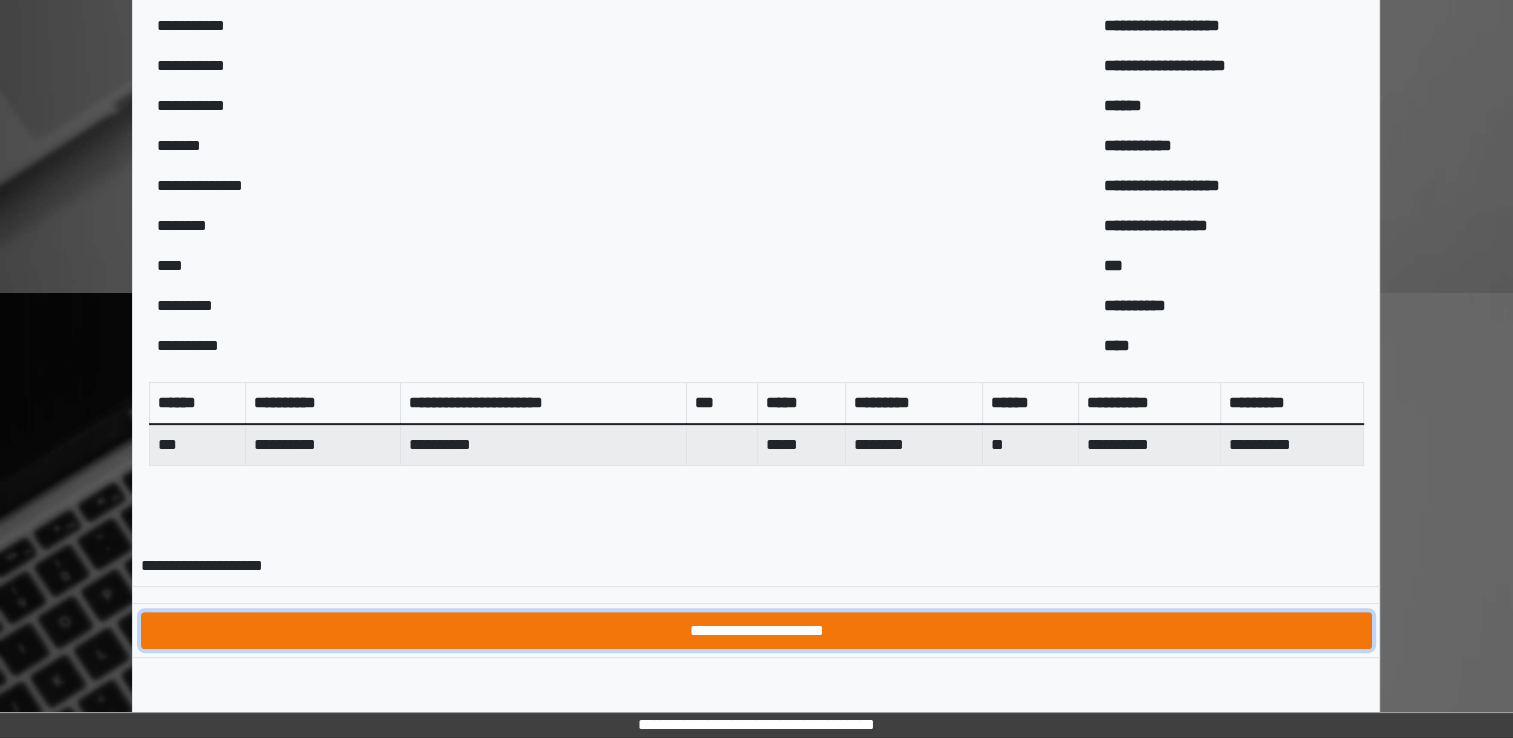 click on "**********" at bounding box center [756, 631] 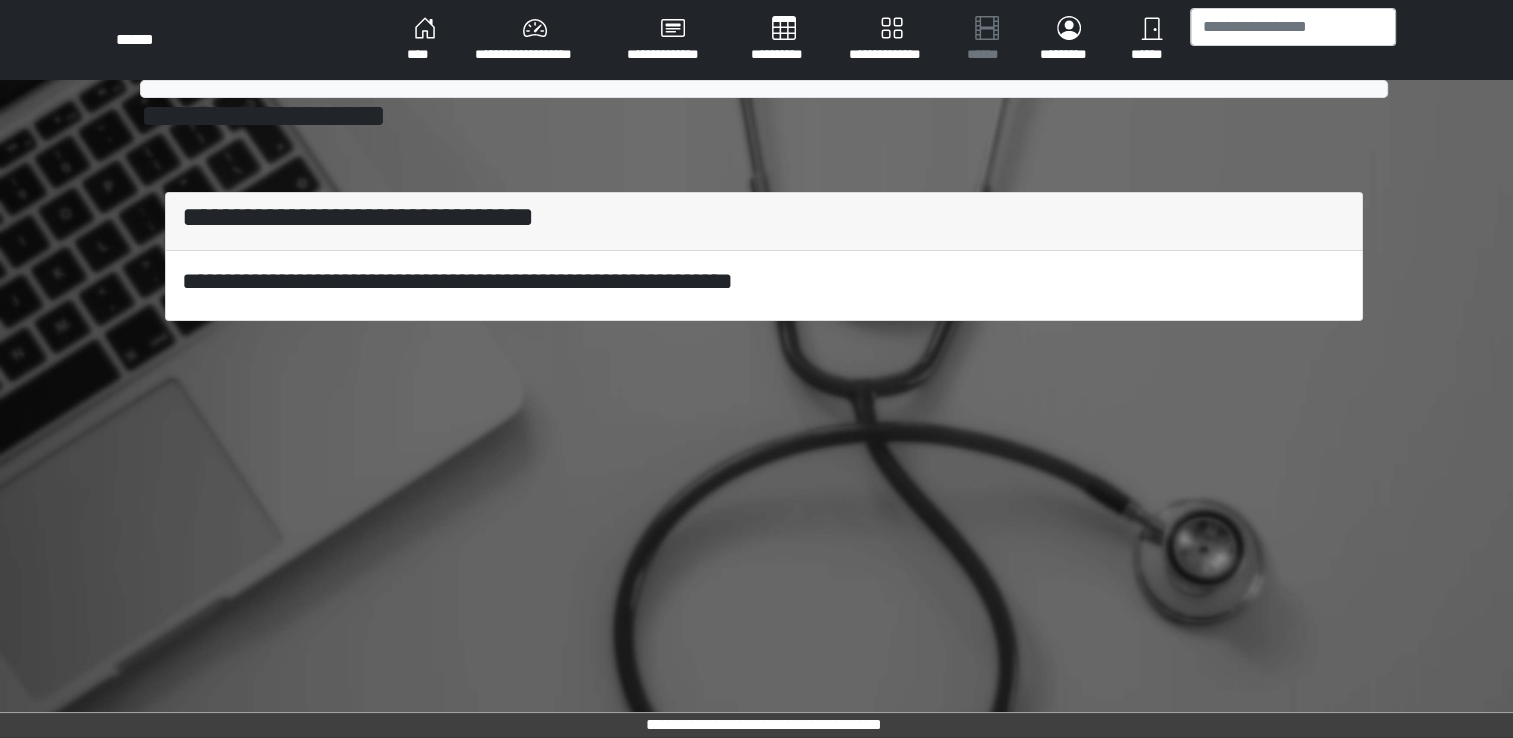 scroll, scrollTop: 0, scrollLeft: 0, axis: both 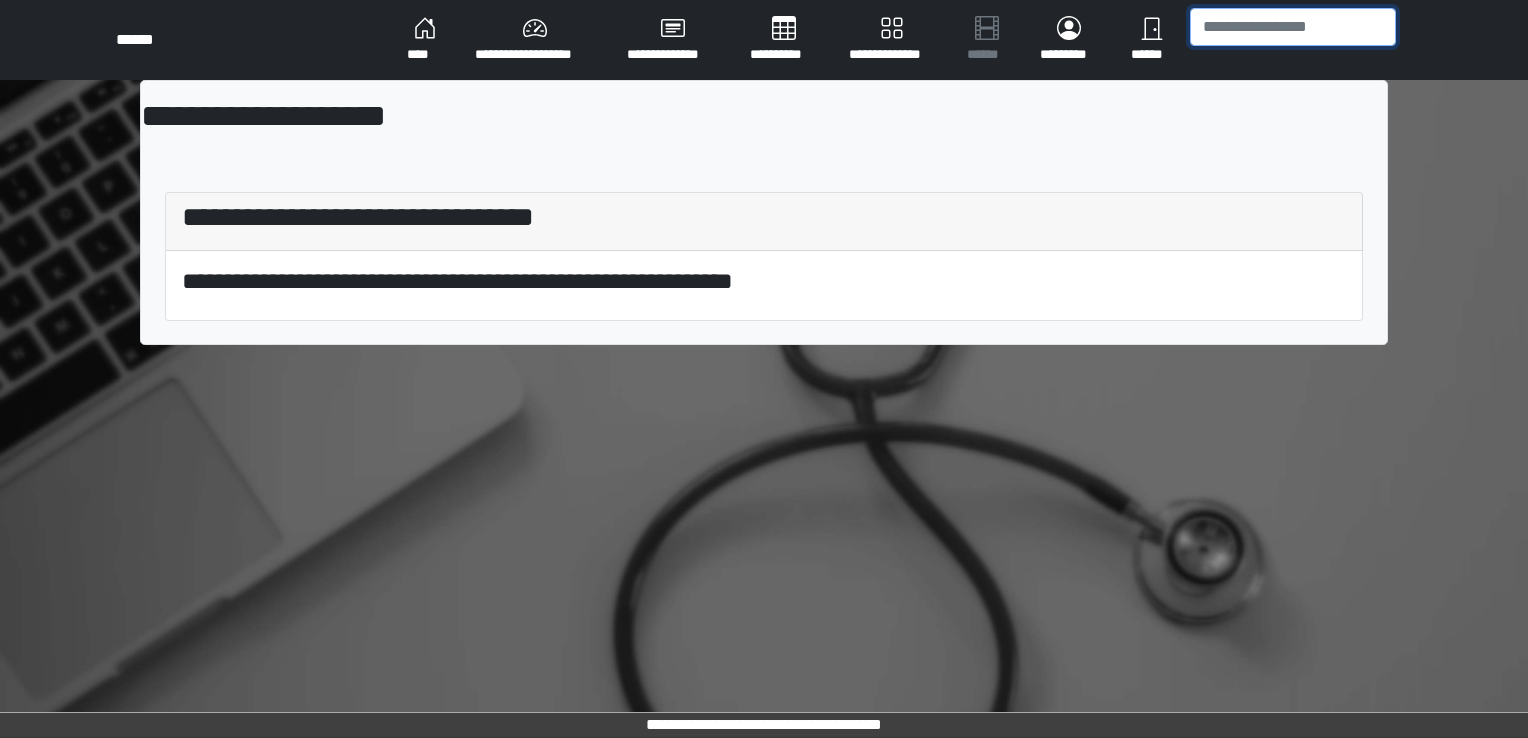 click at bounding box center (1293, 27) 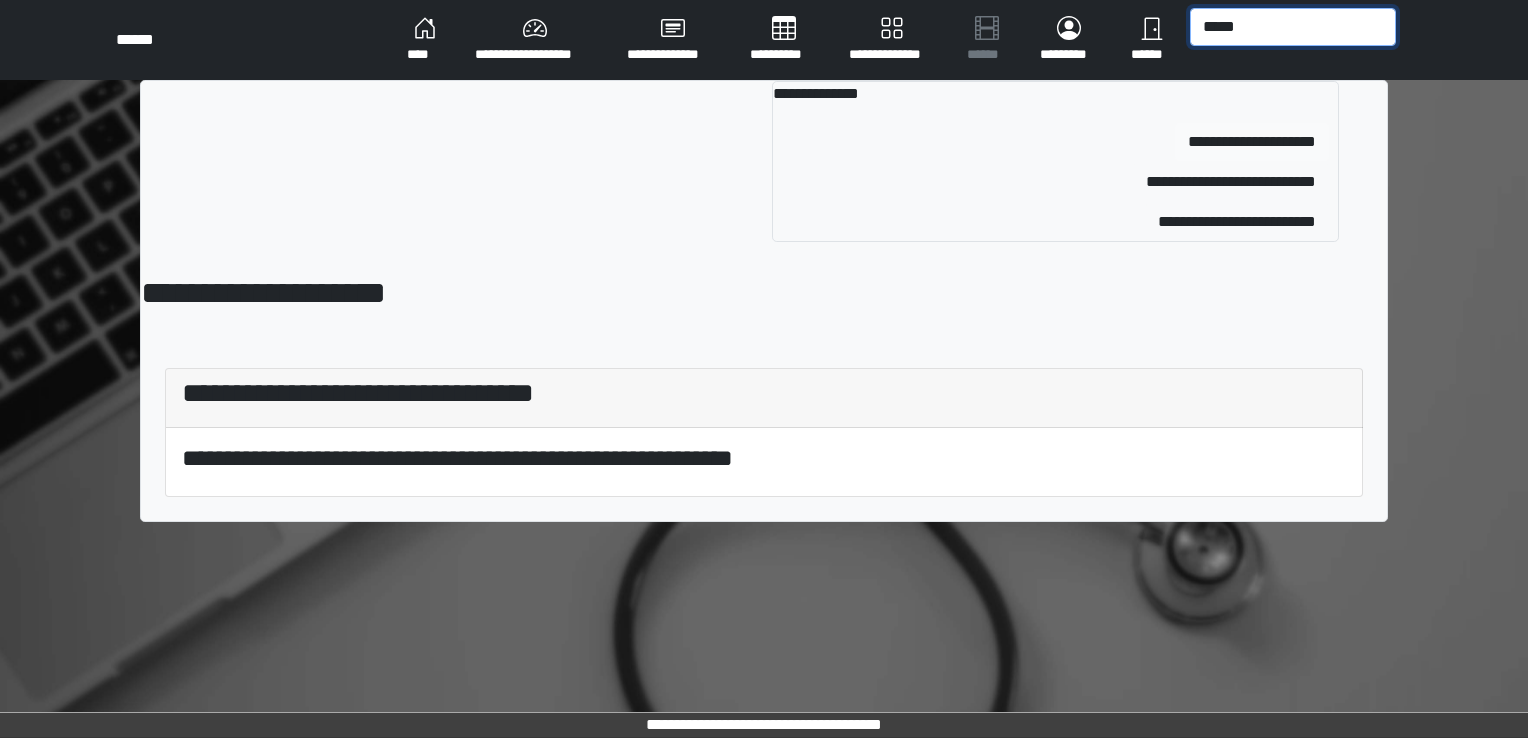 type on "*****" 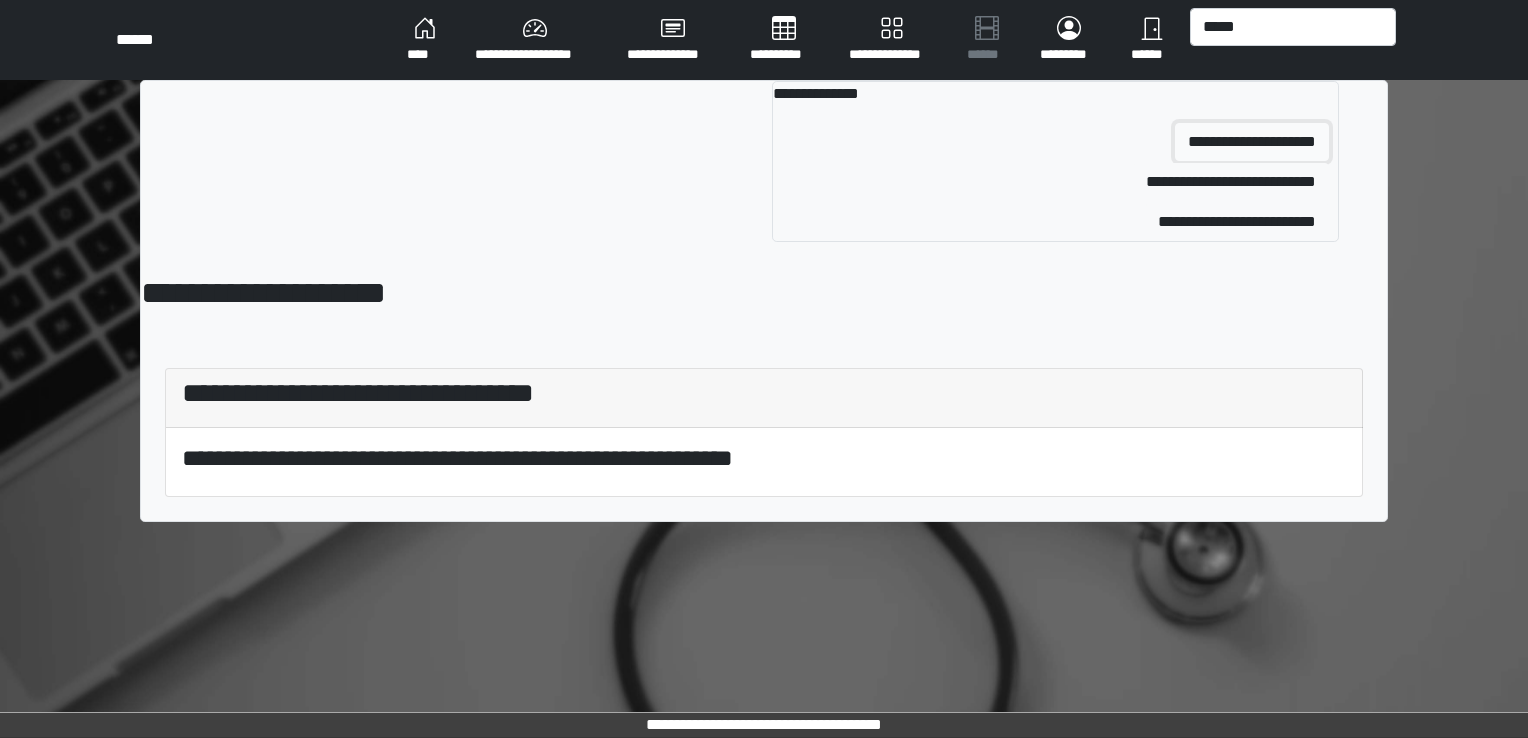 click on "**********" at bounding box center (1252, 142) 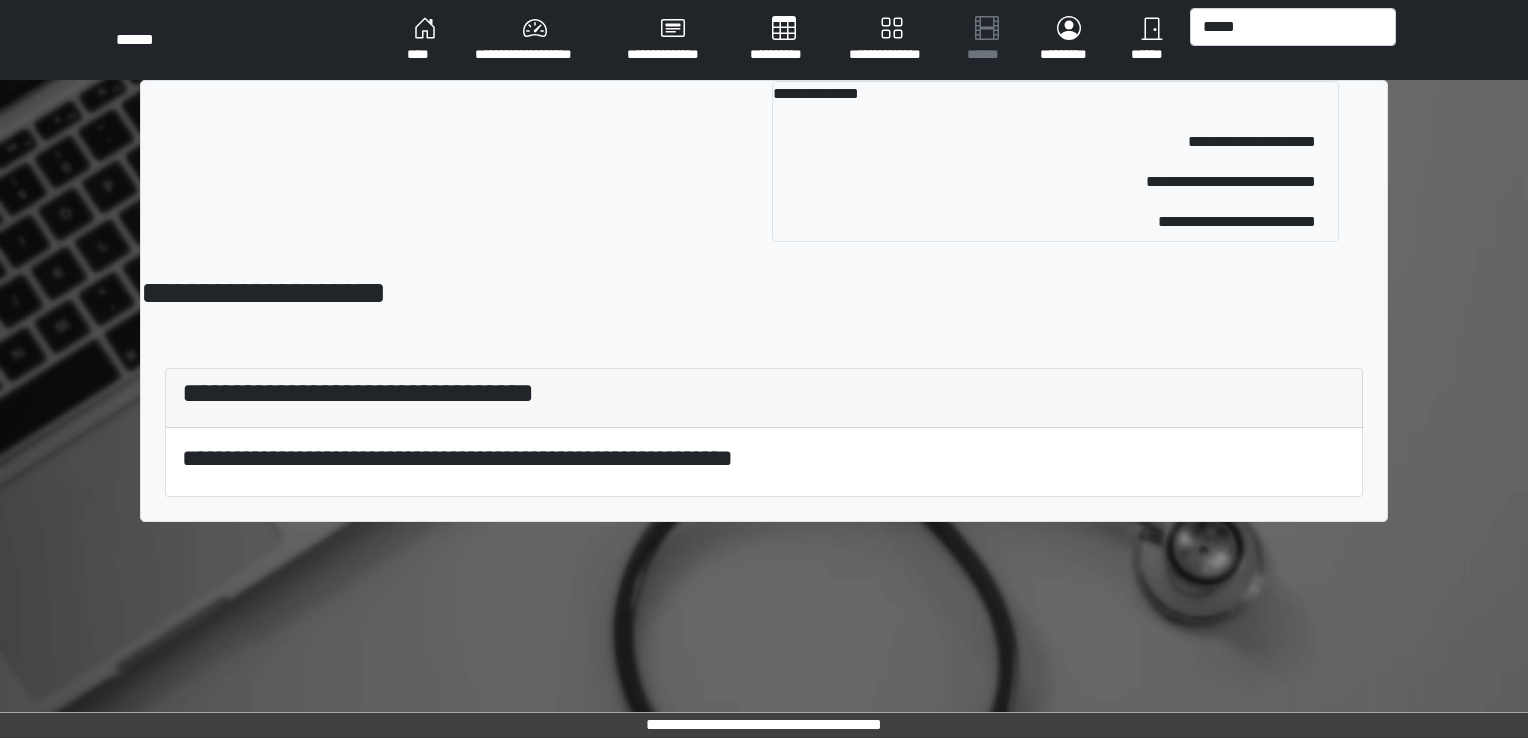 type 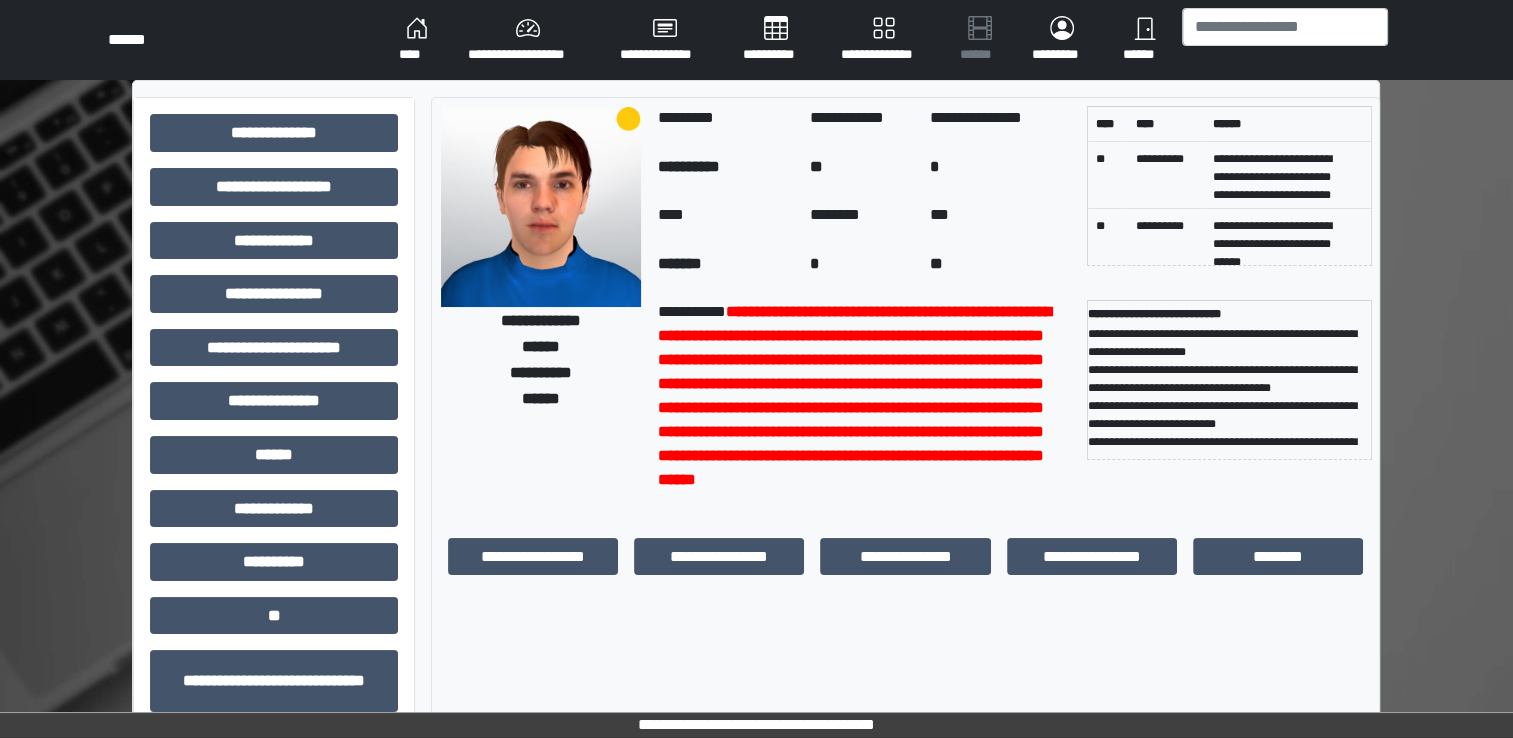scroll, scrollTop: 55, scrollLeft: 0, axis: vertical 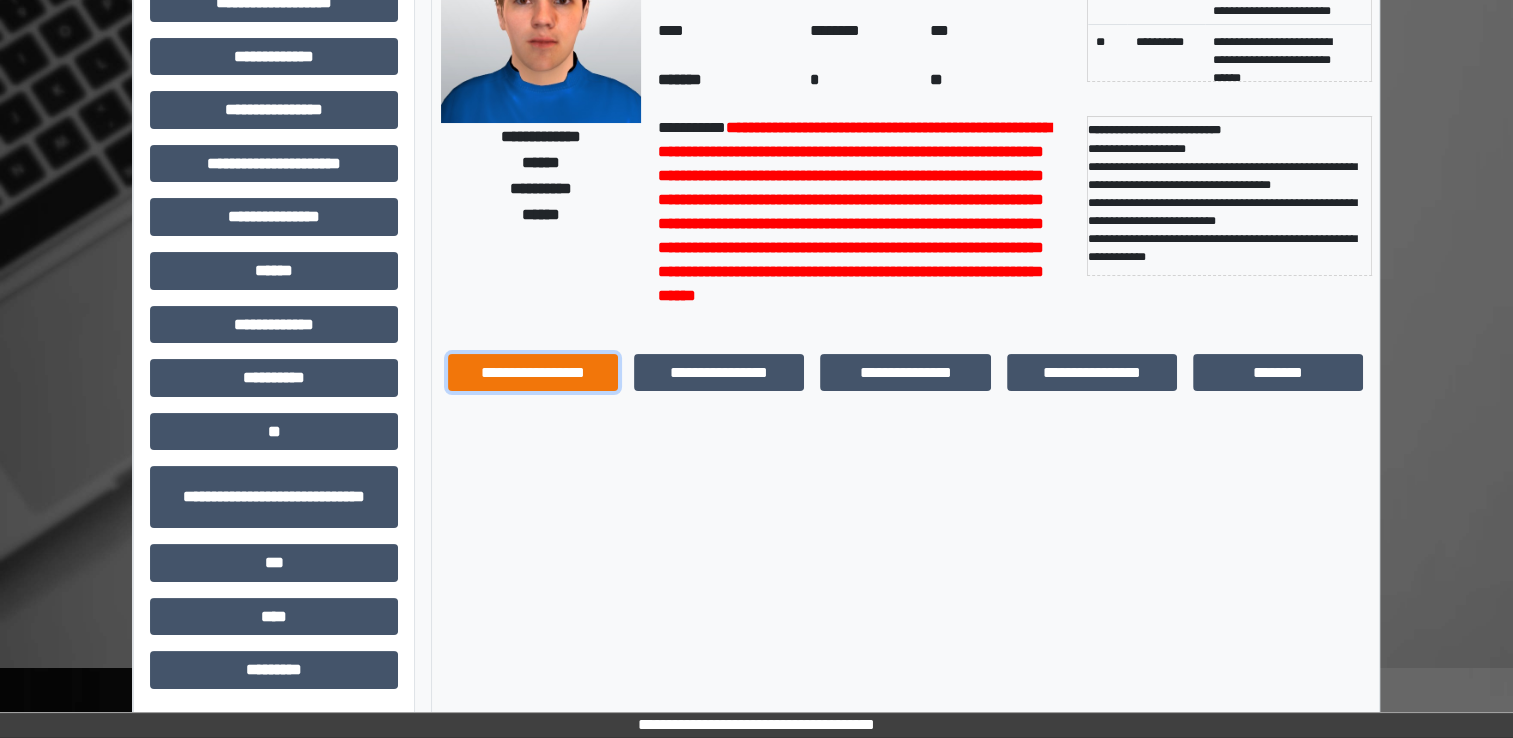 click on "**********" at bounding box center [533, 373] 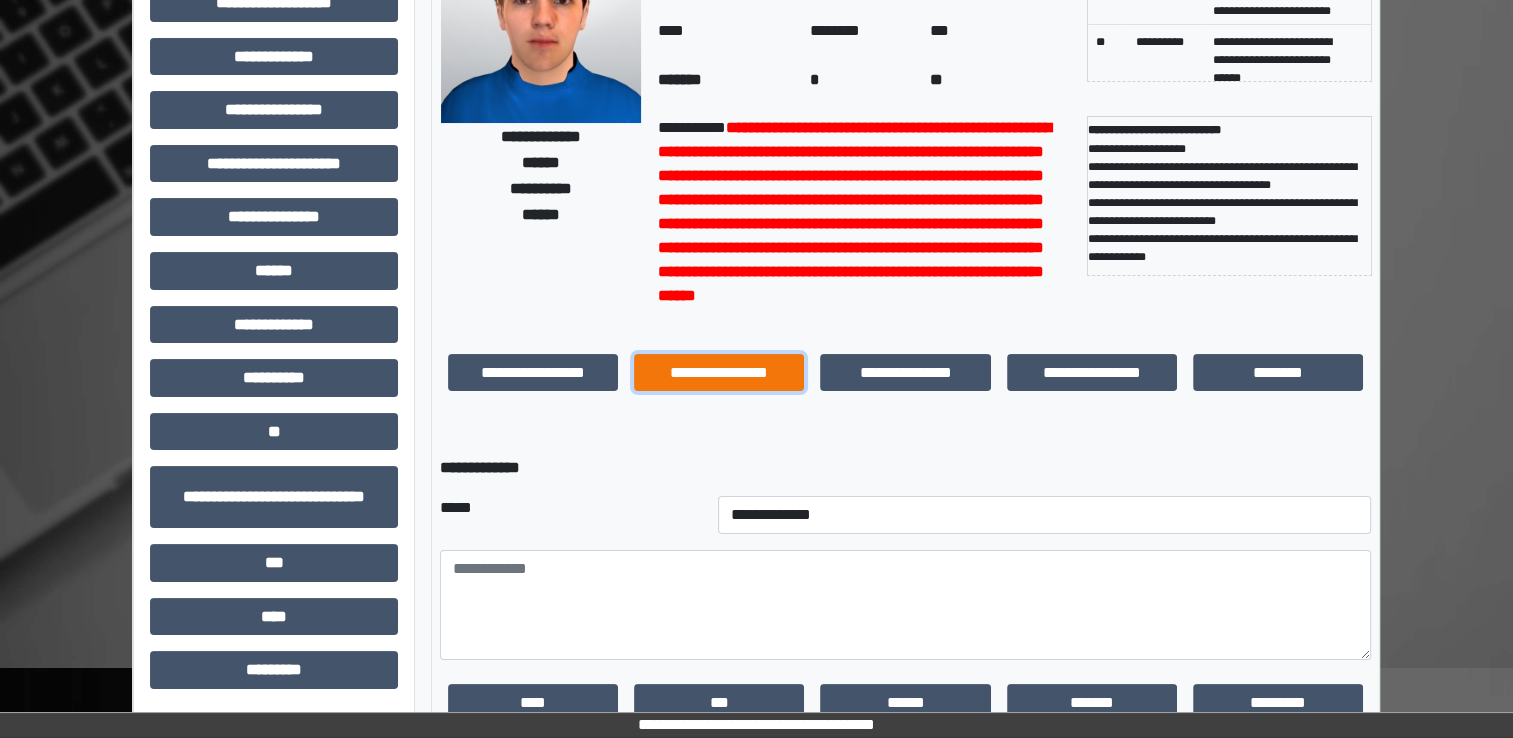 drag, startPoint x: 743, startPoint y: 382, endPoint x: 726, endPoint y: 415, distance: 37.12142 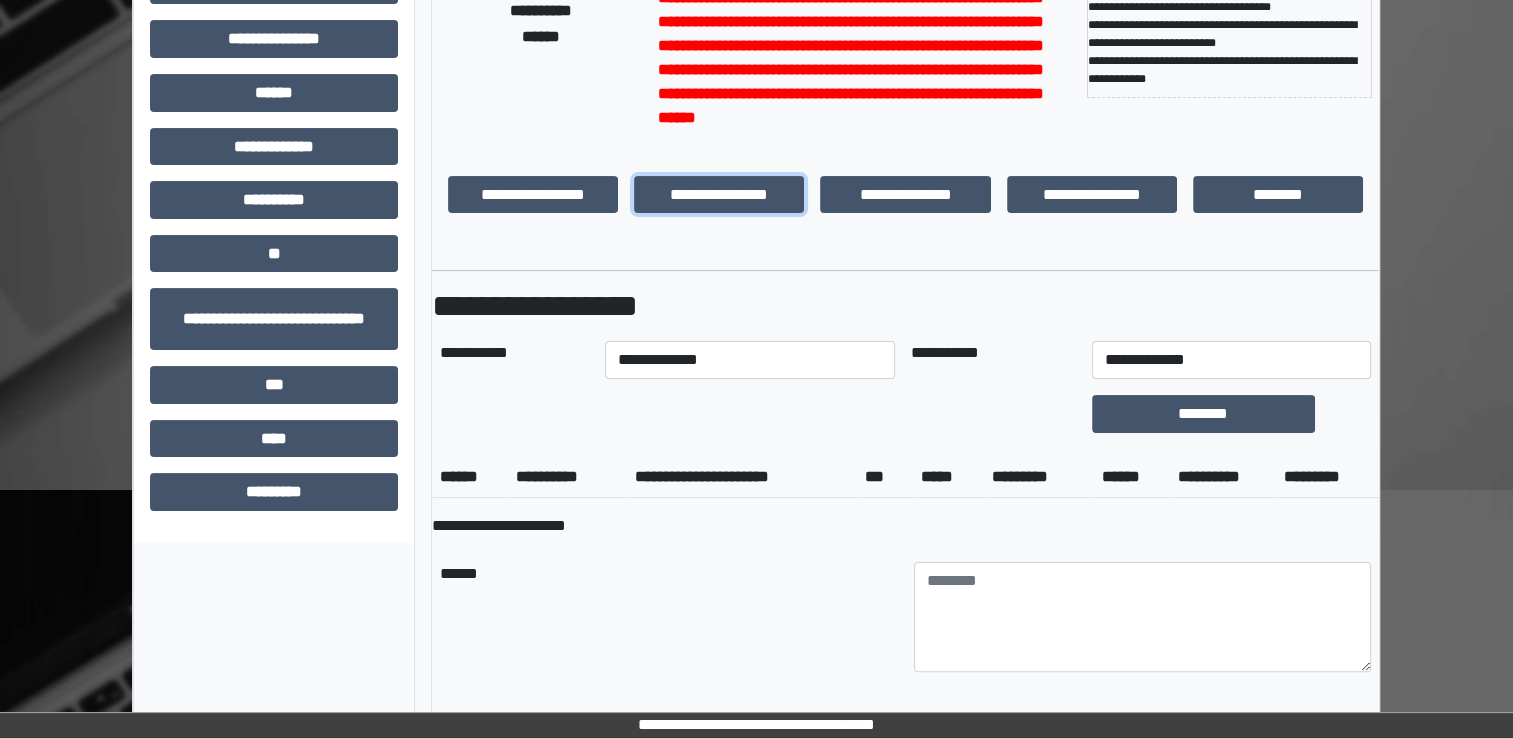 scroll, scrollTop: 384, scrollLeft: 0, axis: vertical 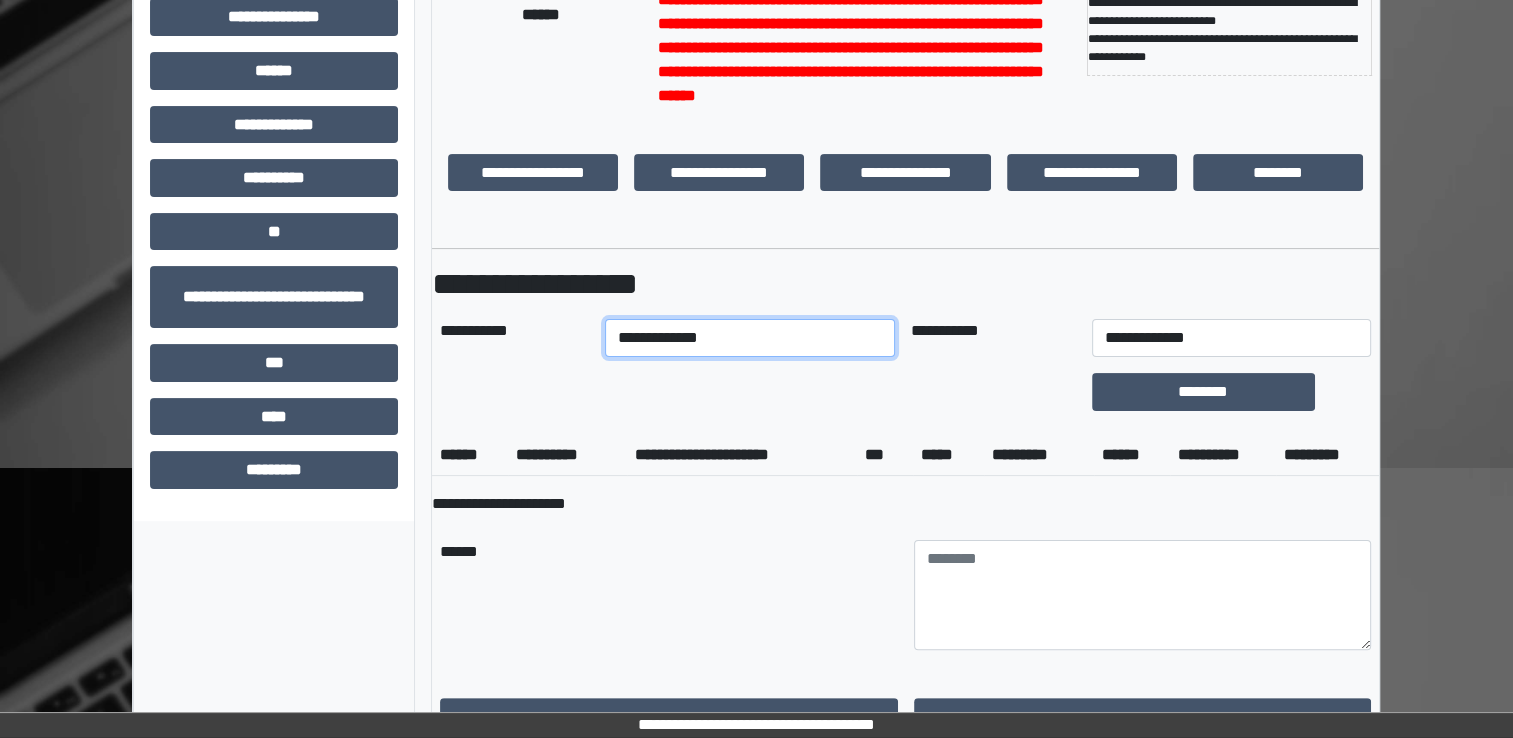 click on "**********" at bounding box center (750, 338) 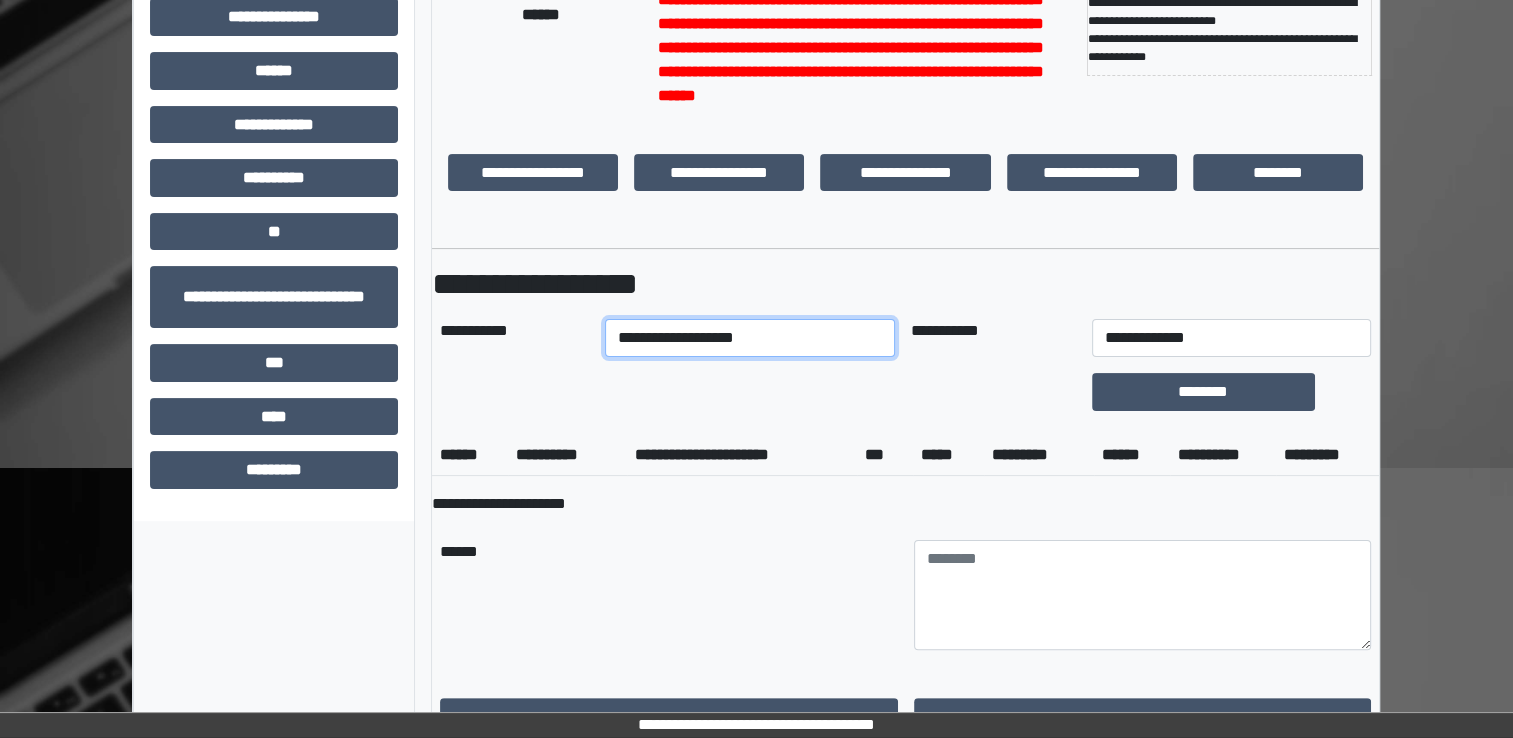 click on "**********" at bounding box center (750, 338) 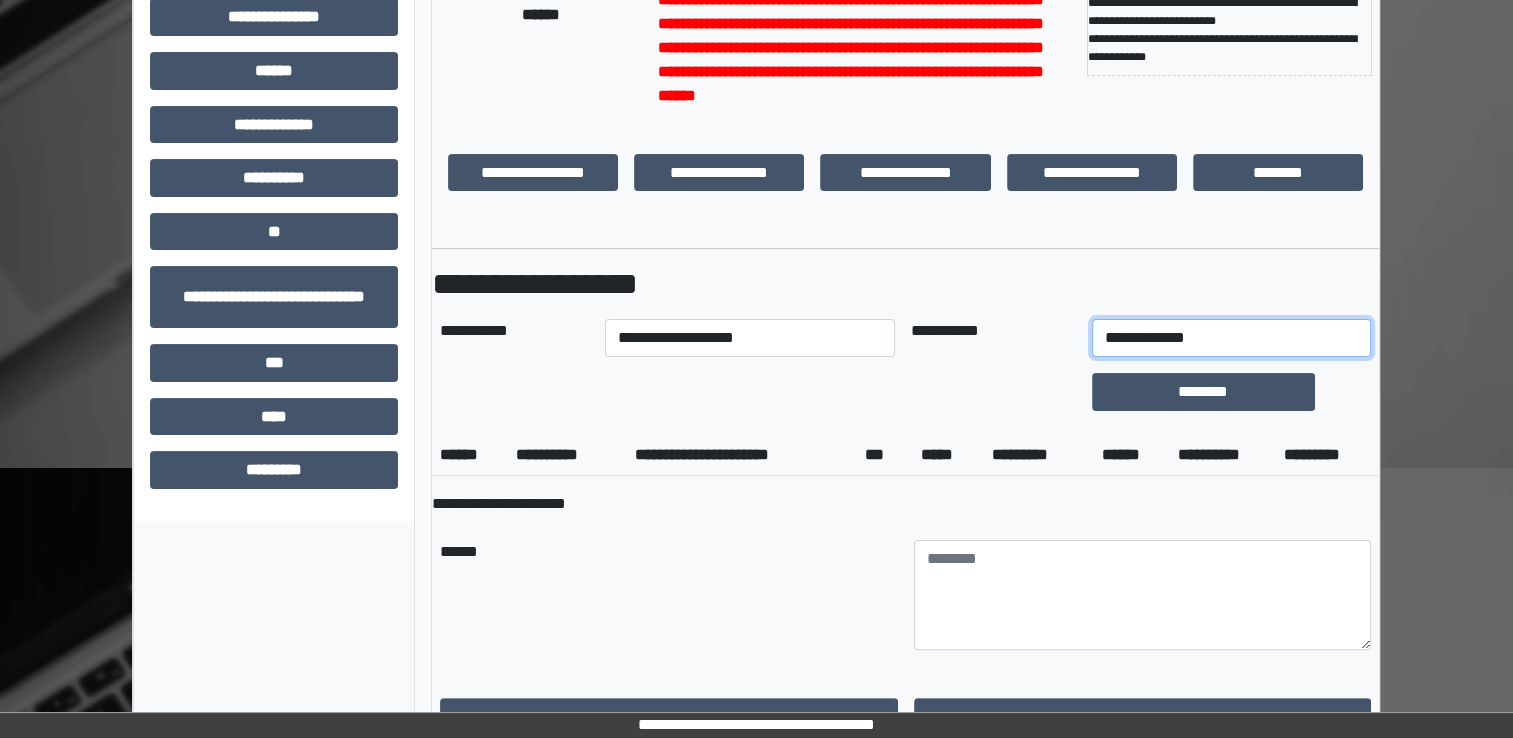 click on "**********" at bounding box center (1231, 338) 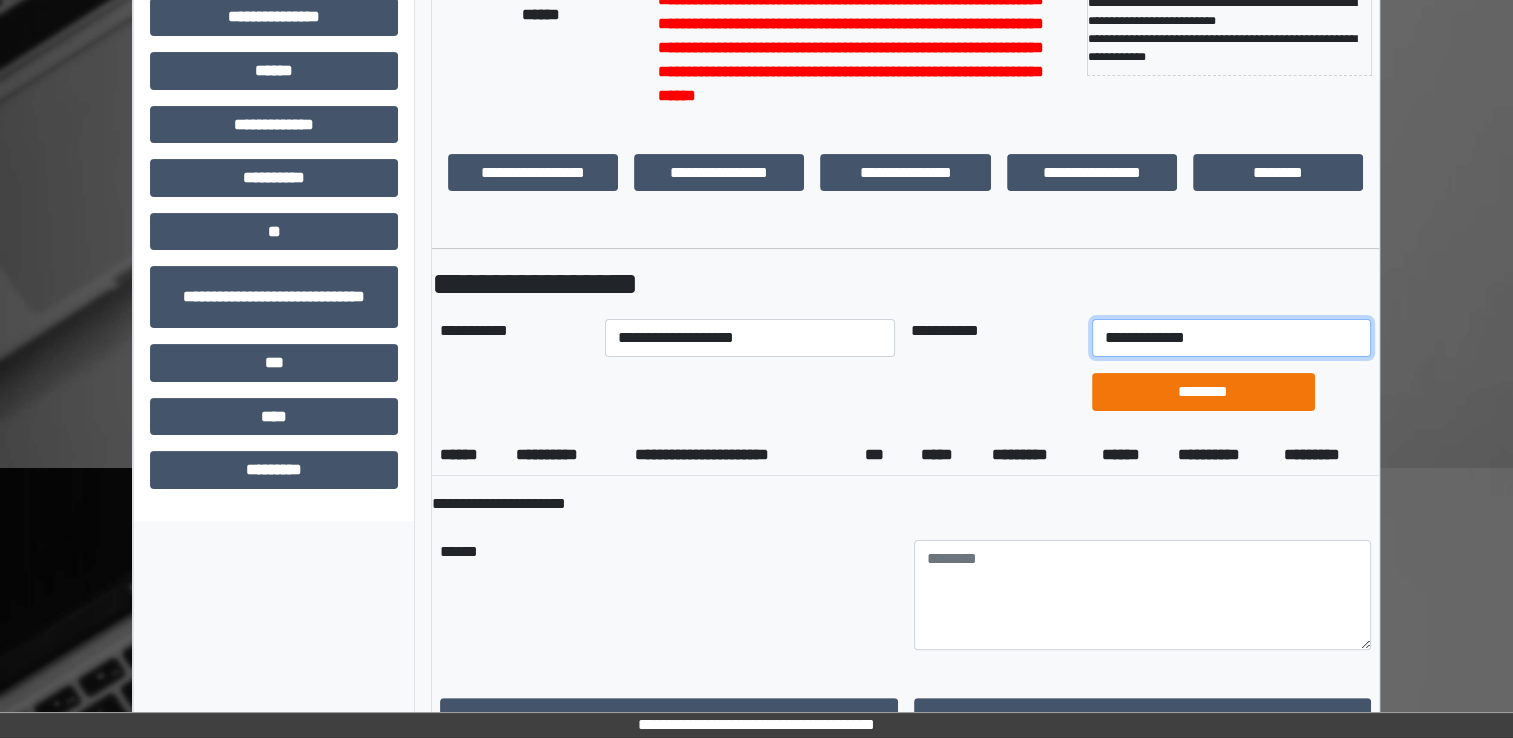 select on "*" 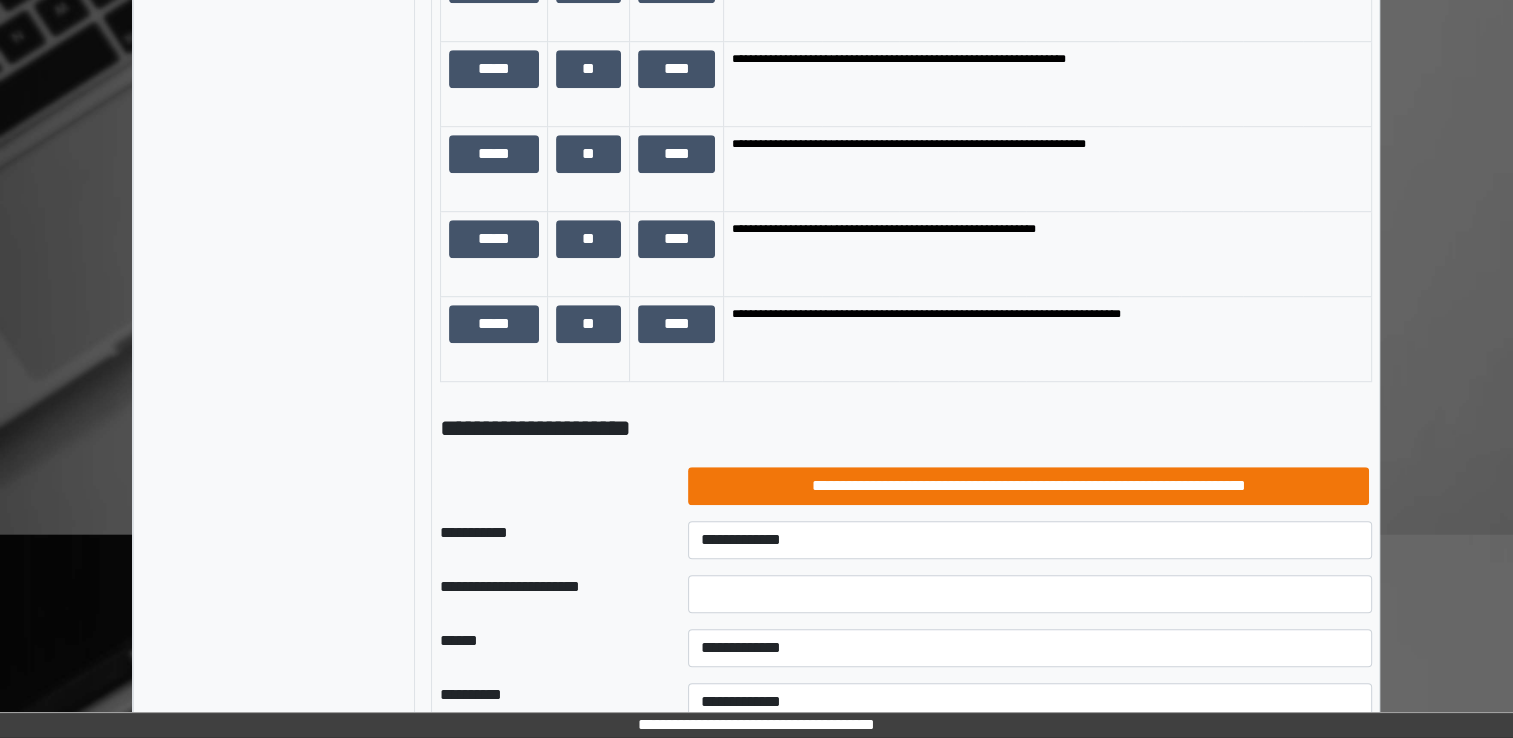 scroll, scrollTop: 1284, scrollLeft: 0, axis: vertical 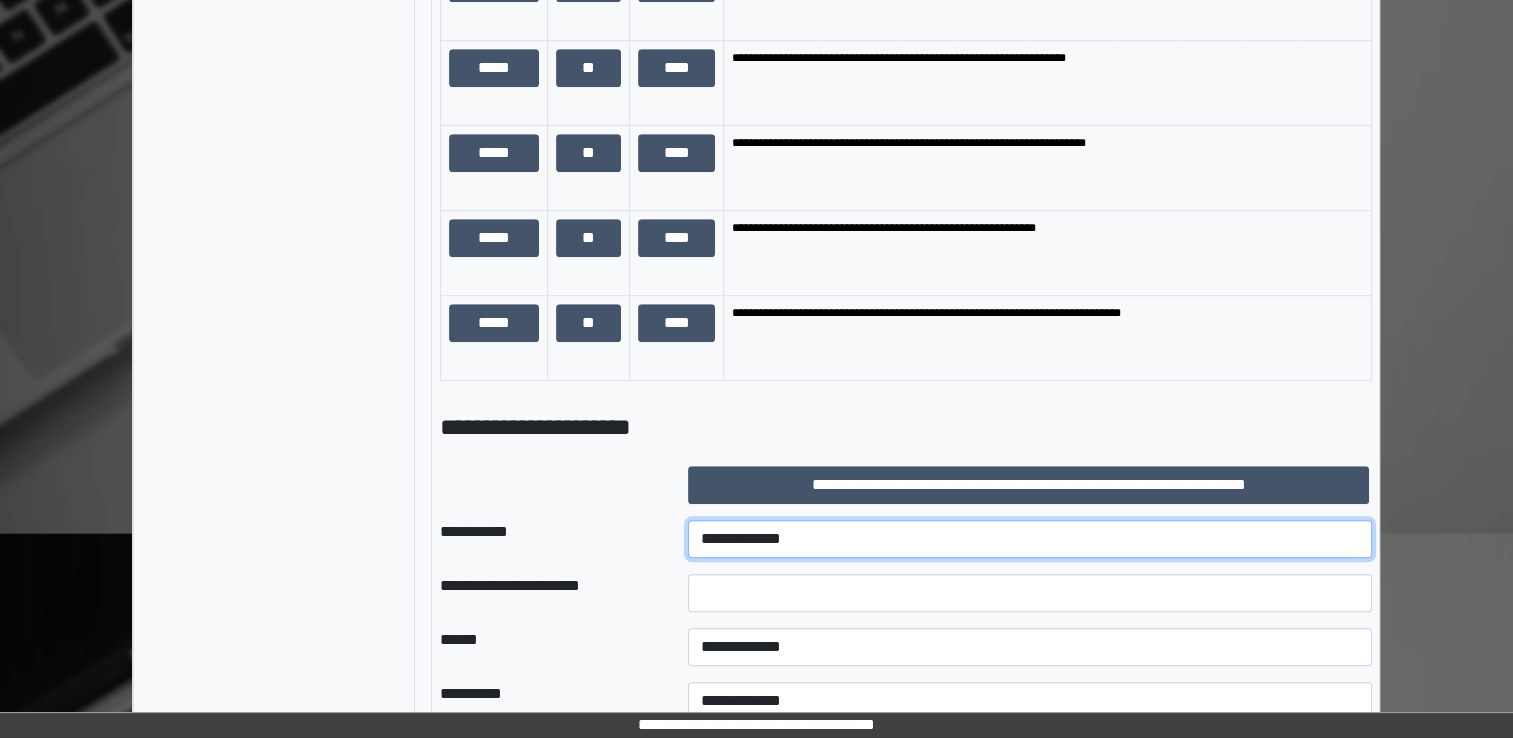 click on "**********" at bounding box center [1030, 539] 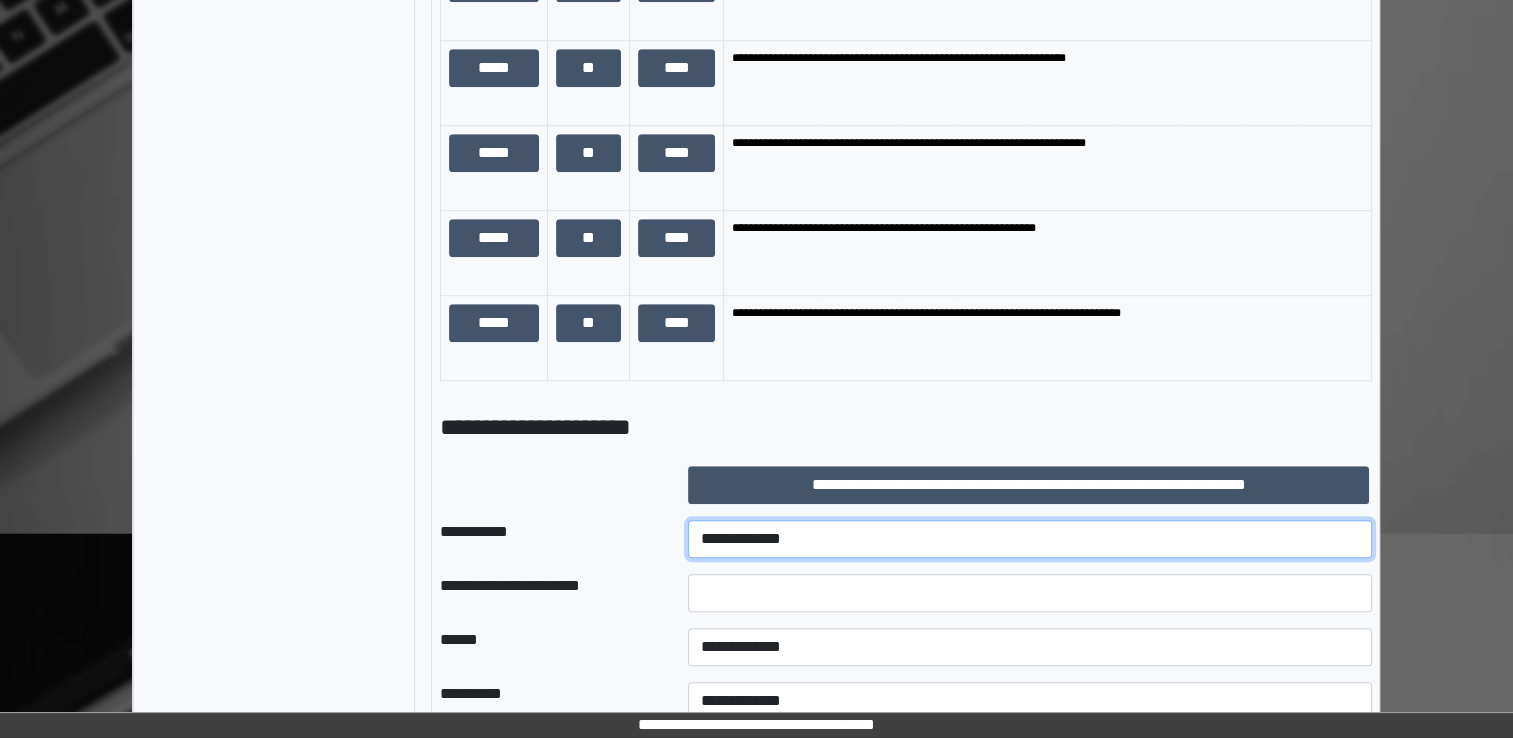 select on "***" 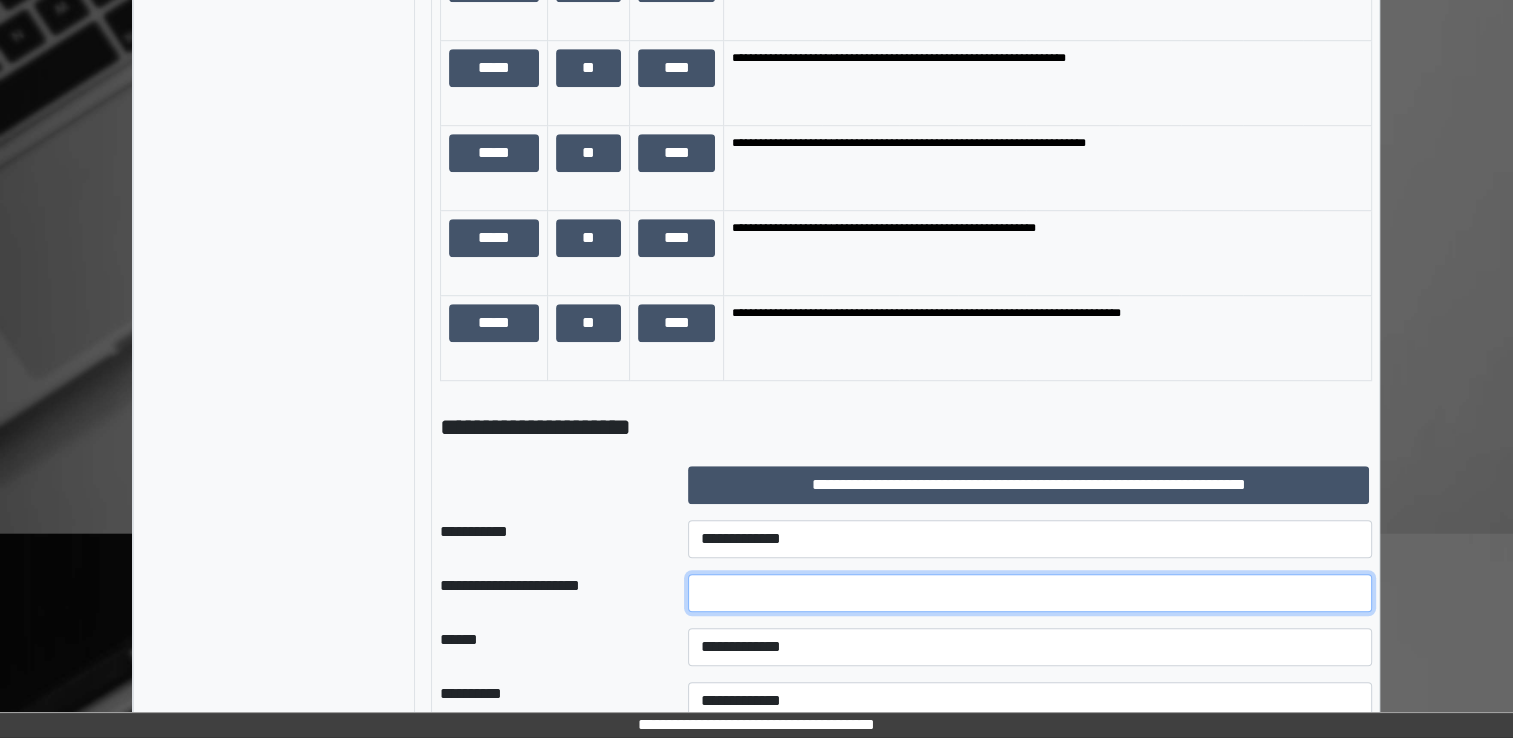 click at bounding box center (1030, 593) 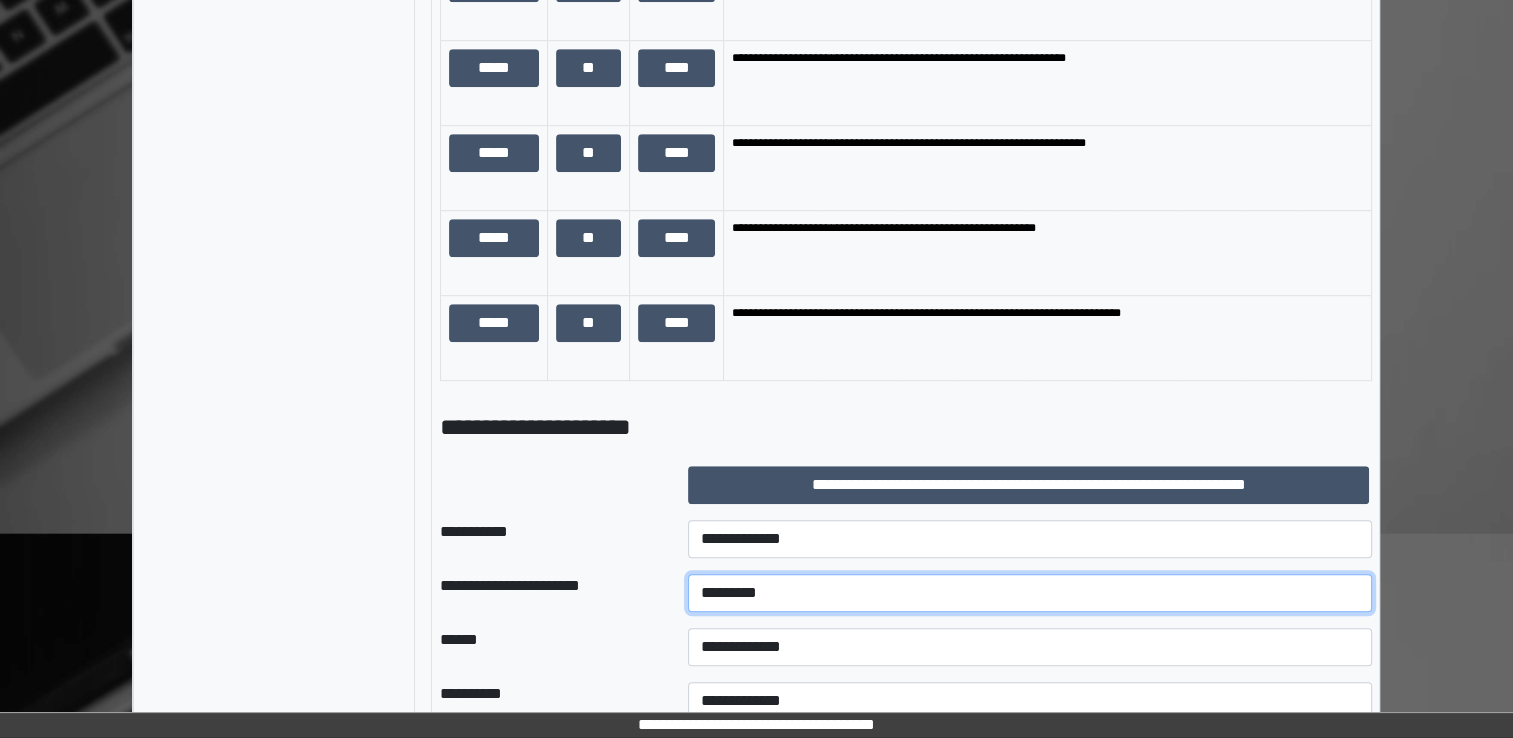 type on "*********" 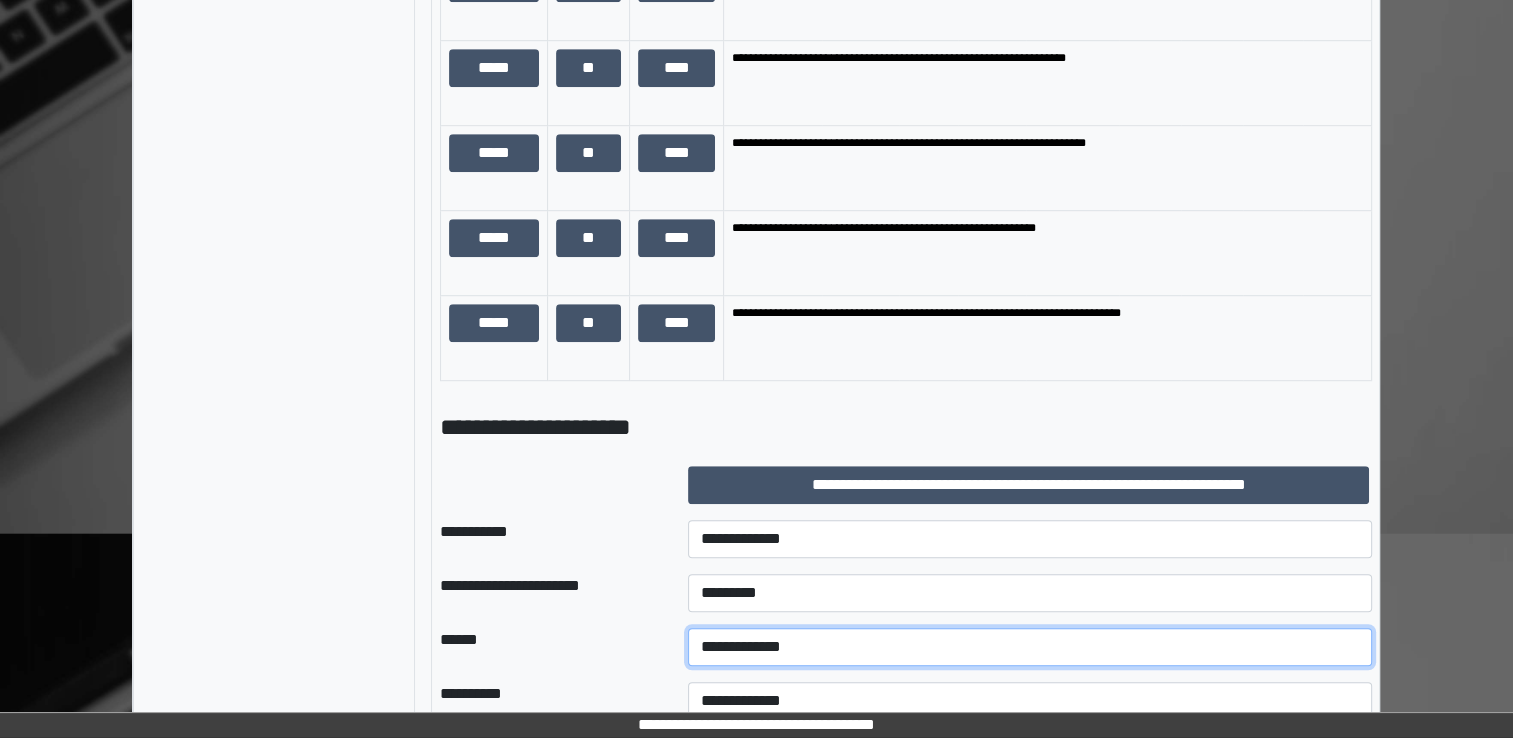 click on "**********" at bounding box center (1030, 647) 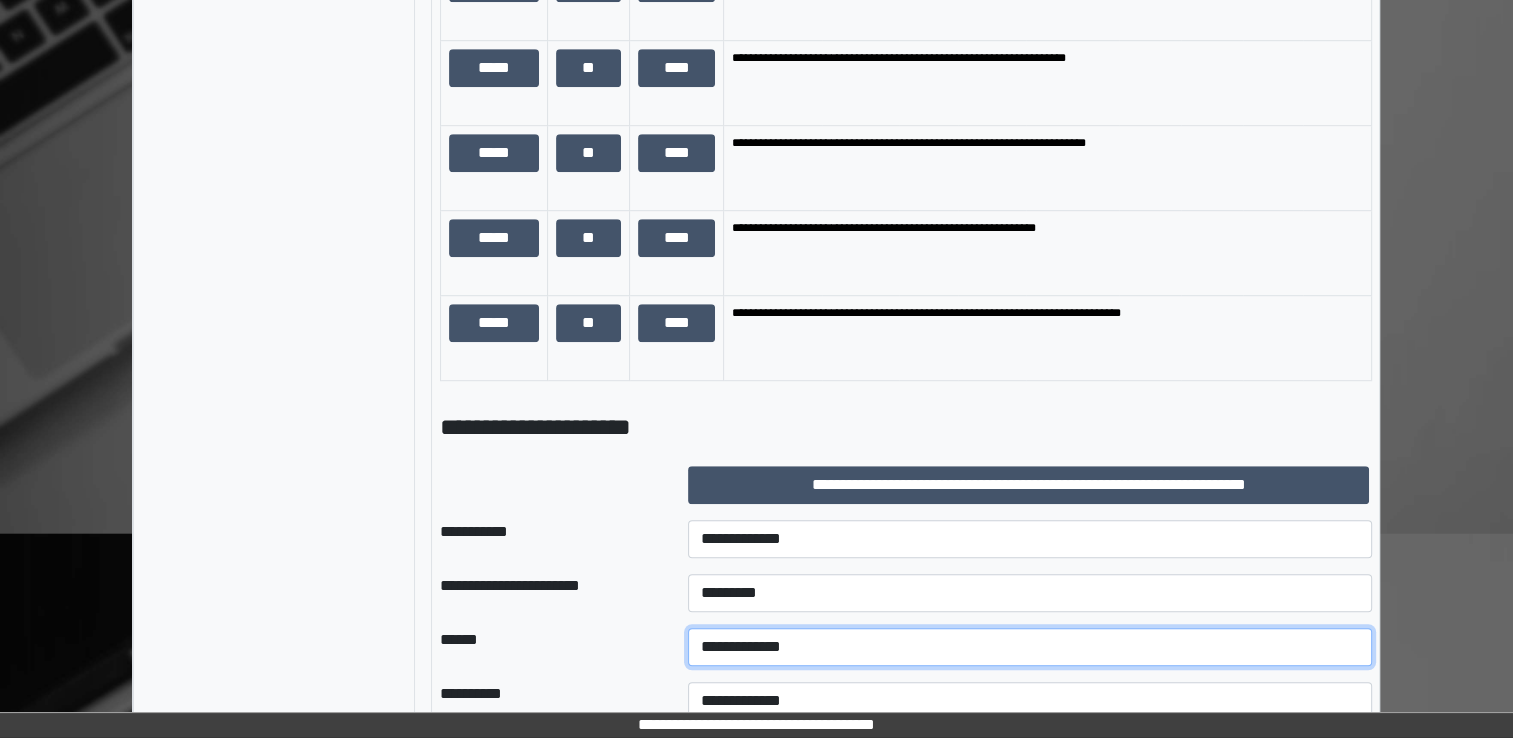 select on "*" 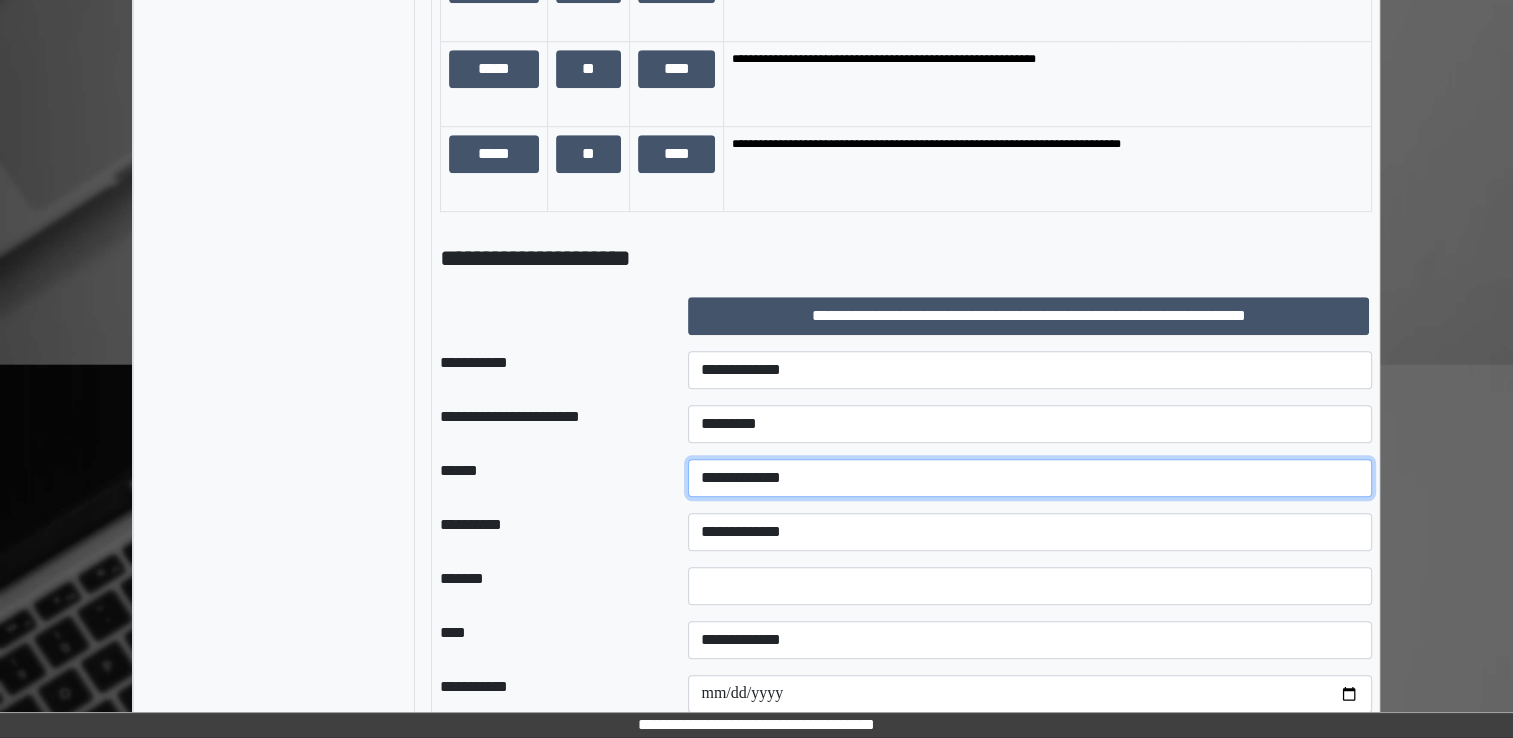 scroll, scrollTop: 1484, scrollLeft: 0, axis: vertical 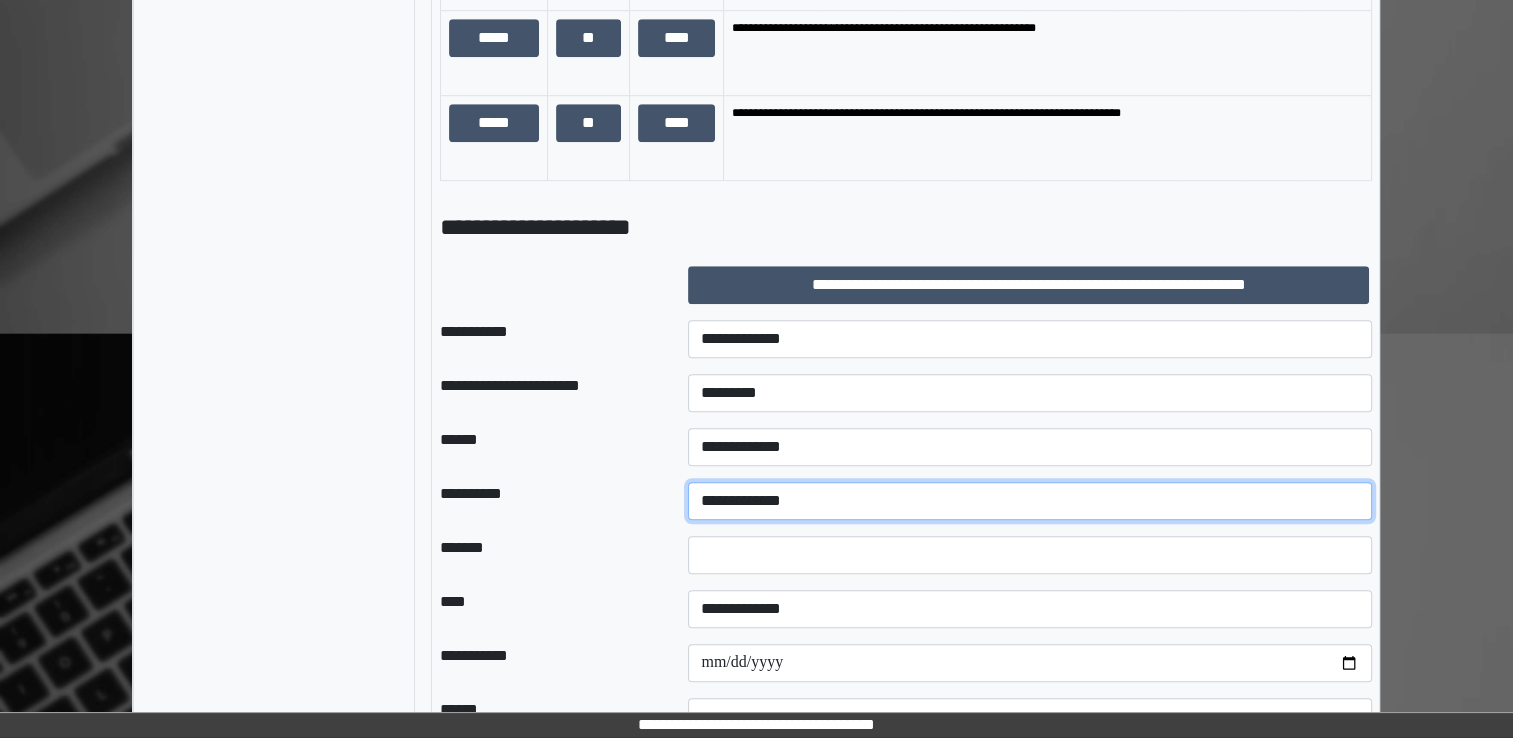 click on "**********" at bounding box center [1030, 501] 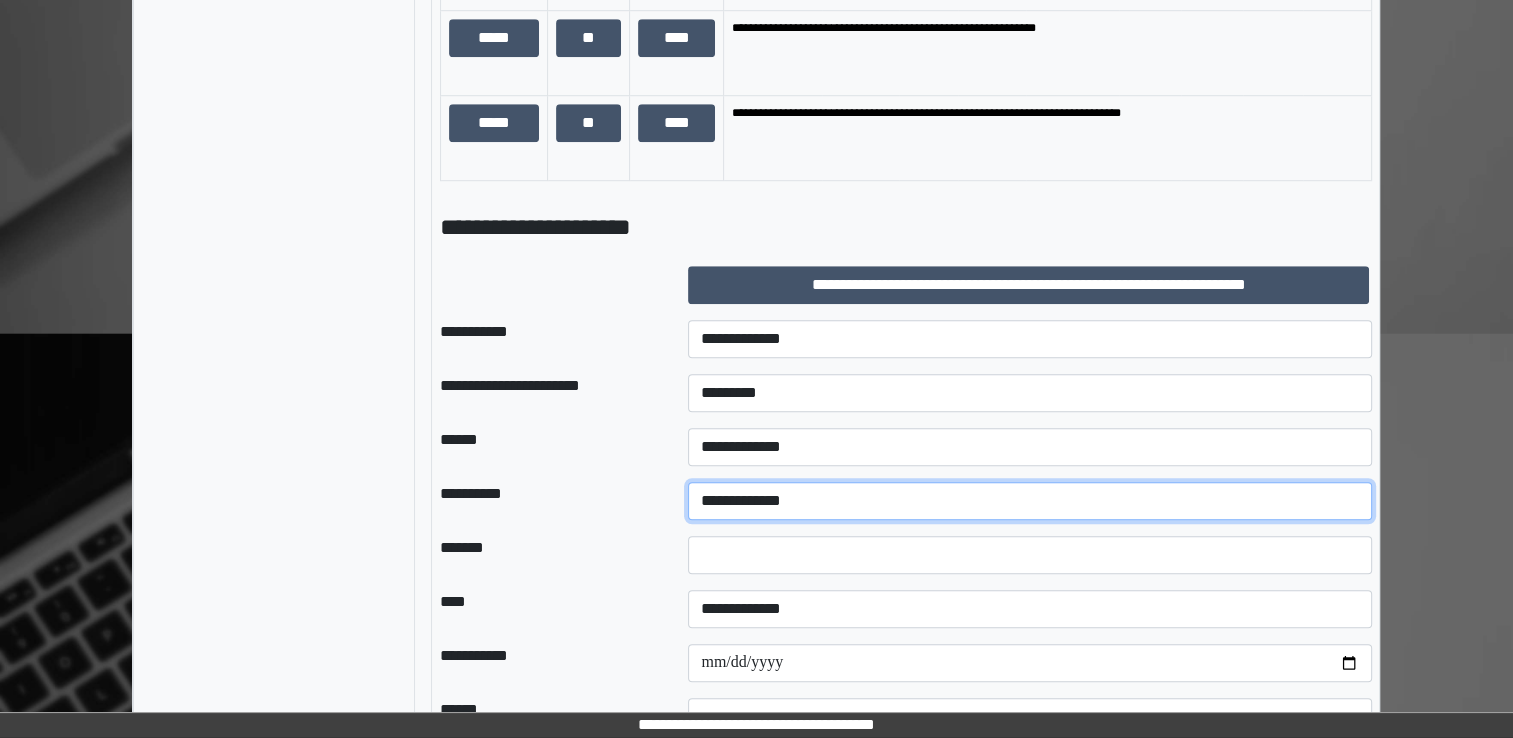 select on "**" 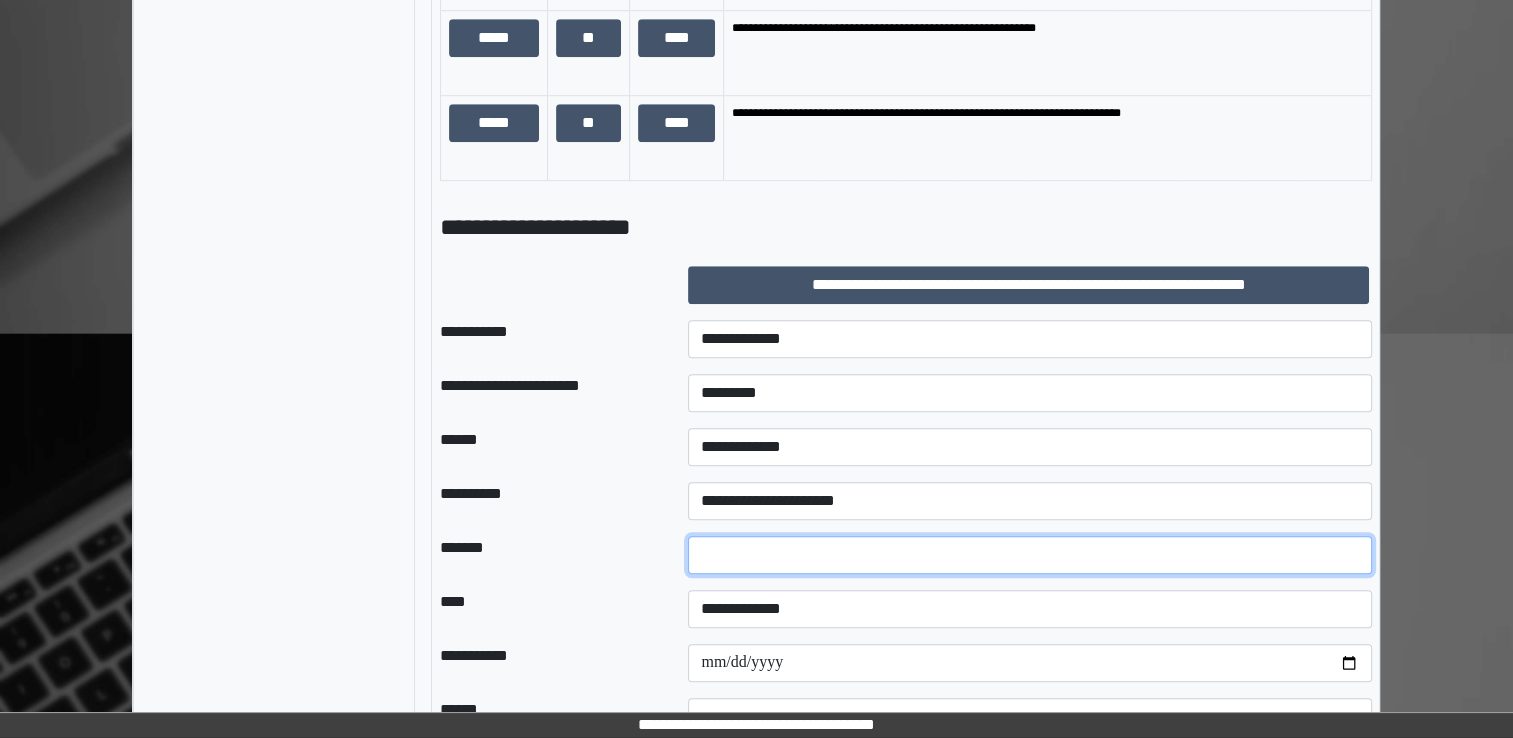 click at bounding box center (1030, 555) 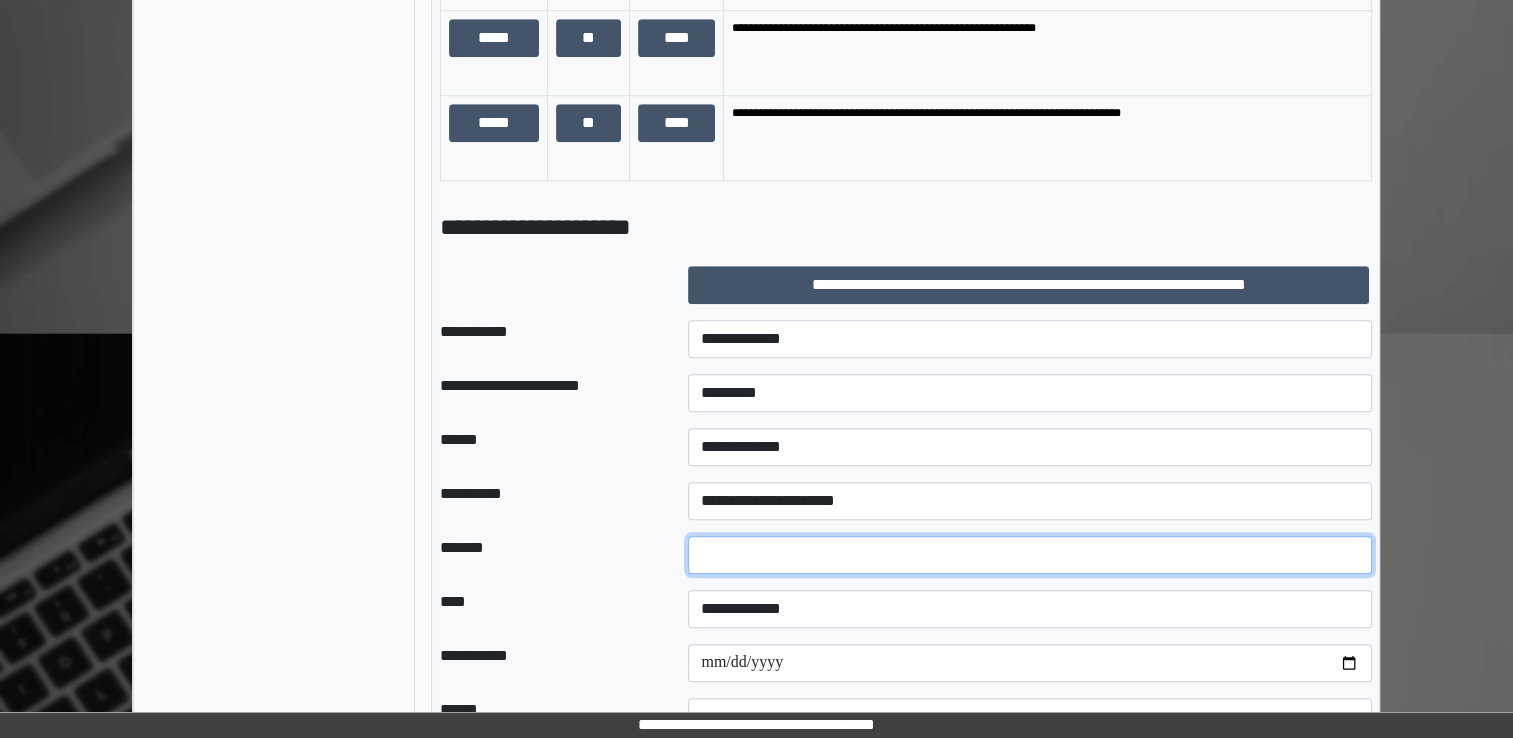 type on "**" 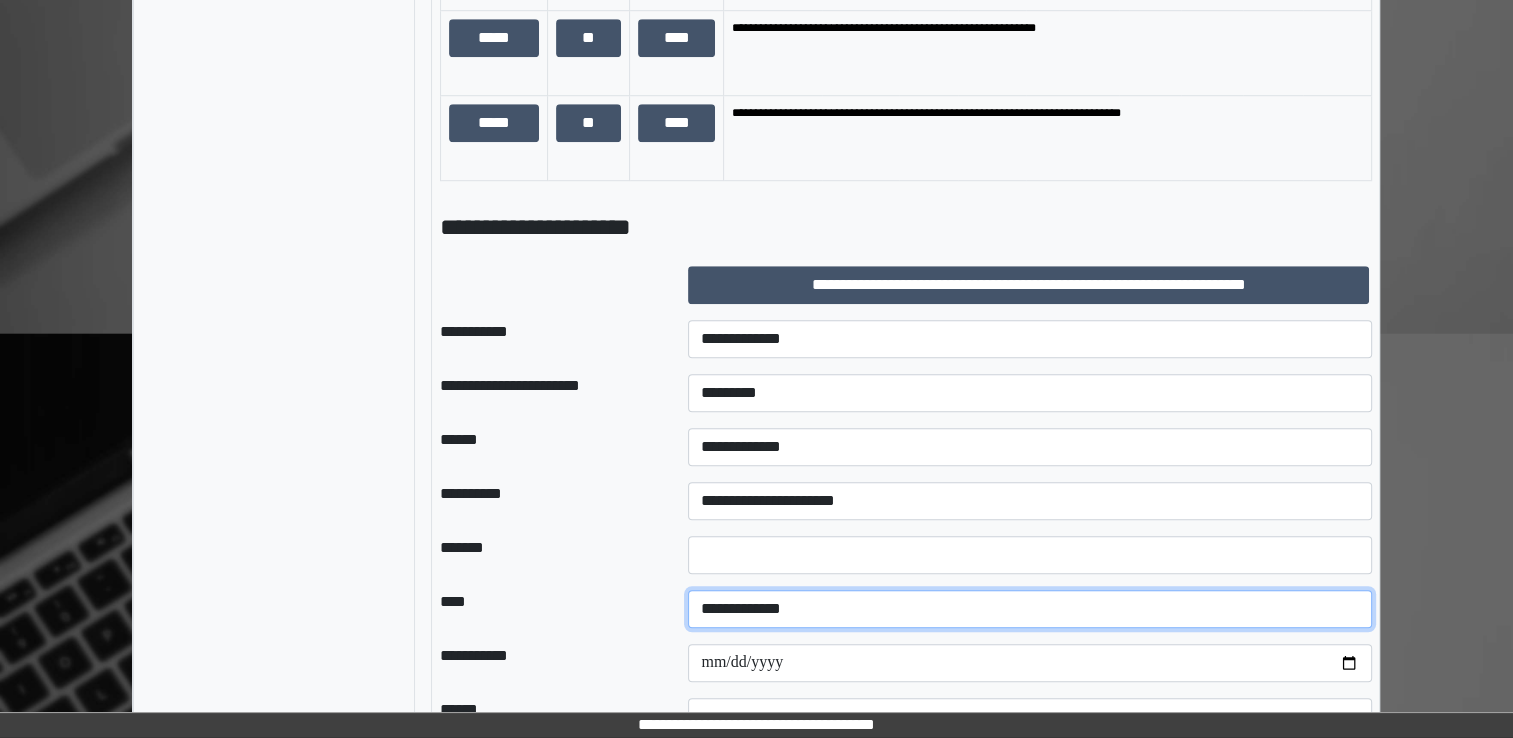 click on "**********" at bounding box center [1030, 609] 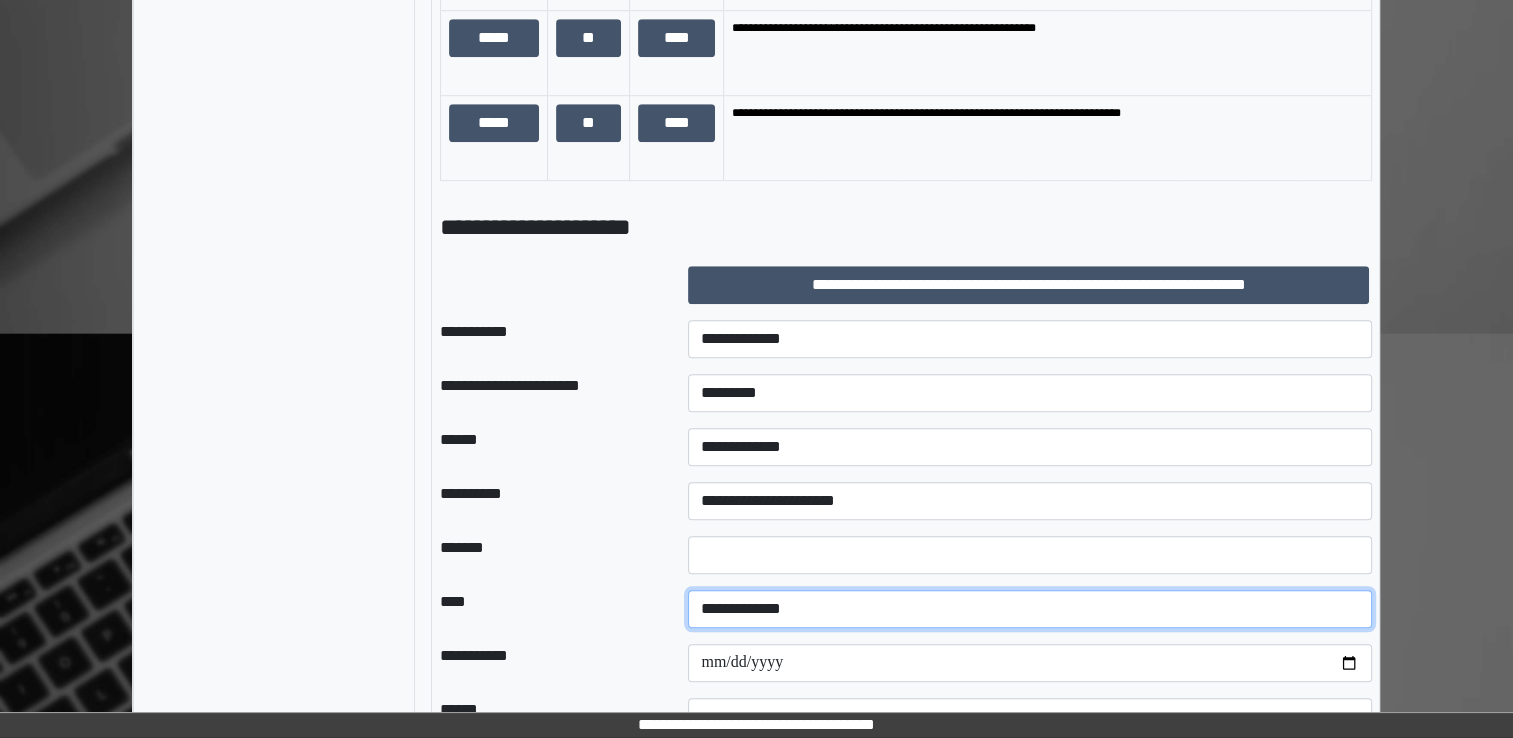 select on "*" 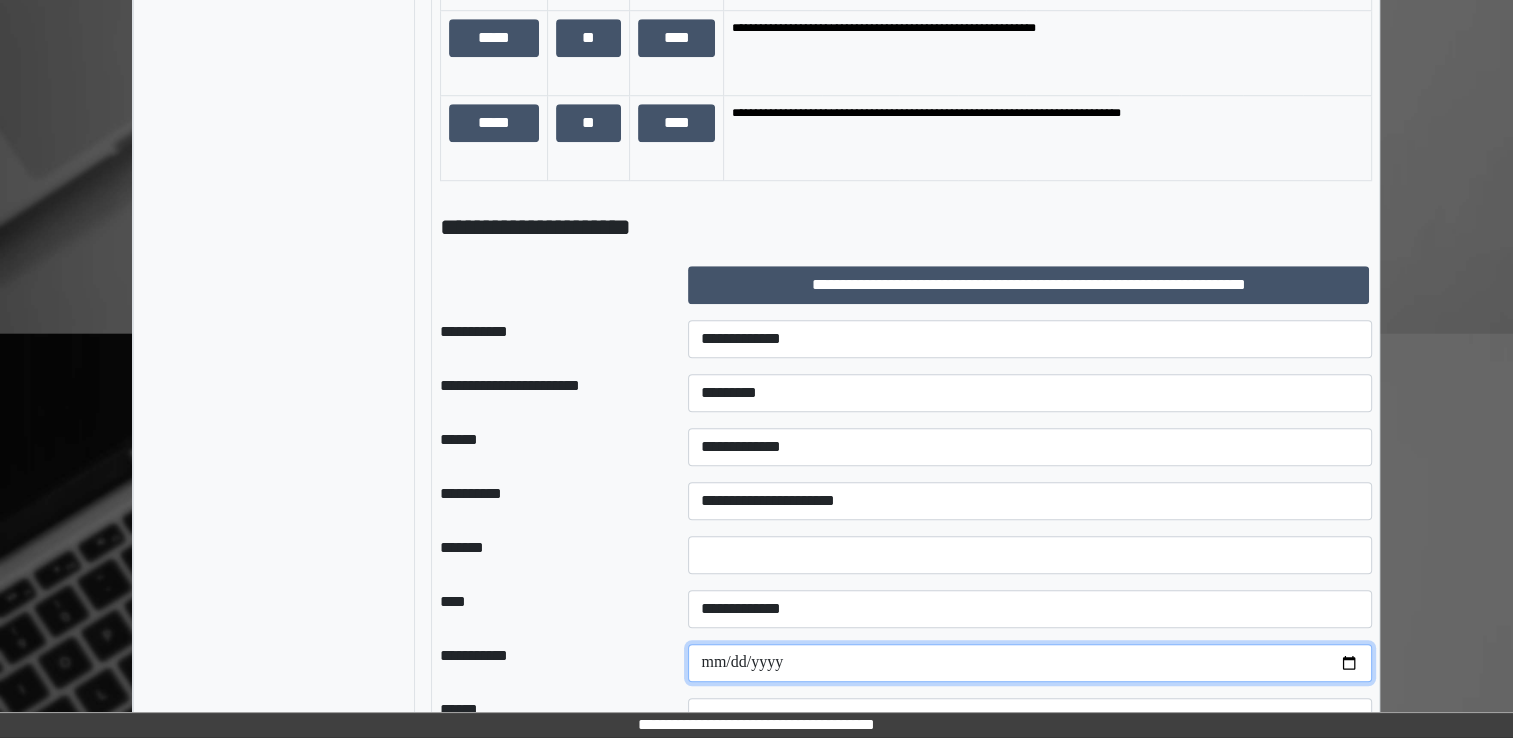 click at bounding box center (1030, 663) 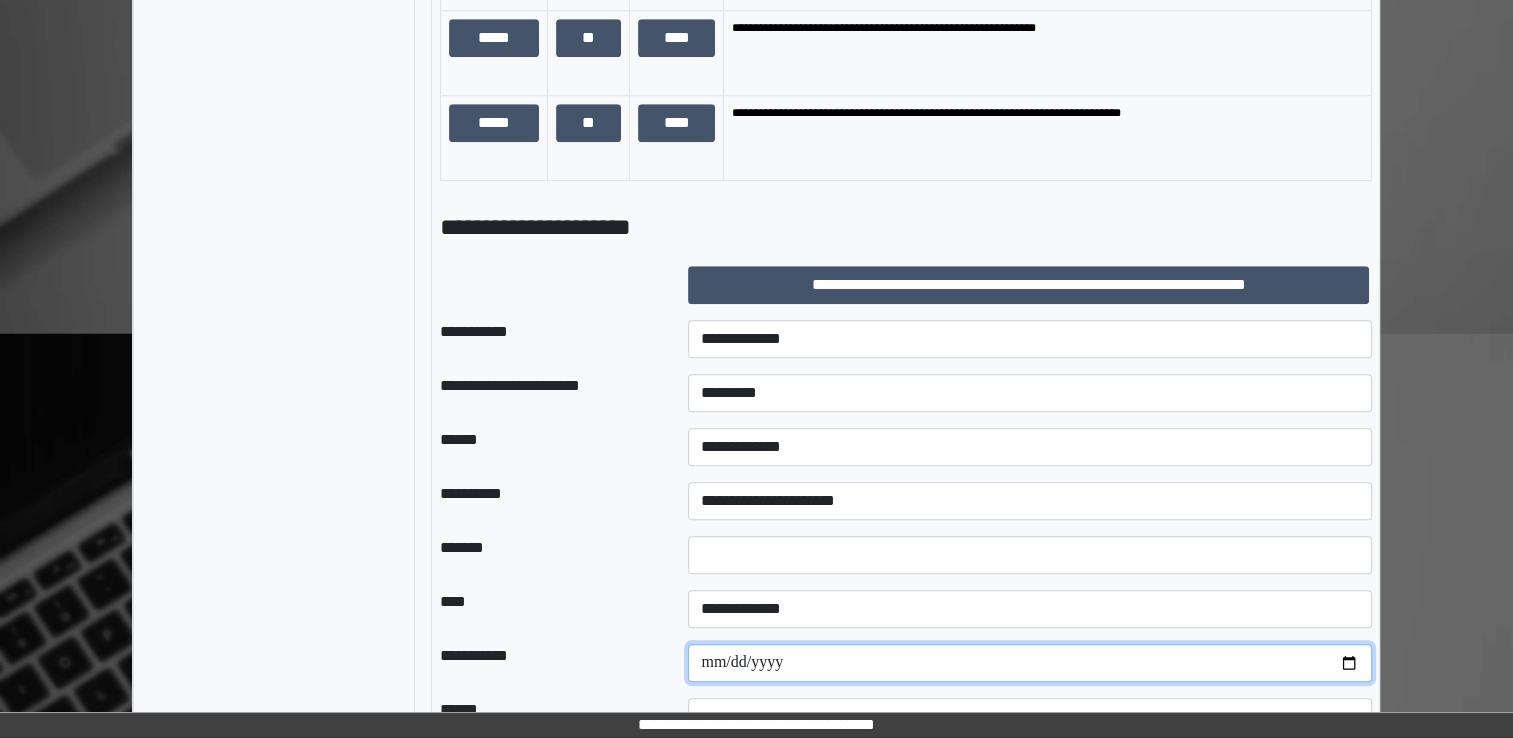 type on "**********" 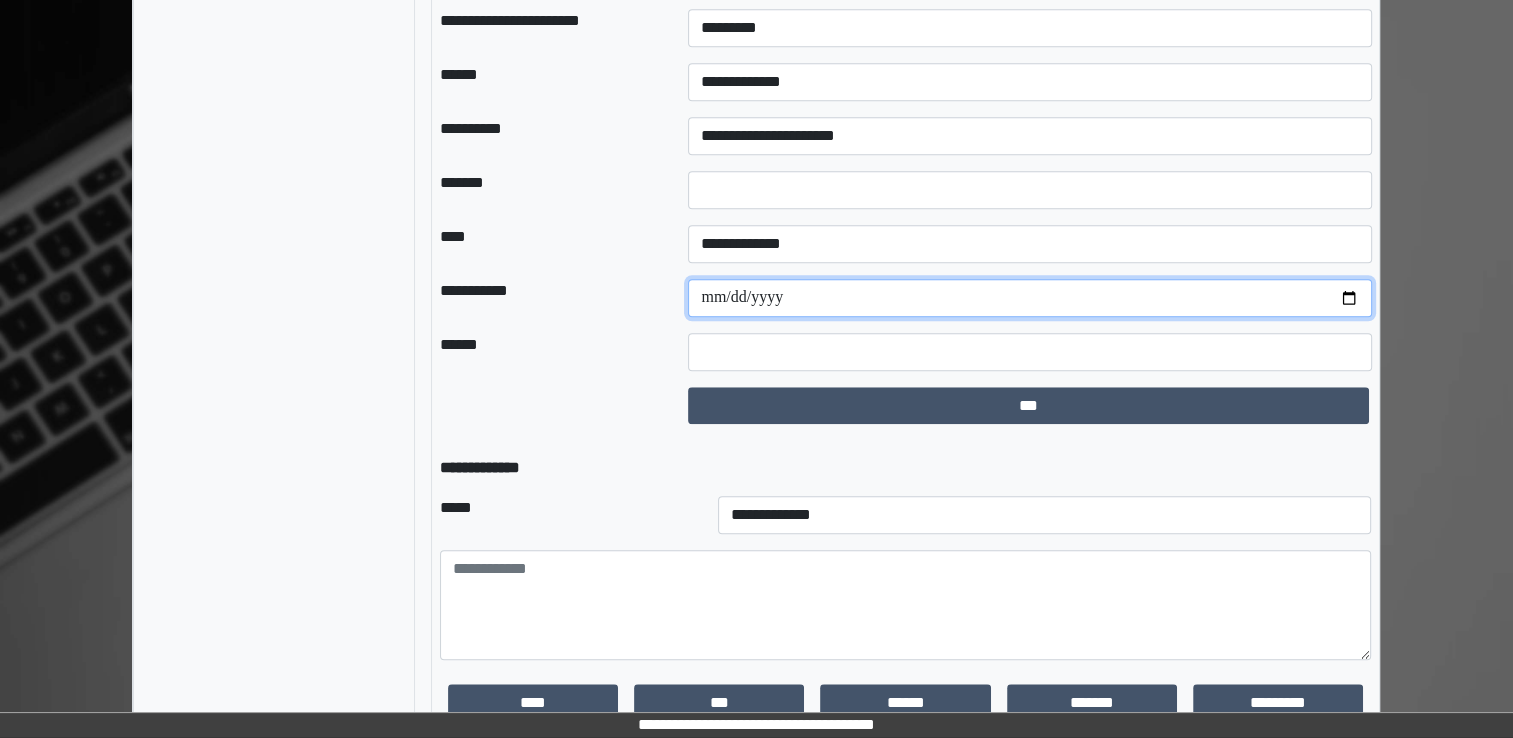 scroll, scrollTop: 1884, scrollLeft: 0, axis: vertical 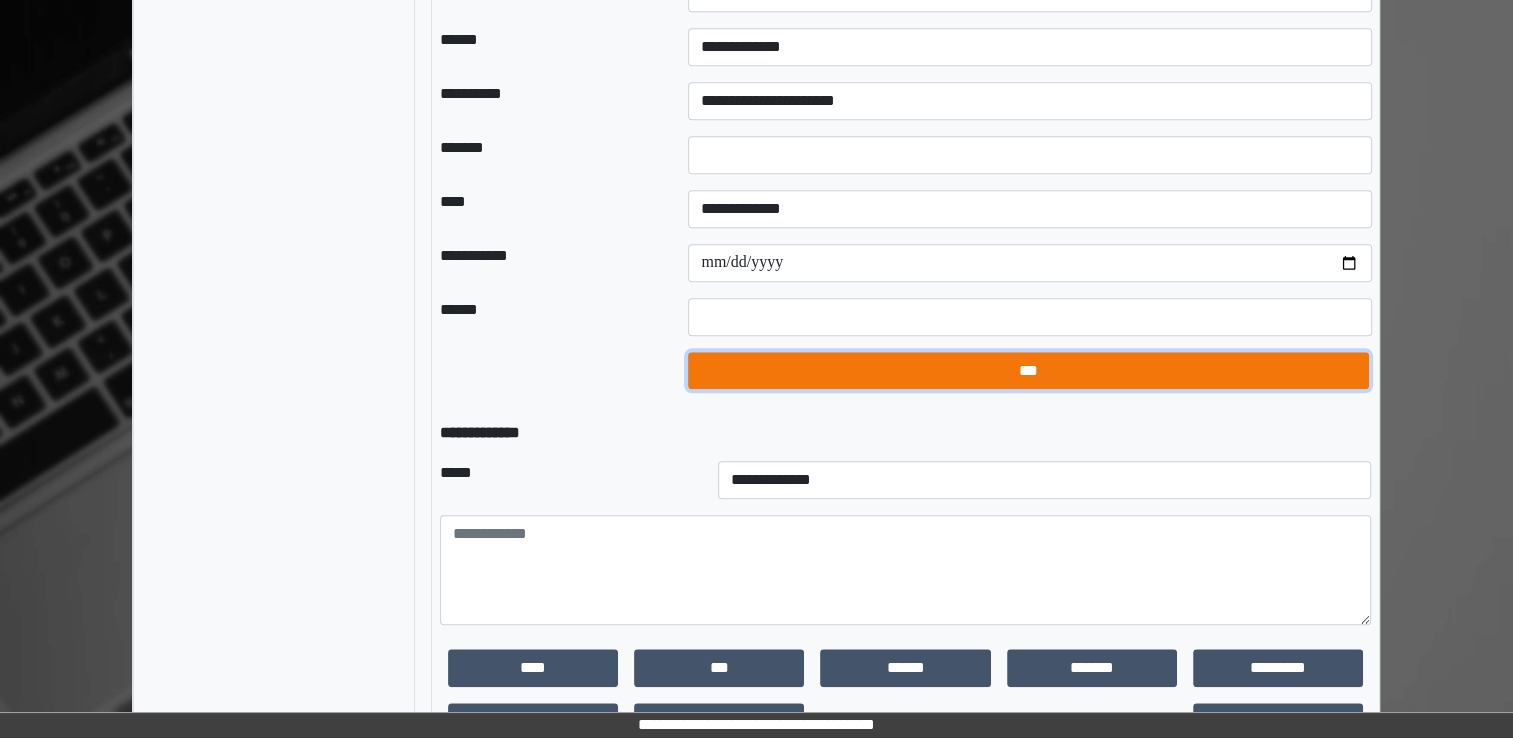 click on "***" at bounding box center (1028, 371) 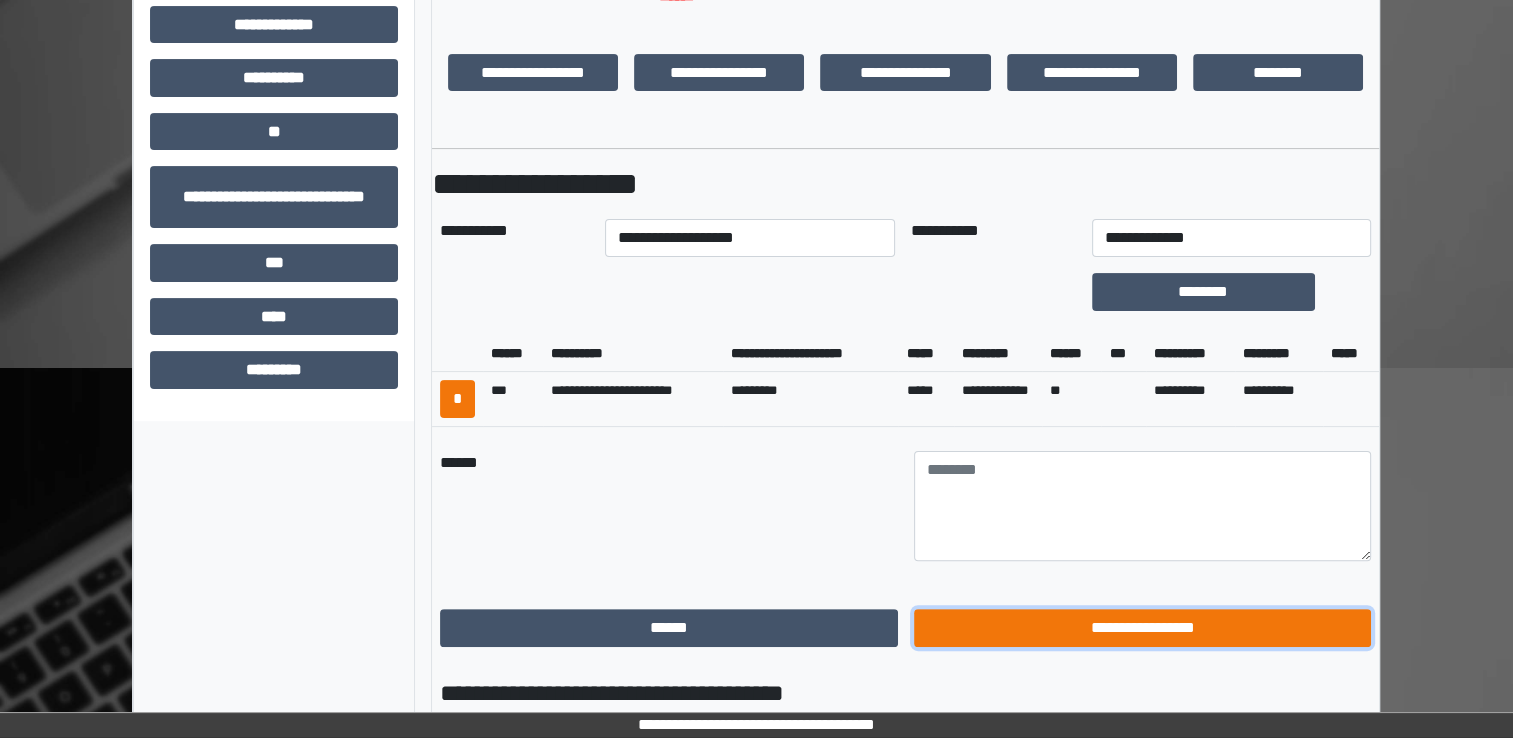click on "**********" at bounding box center (1143, 628) 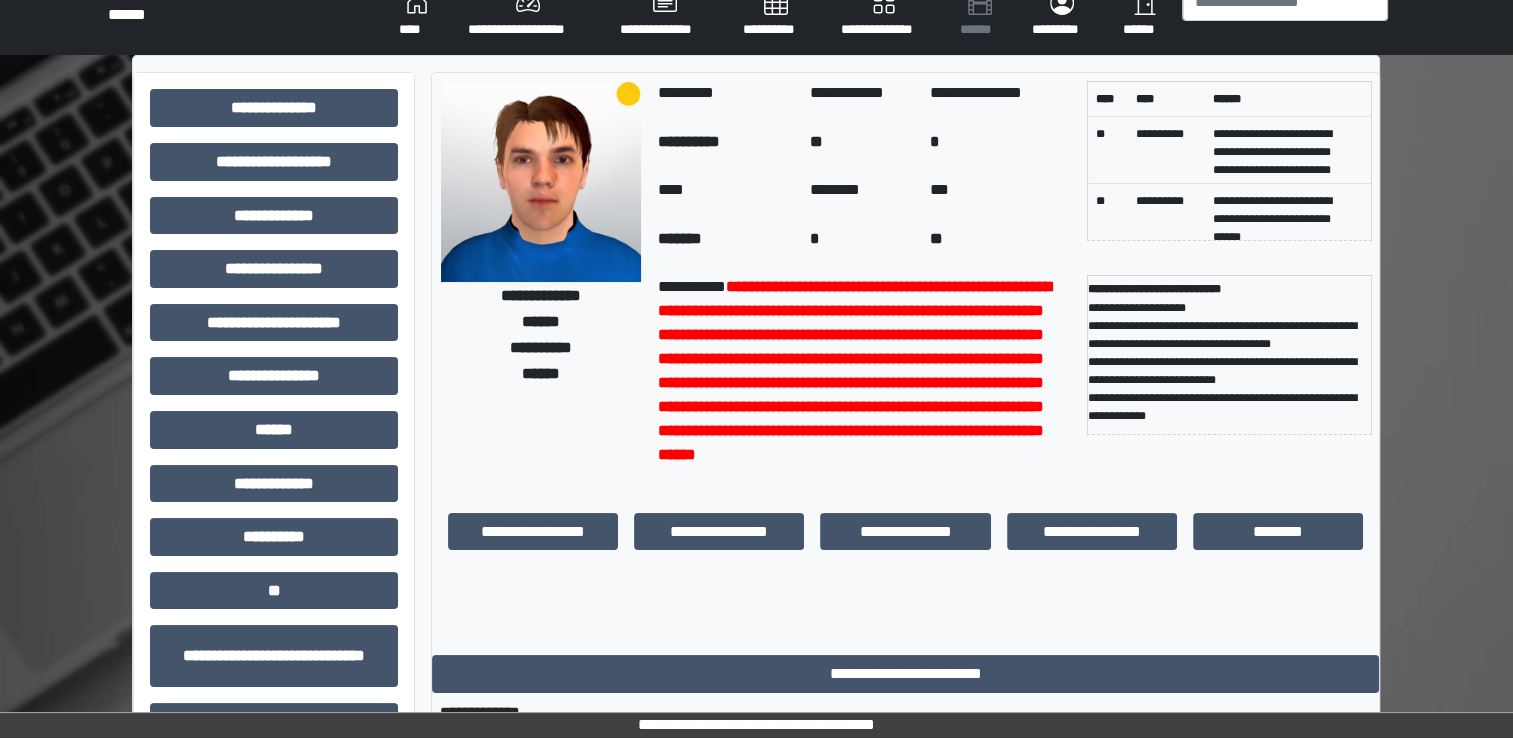scroll, scrollTop: 24, scrollLeft: 0, axis: vertical 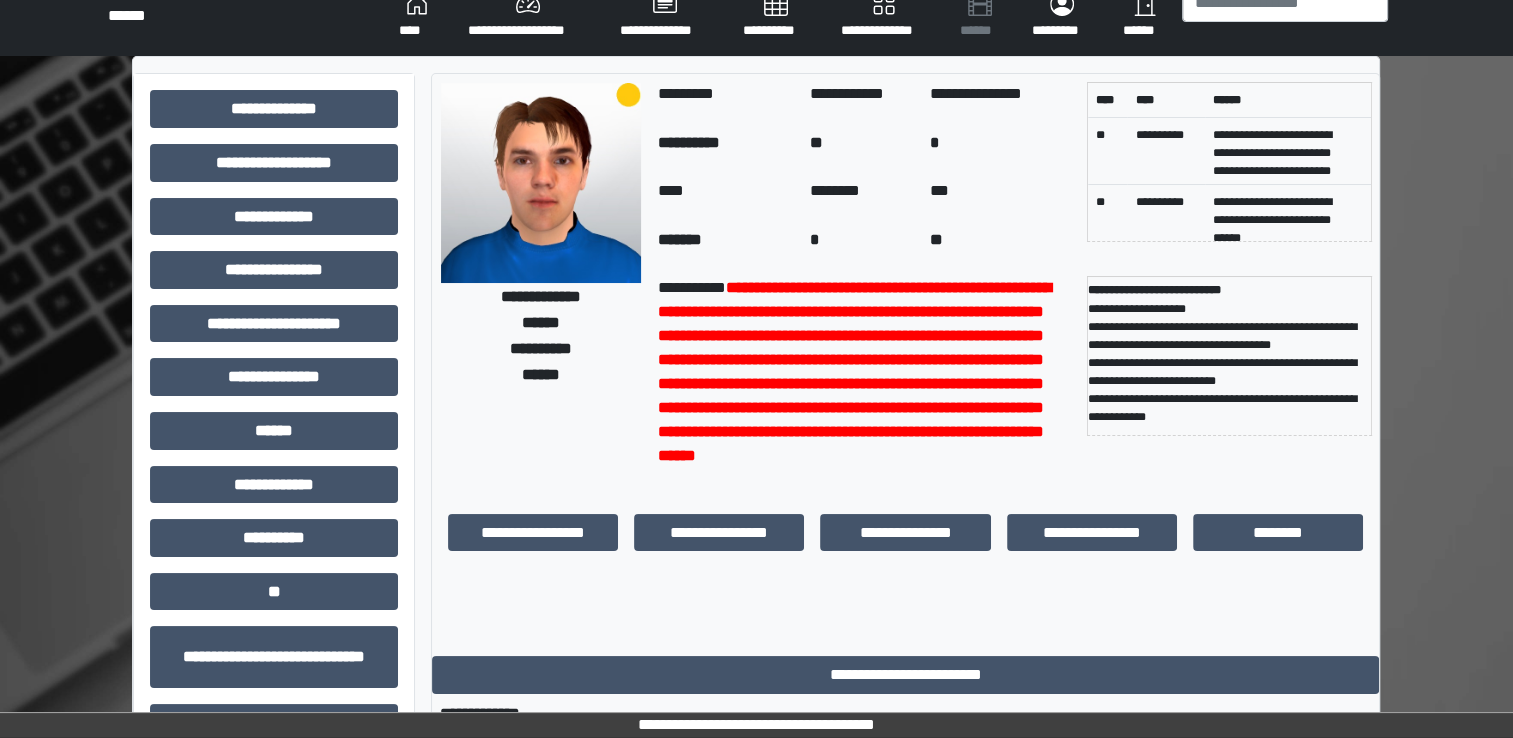 click on "****" at bounding box center (417, 16) 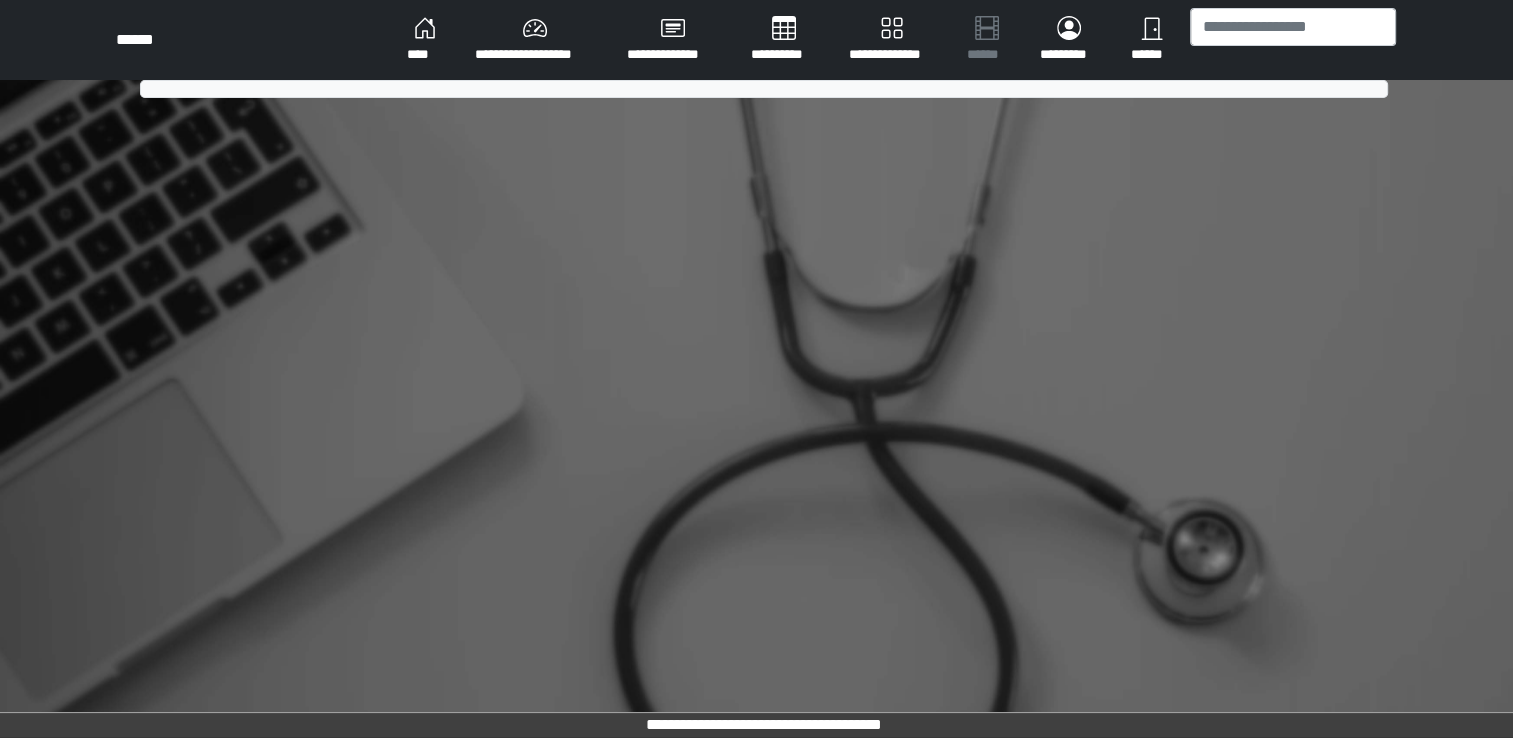 scroll, scrollTop: 0, scrollLeft: 0, axis: both 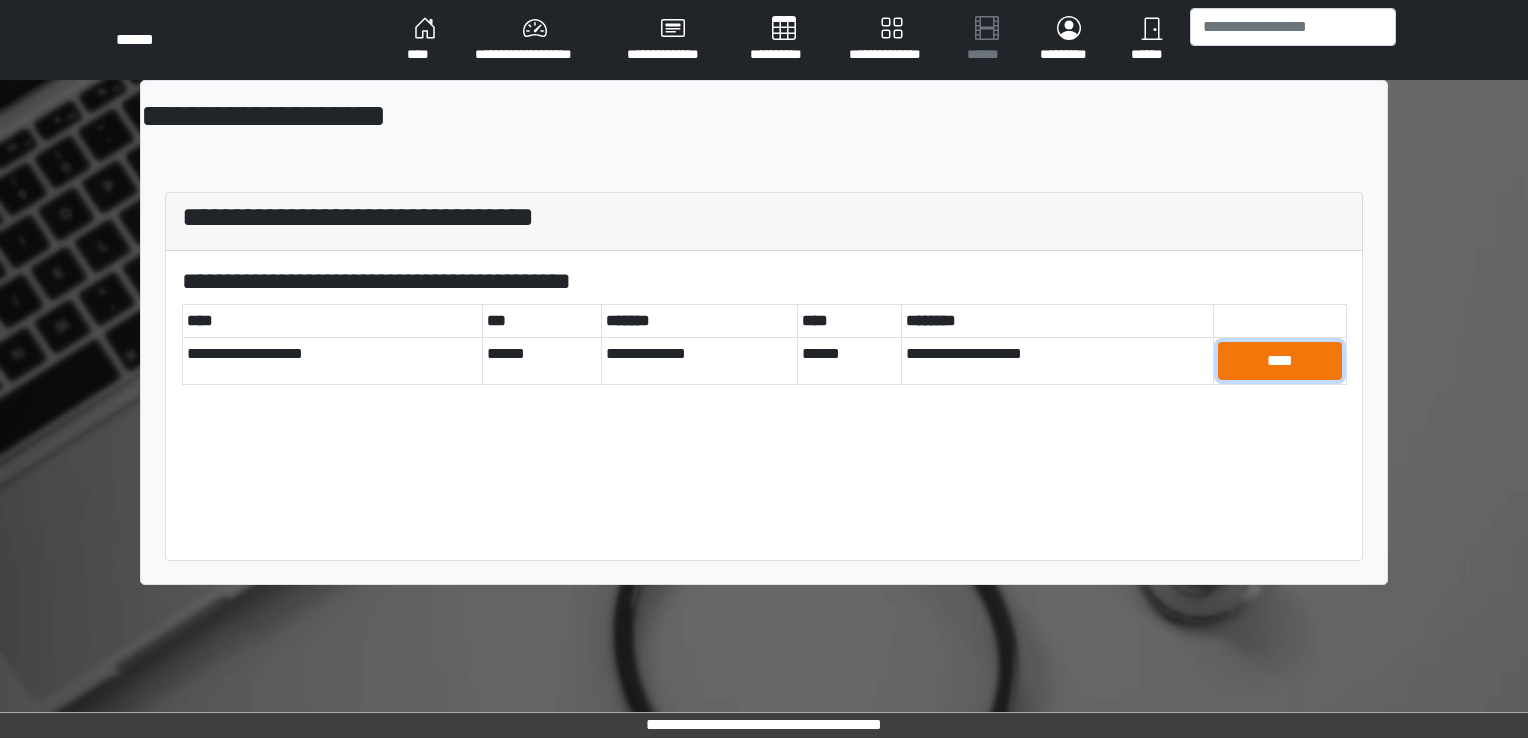 click on "****" at bounding box center (1280, 361) 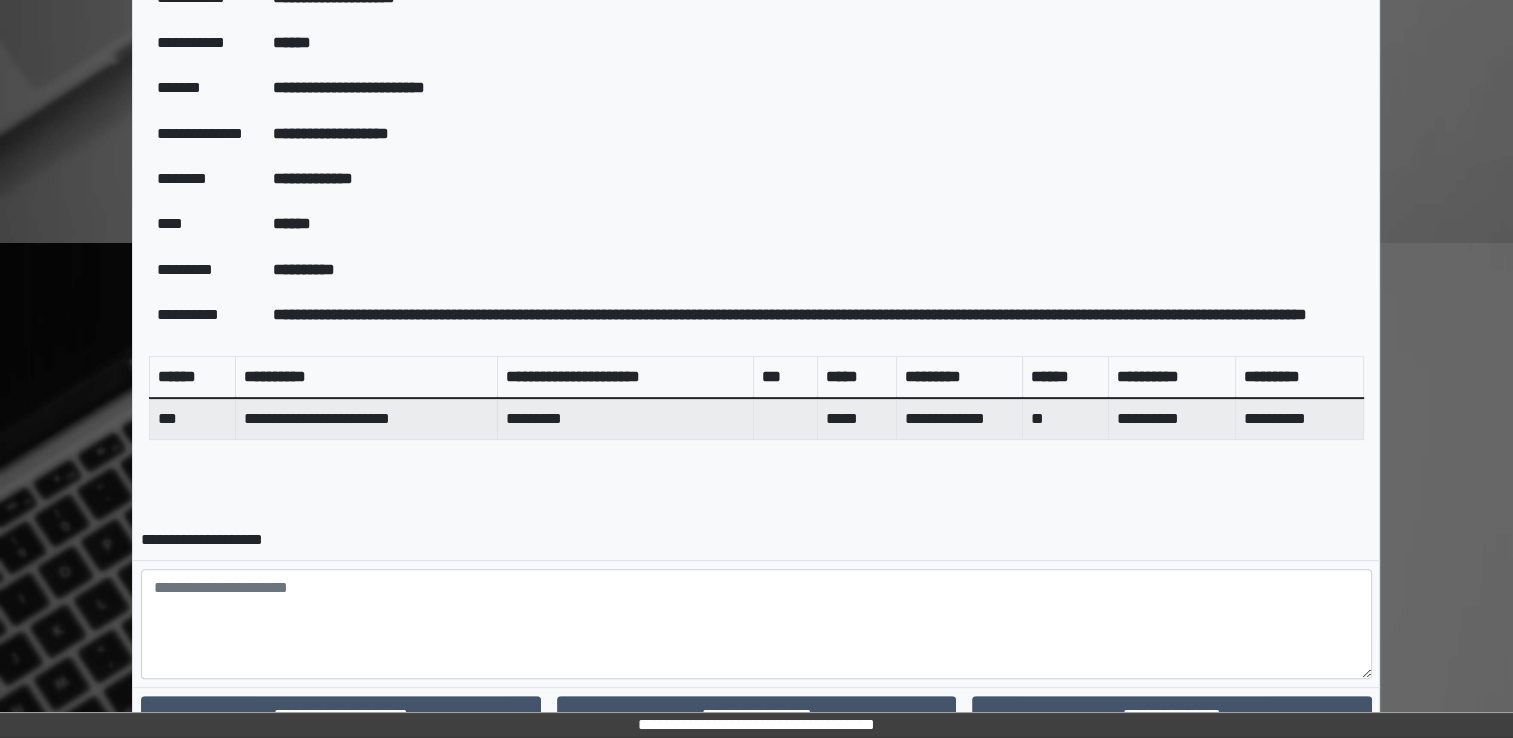 scroll, scrollTop: 692, scrollLeft: 0, axis: vertical 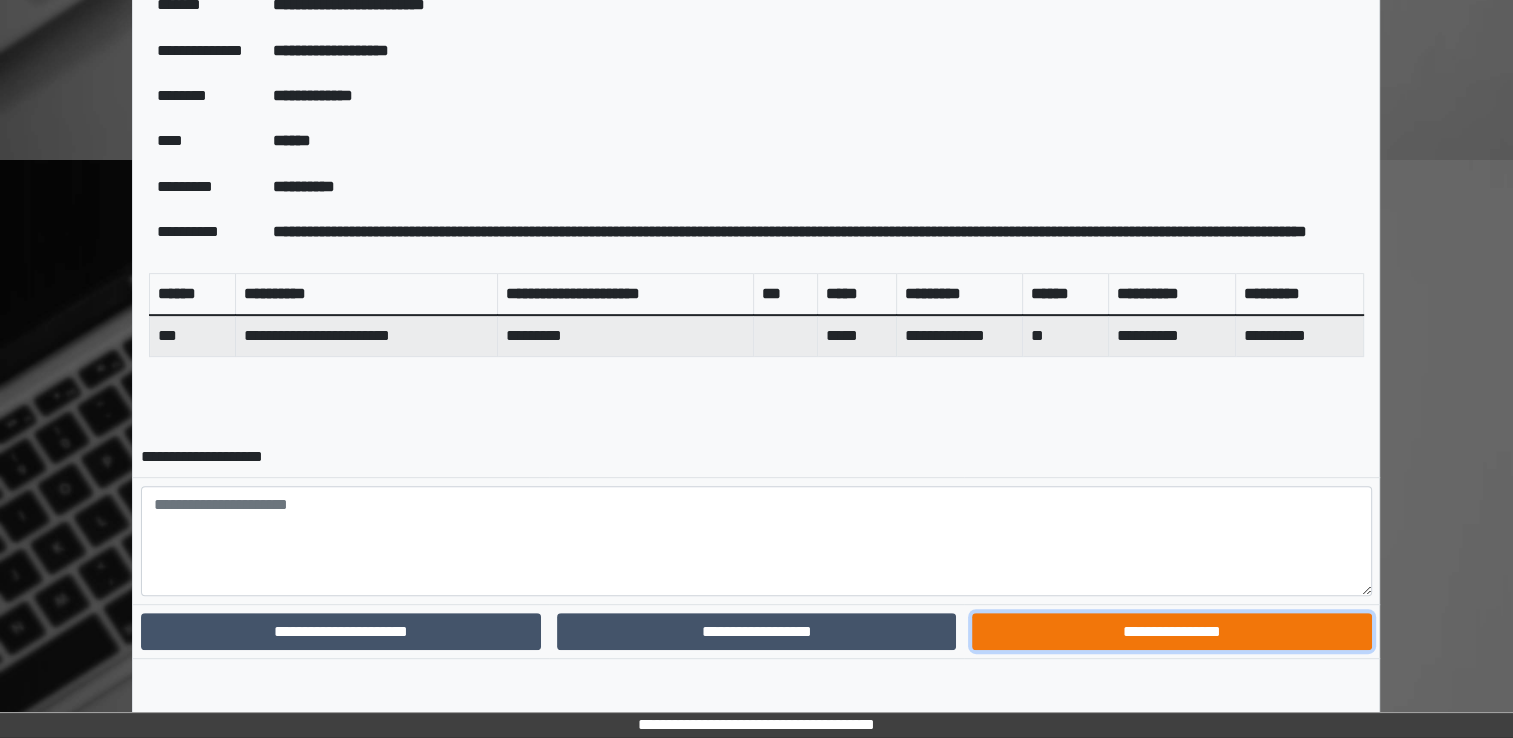 click on "**********" at bounding box center [1171, 632] 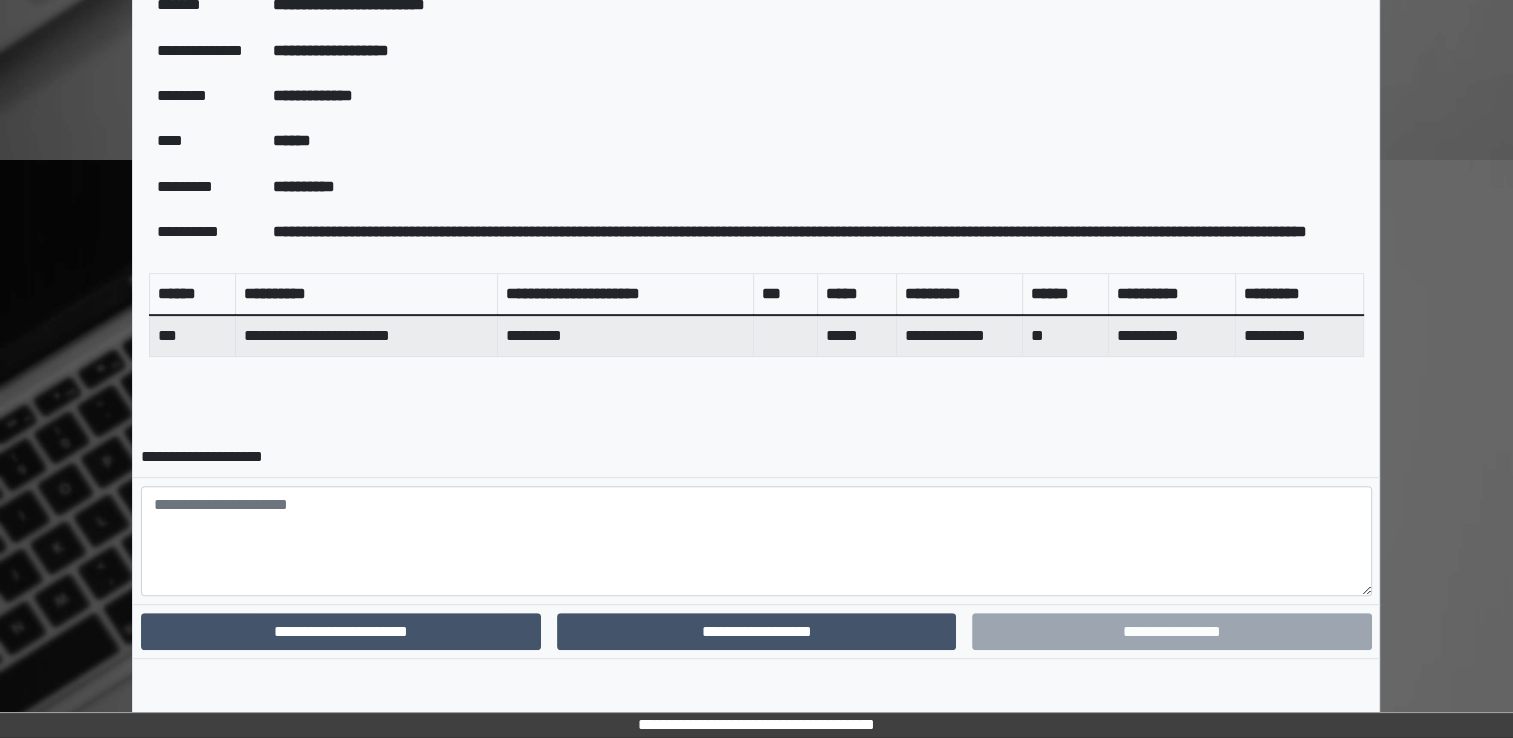 scroll, scrollTop: 607, scrollLeft: 0, axis: vertical 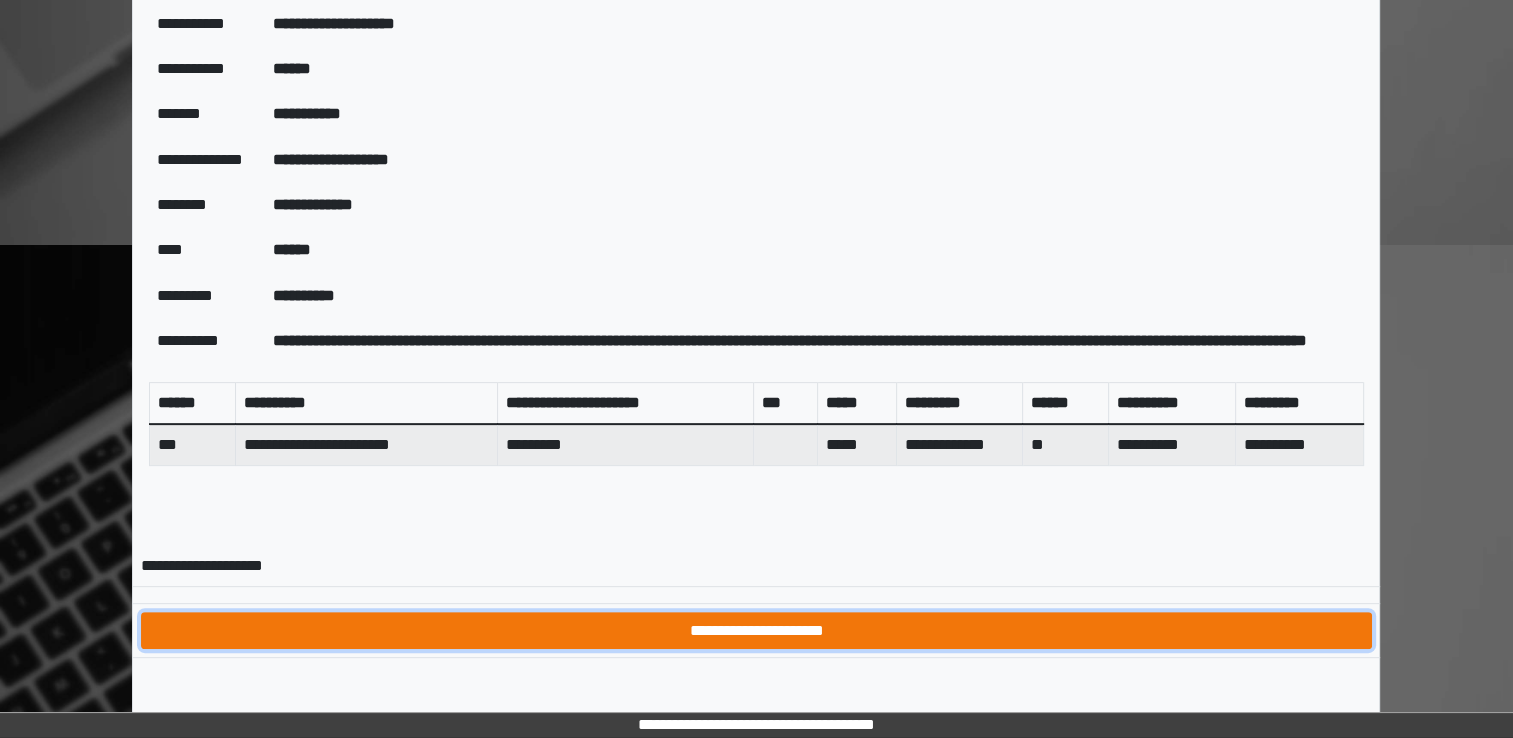 click on "**********" at bounding box center [756, 631] 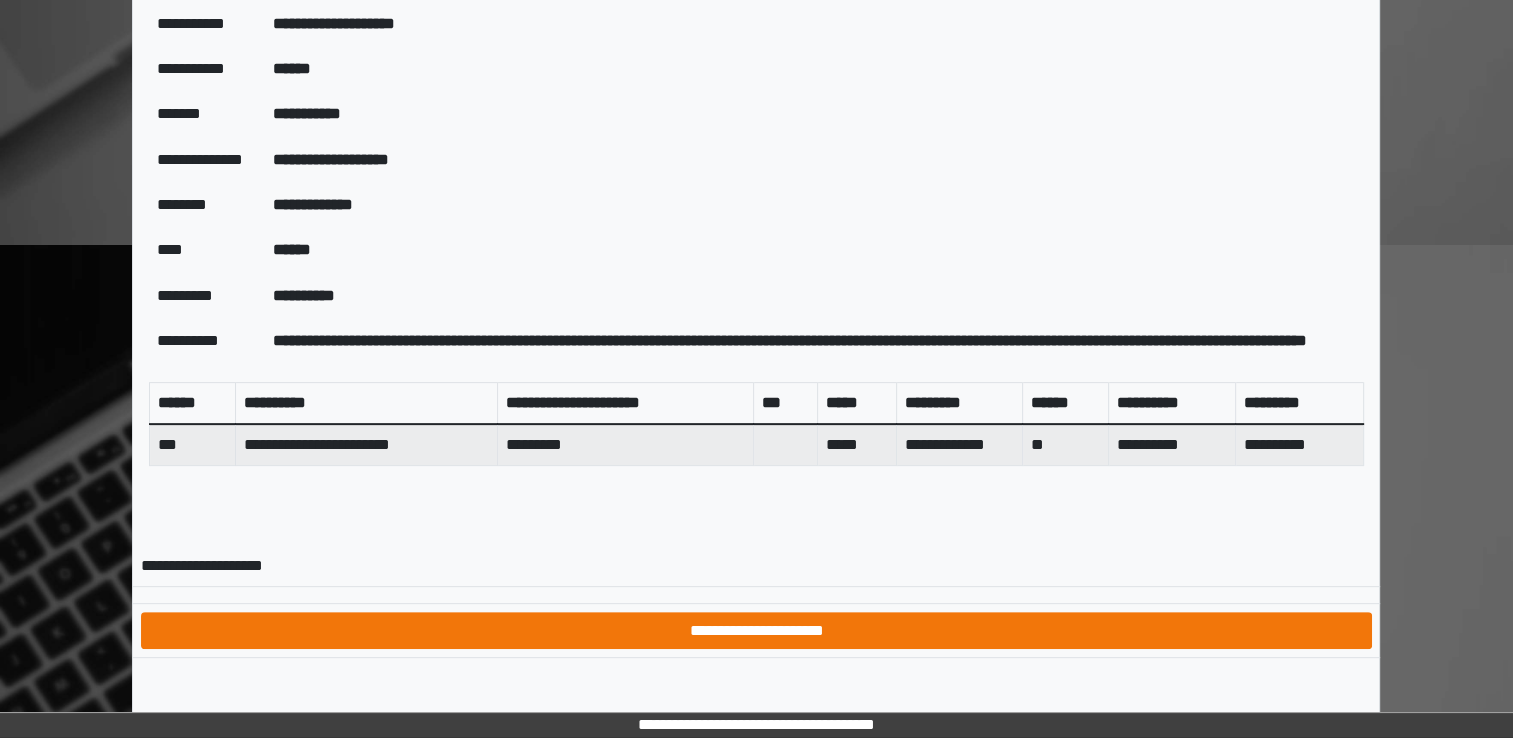 scroll, scrollTop: 0, scrollLeft: 0, axis: both 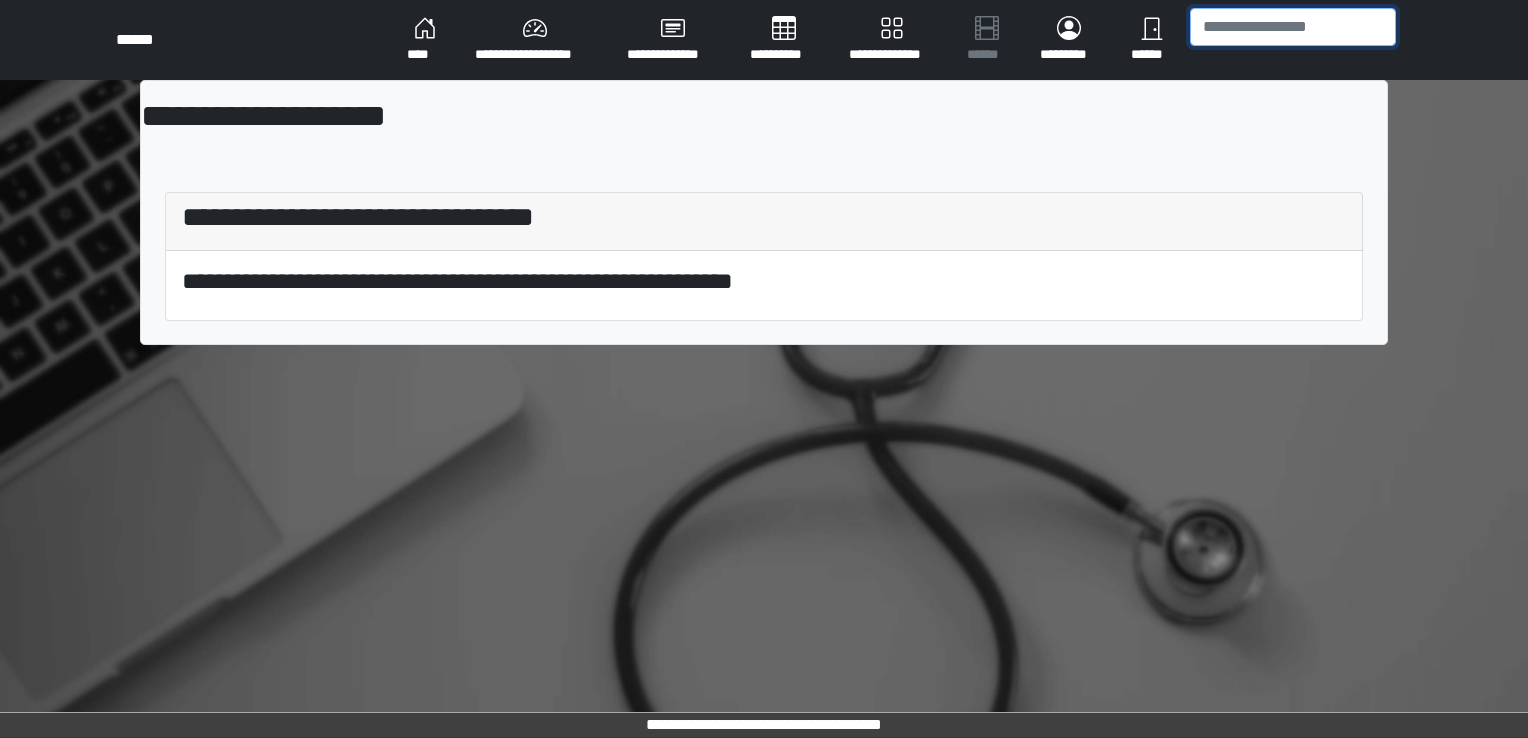 click at bounding box center [1293, 27] 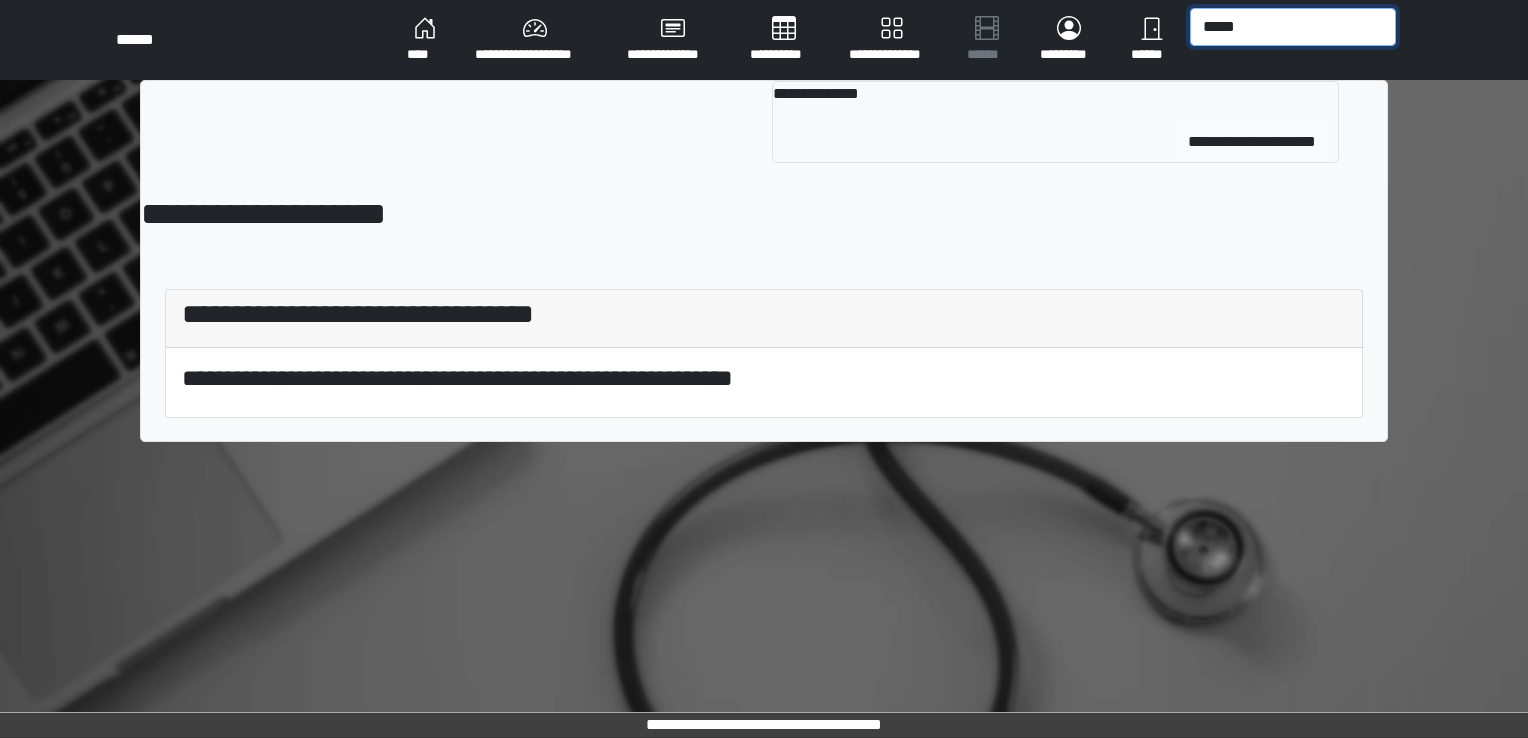 type on "*****" 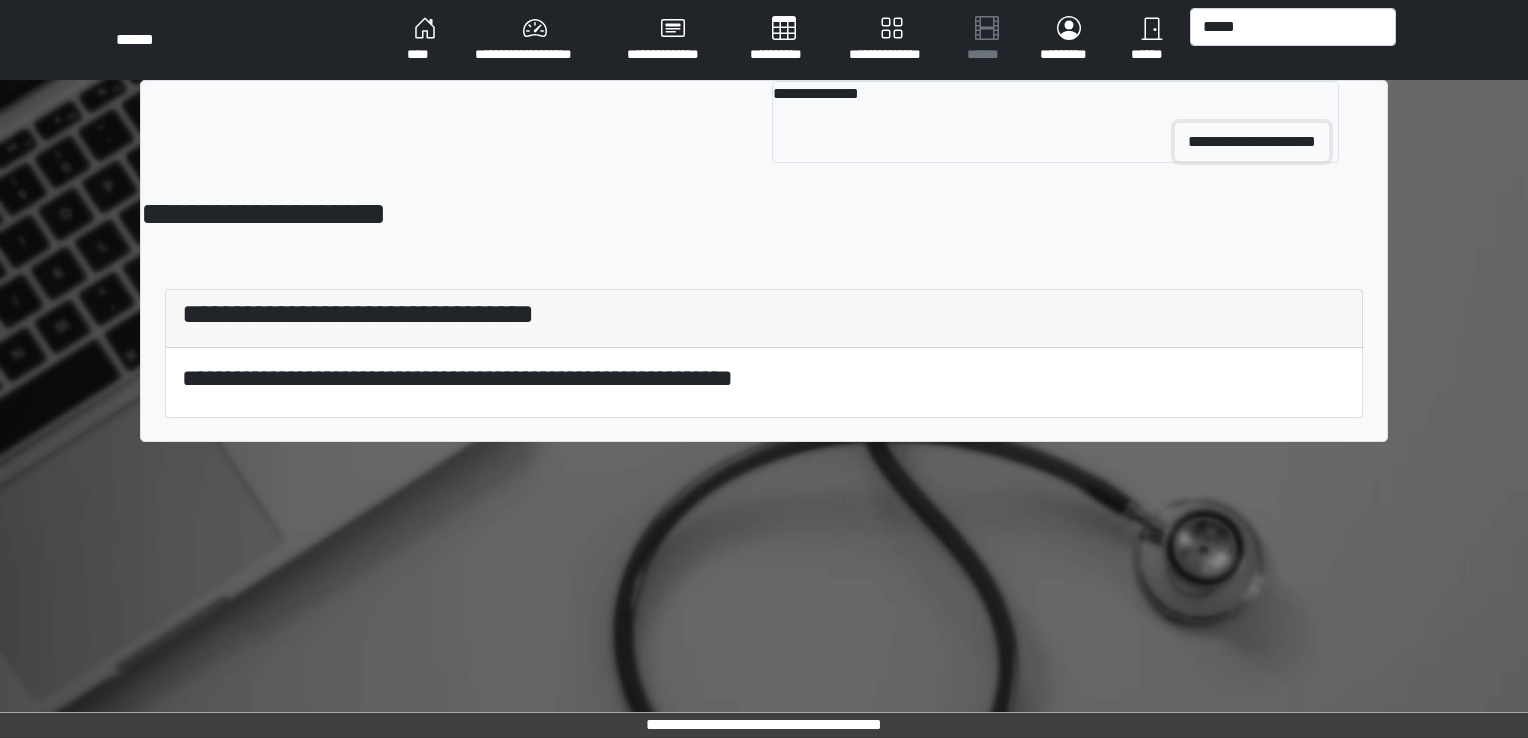 click on "**********" at bounding box center [1252, 142] 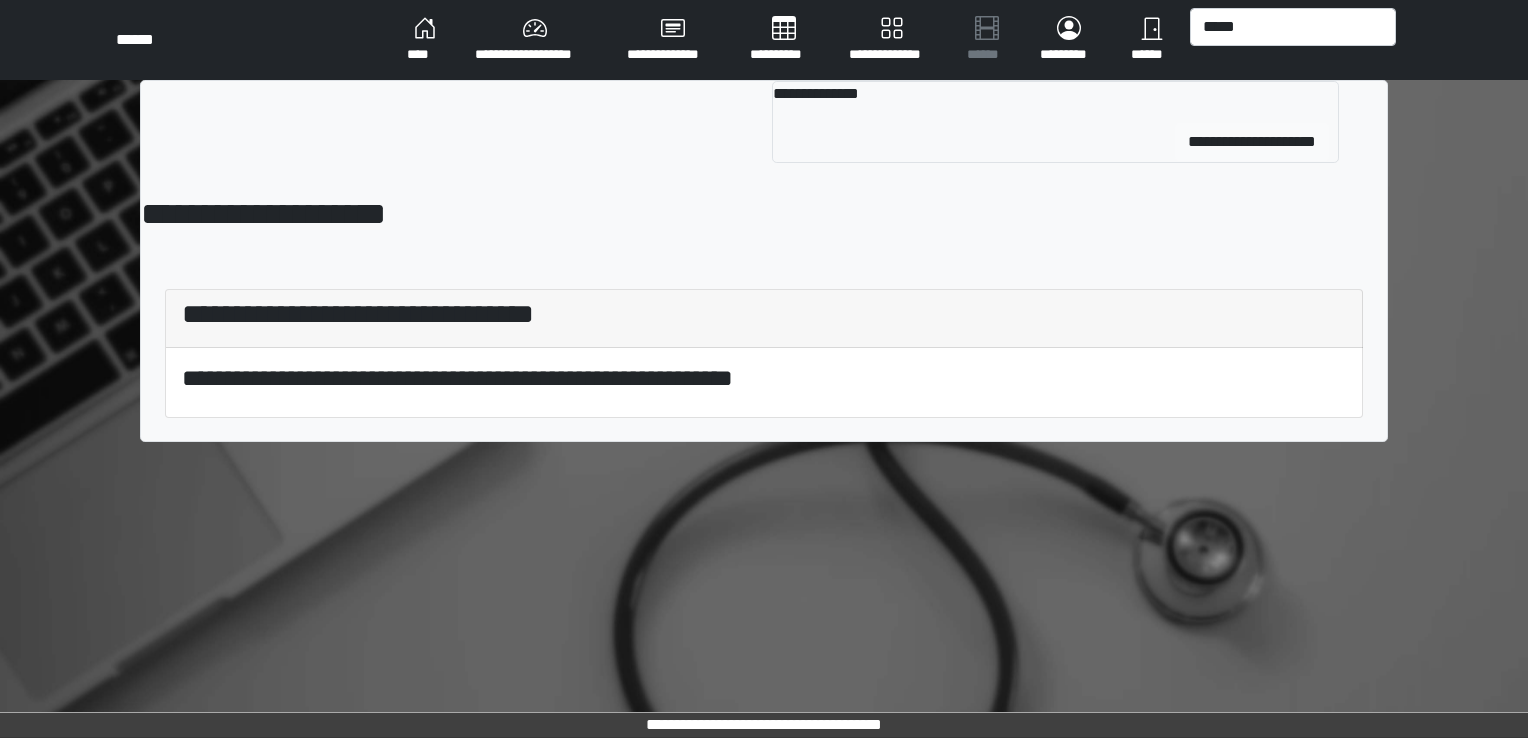 type 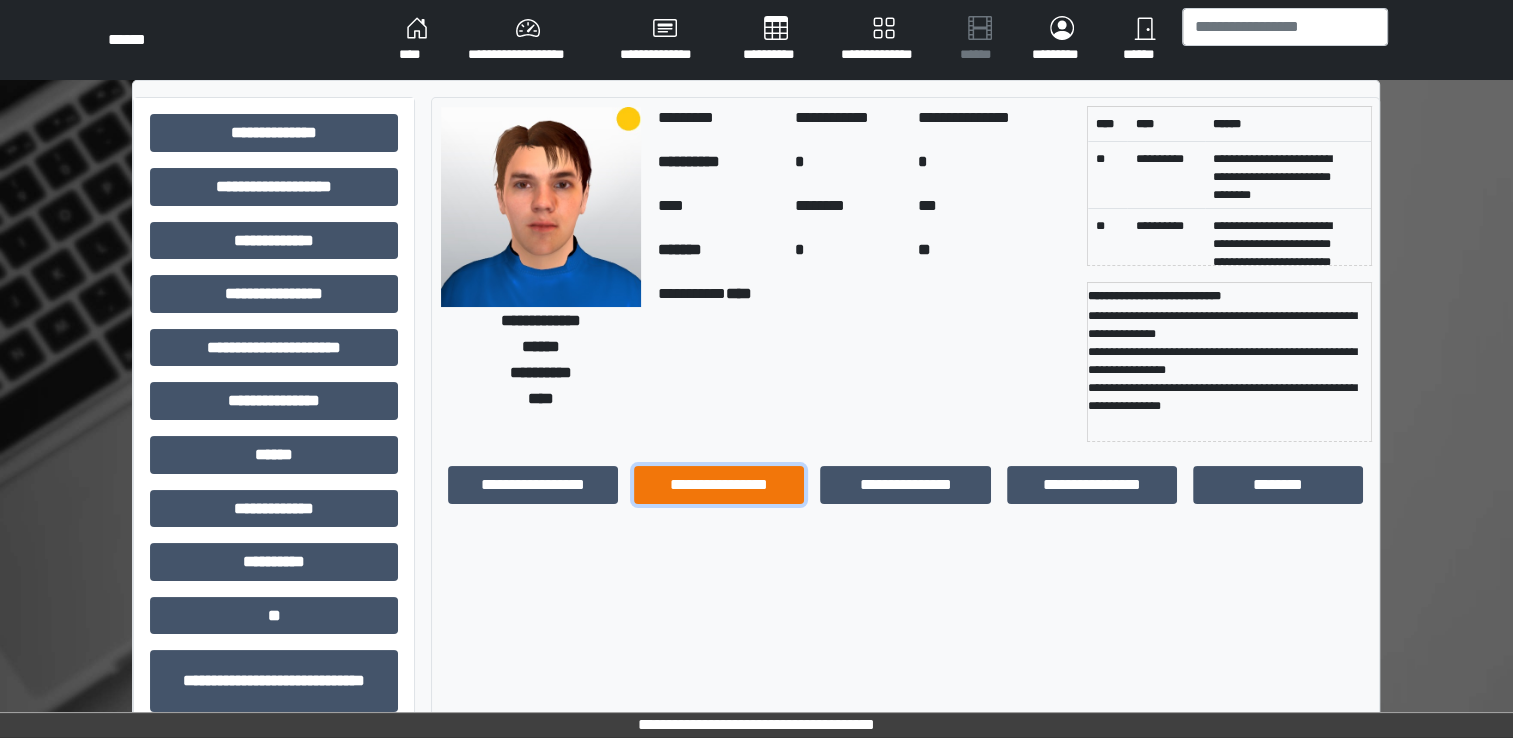 click on "**********" at bounding box center [719, 485] 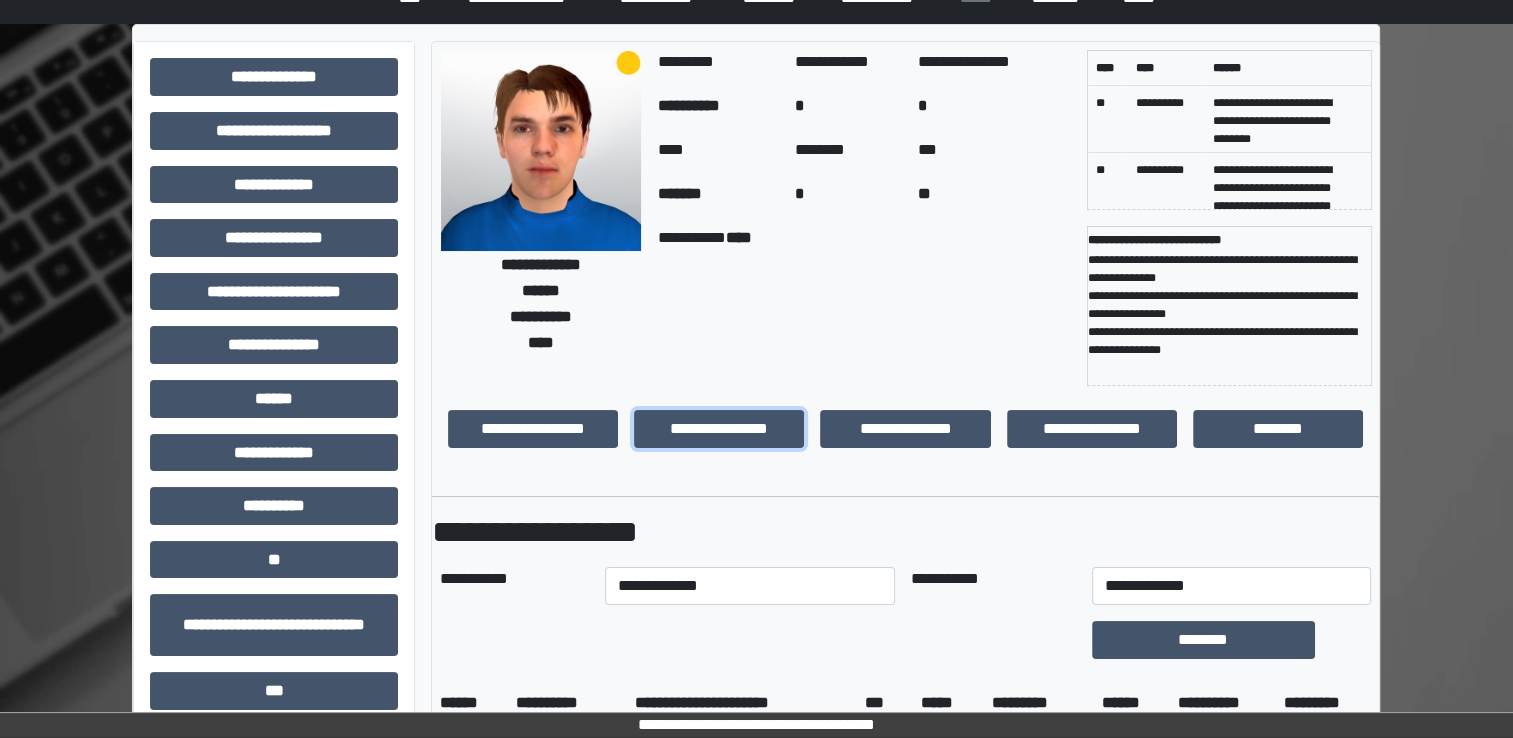 scroll, scrollTop: 100, scrollLeft: 0, axis: vertical 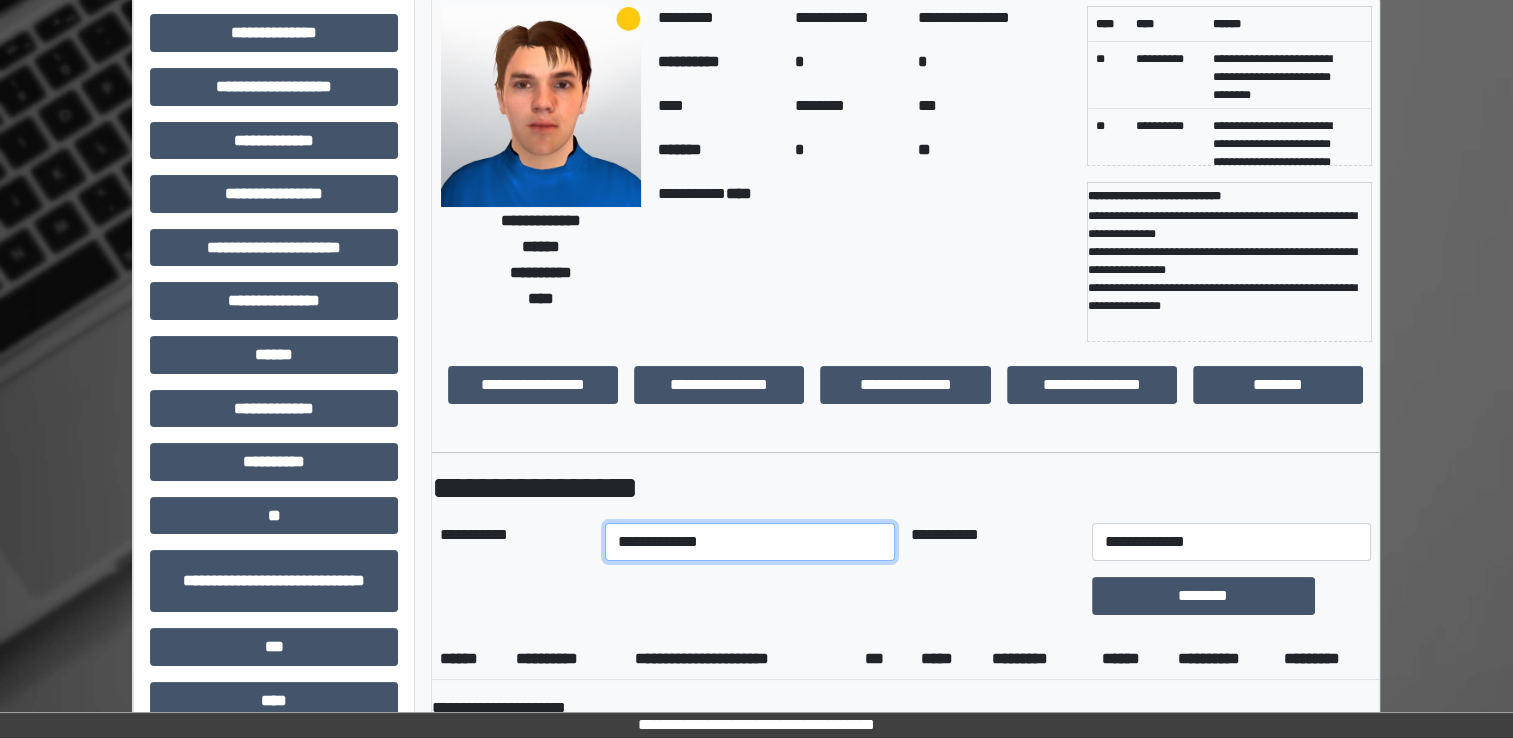 click on "**********" at bounding box center (750, 542) 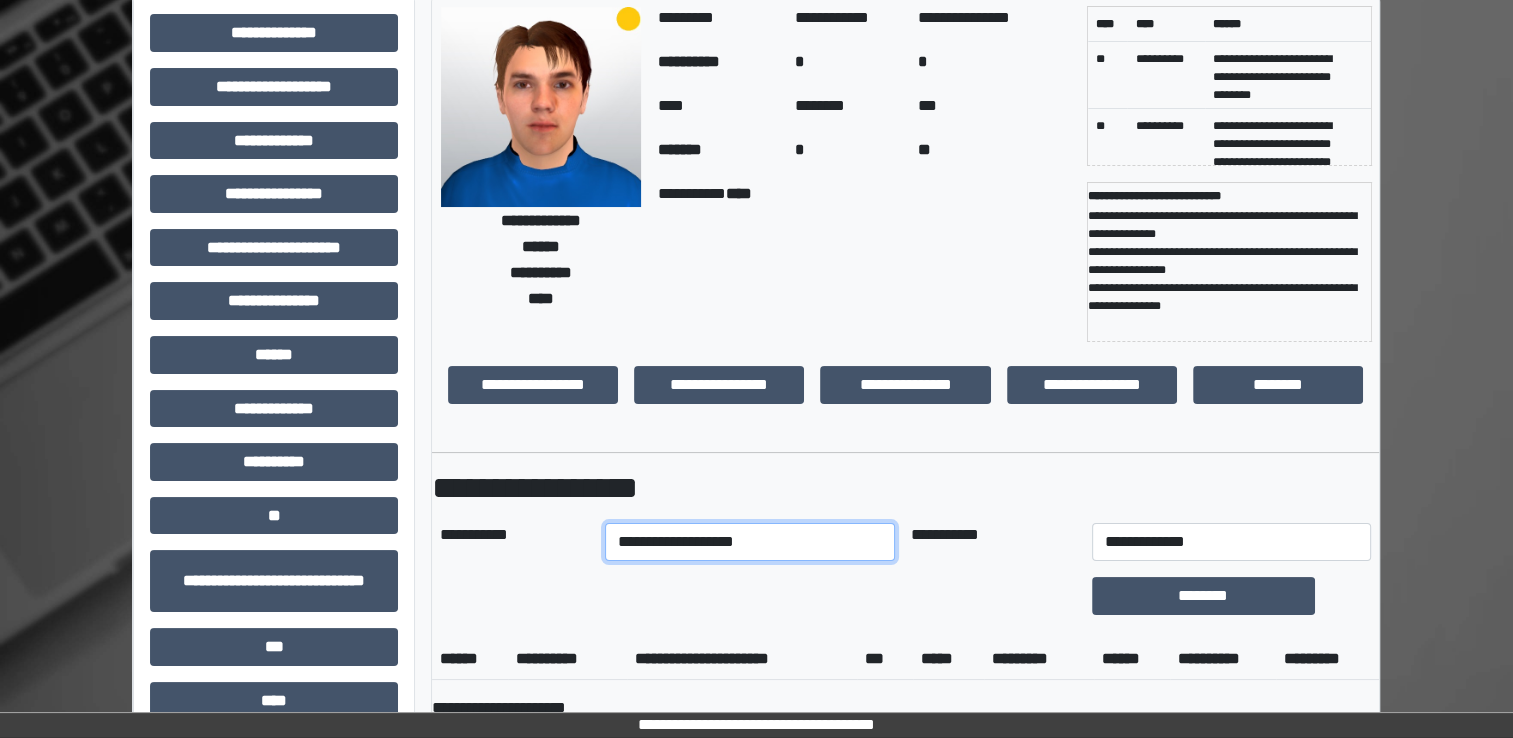 click on "**********" at bounding box center (750, 542) 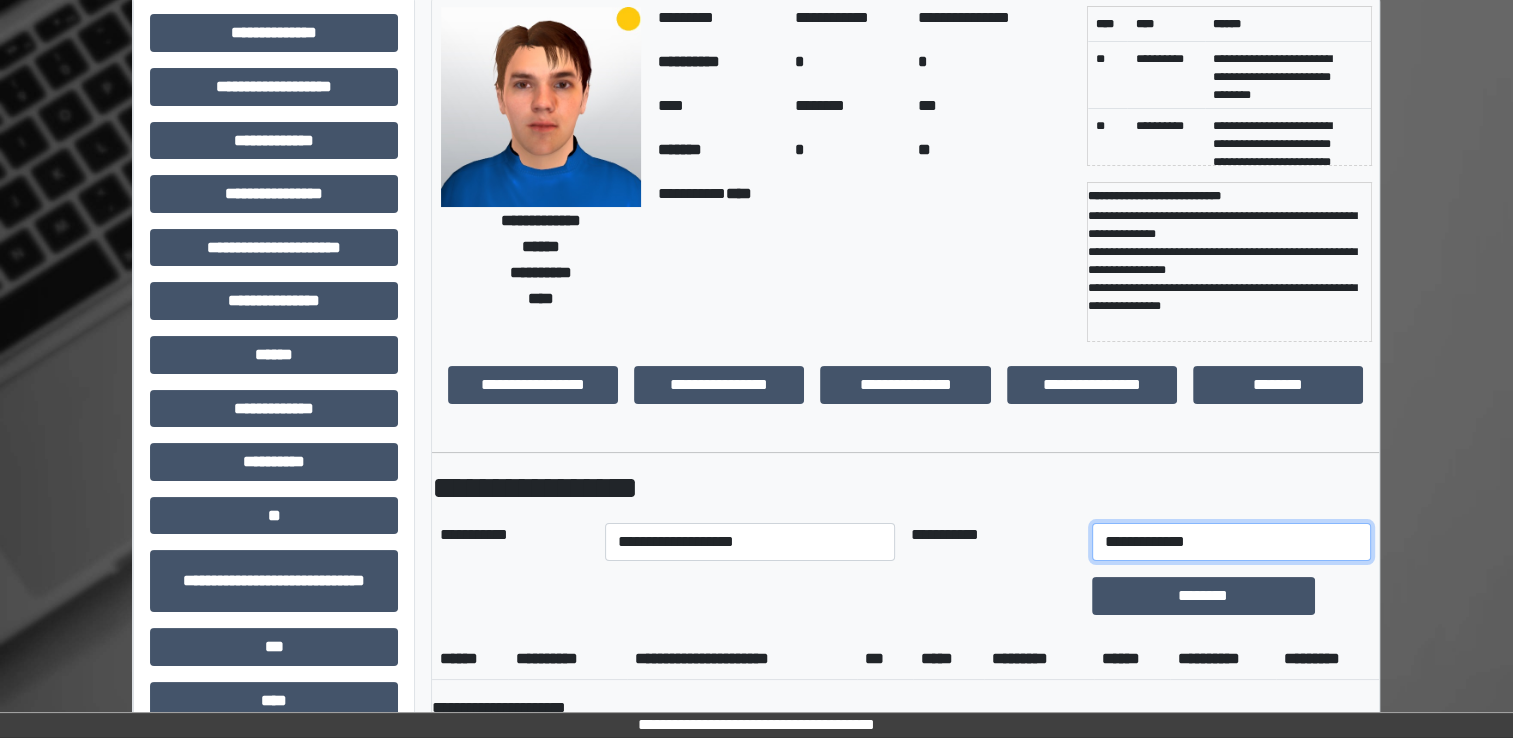click on "**********" at bounding box center (1231, 542) 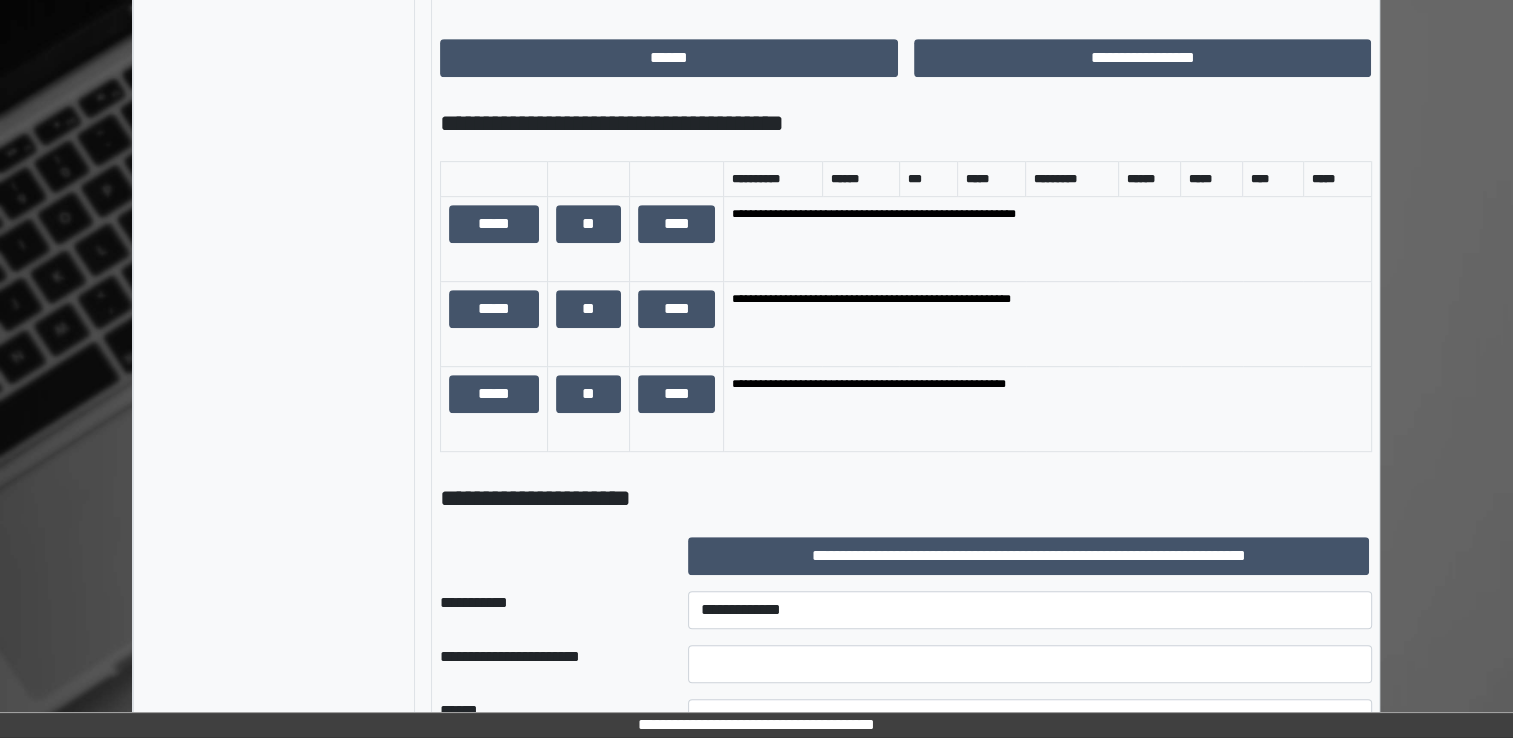 scroll, scrollTop: 1000, scrollLeft: 0, axis: vertical 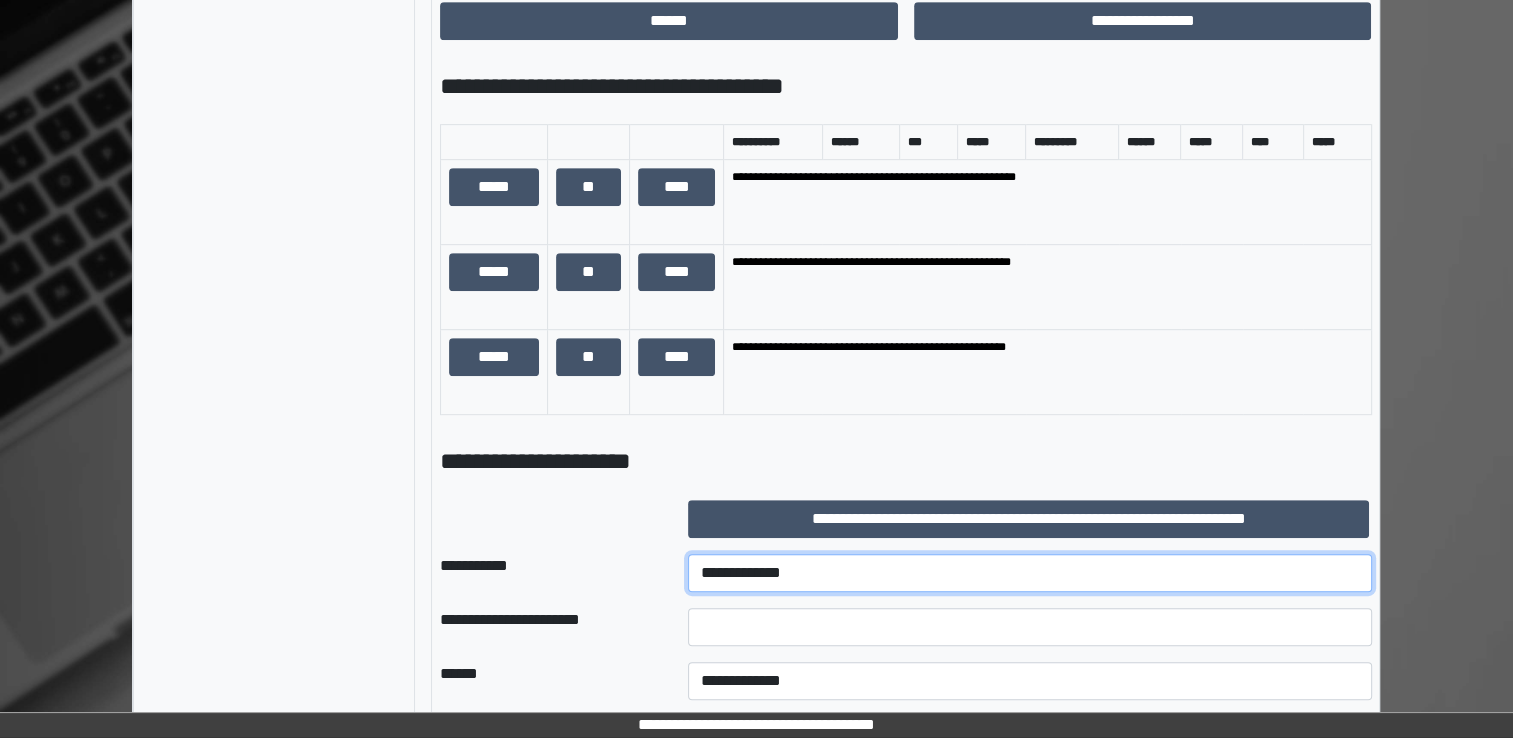 click on "**********" at bounding box center (1030, 573) 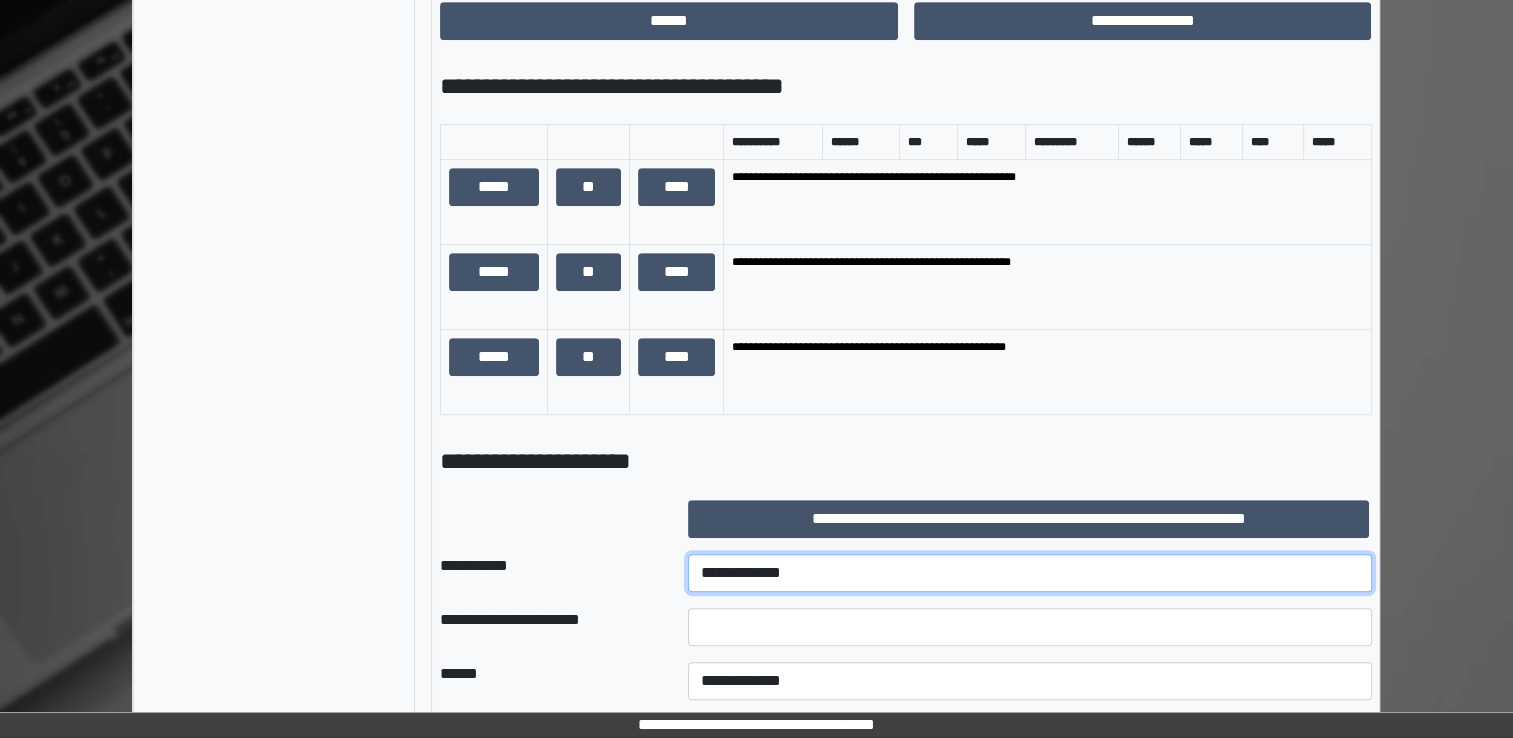 click on "**********" at bounding box center (1030, 573) 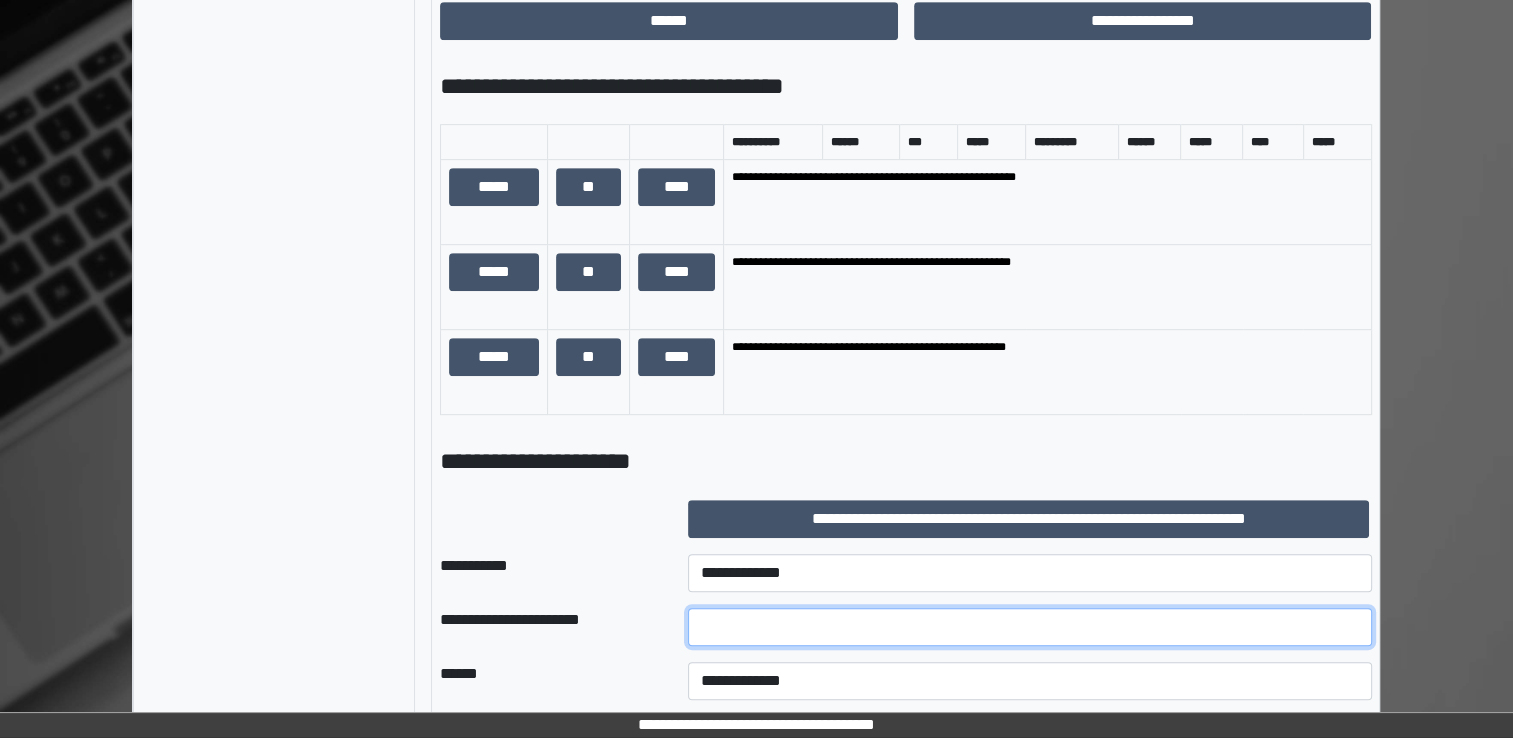 click at bounding box center [1030, 627] 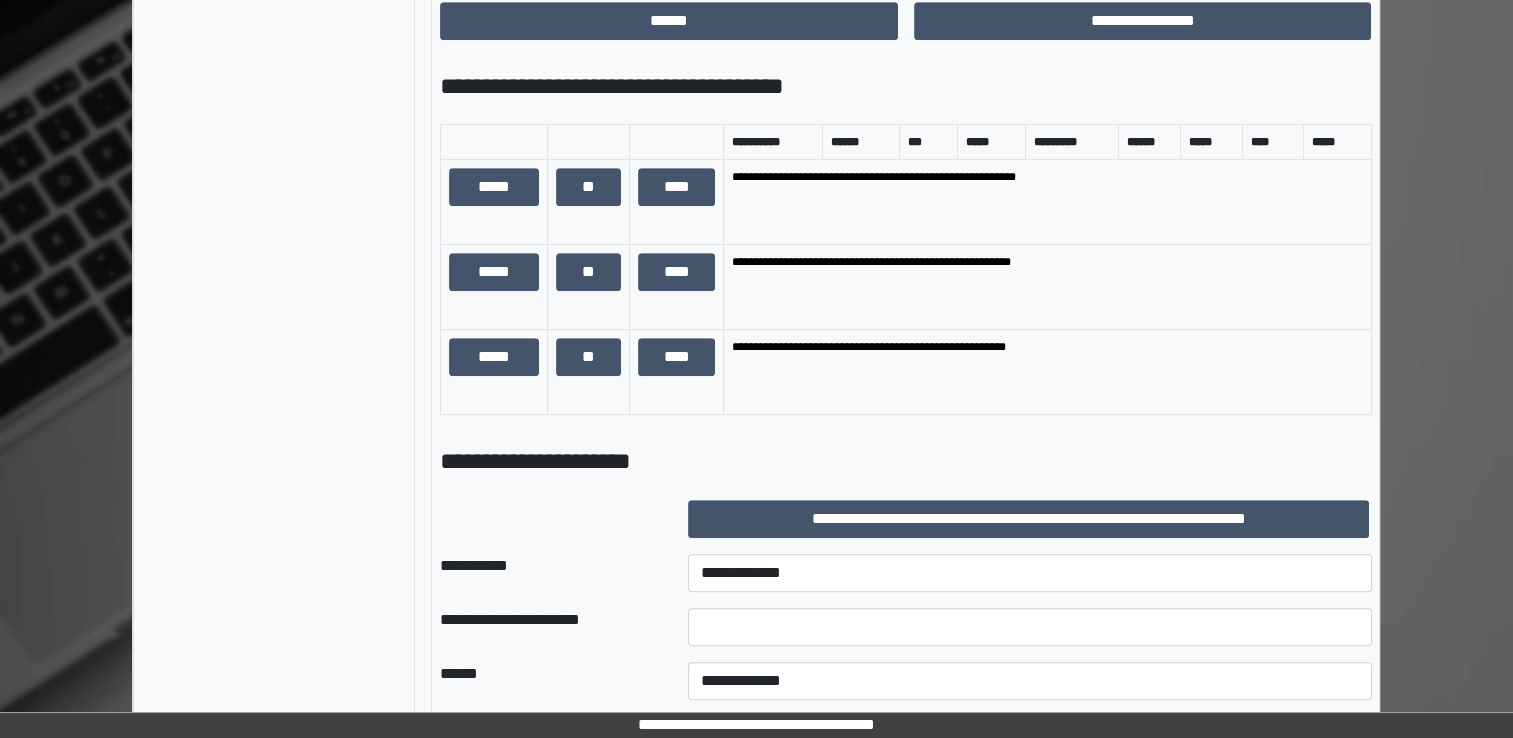 drag, startPoint x: 1106, startPoint y: 590, endPoint x: 1084, endPoint y: 554, distance: 42.190044 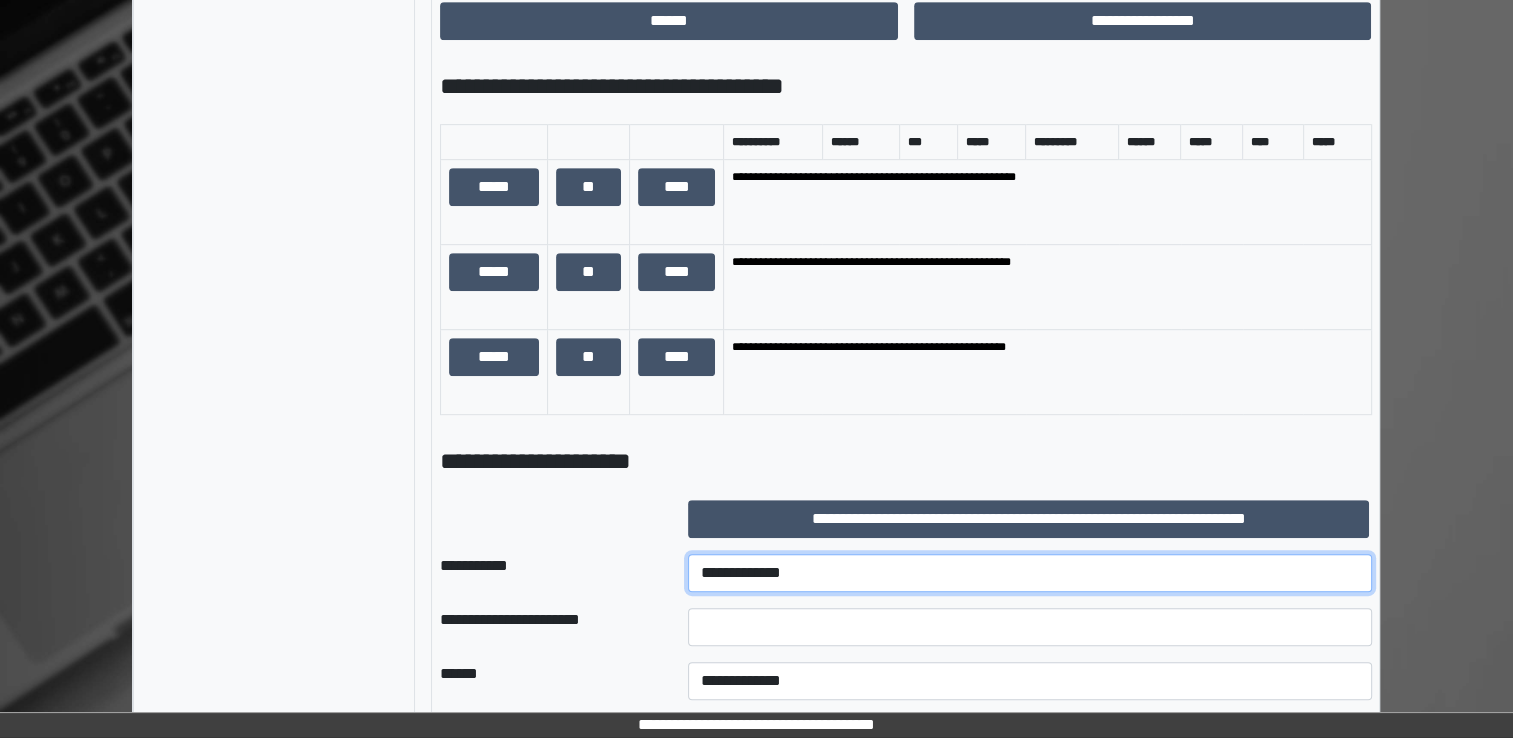 click on "**********" at bounding box center (1030, 573) 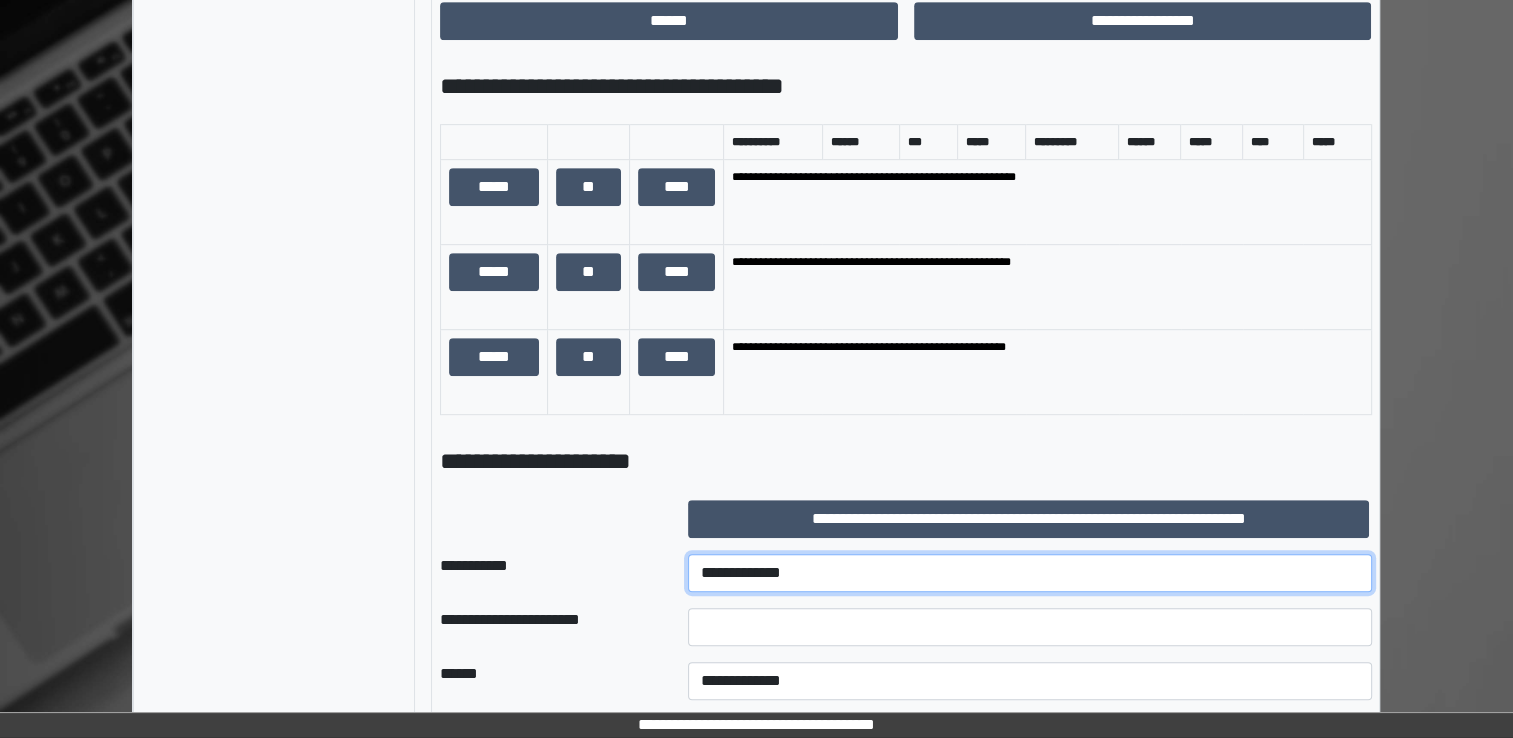 select on "***" 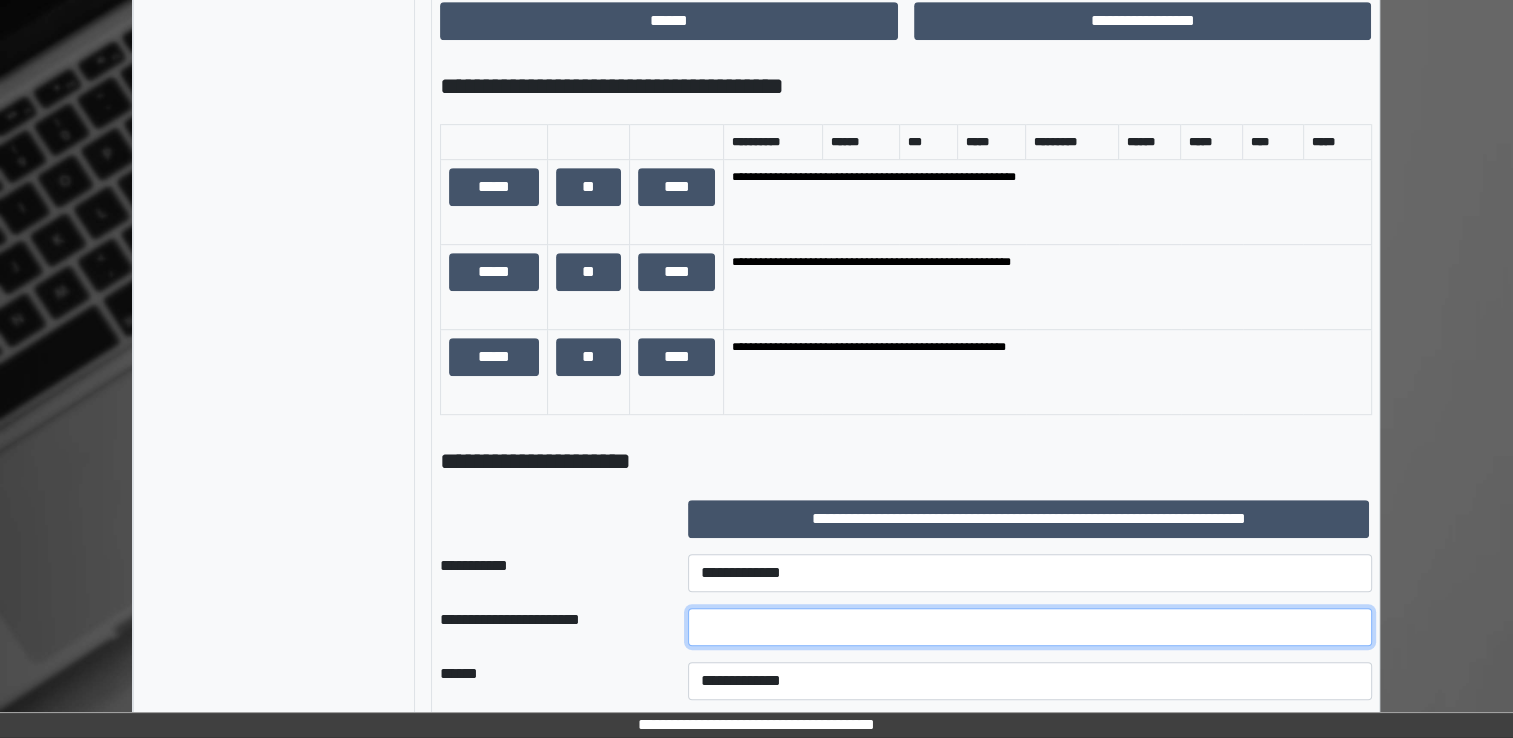 click at bounding box center (1030, 627) 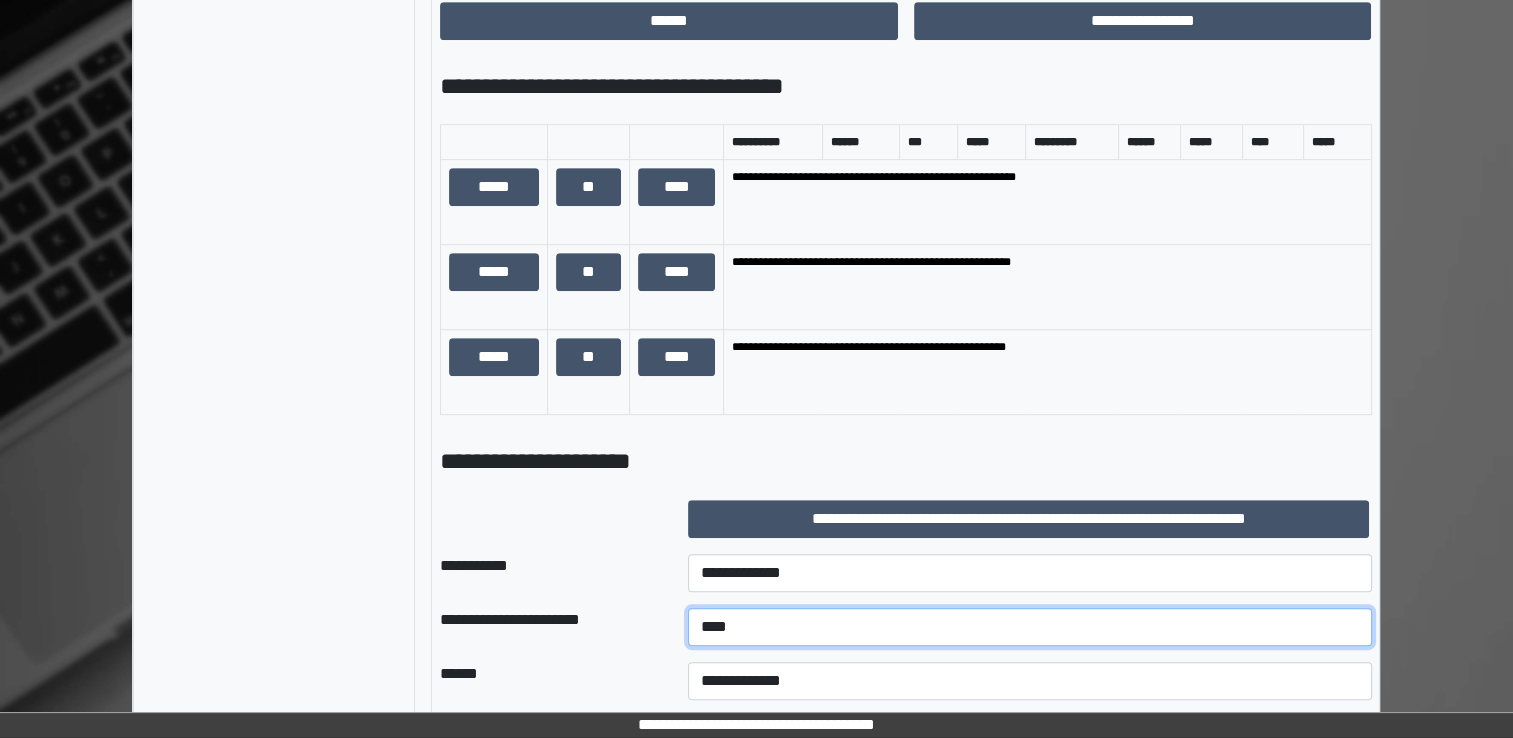 scroll, scrollTop: 1100, scrollLeft: 0, axis: vertical 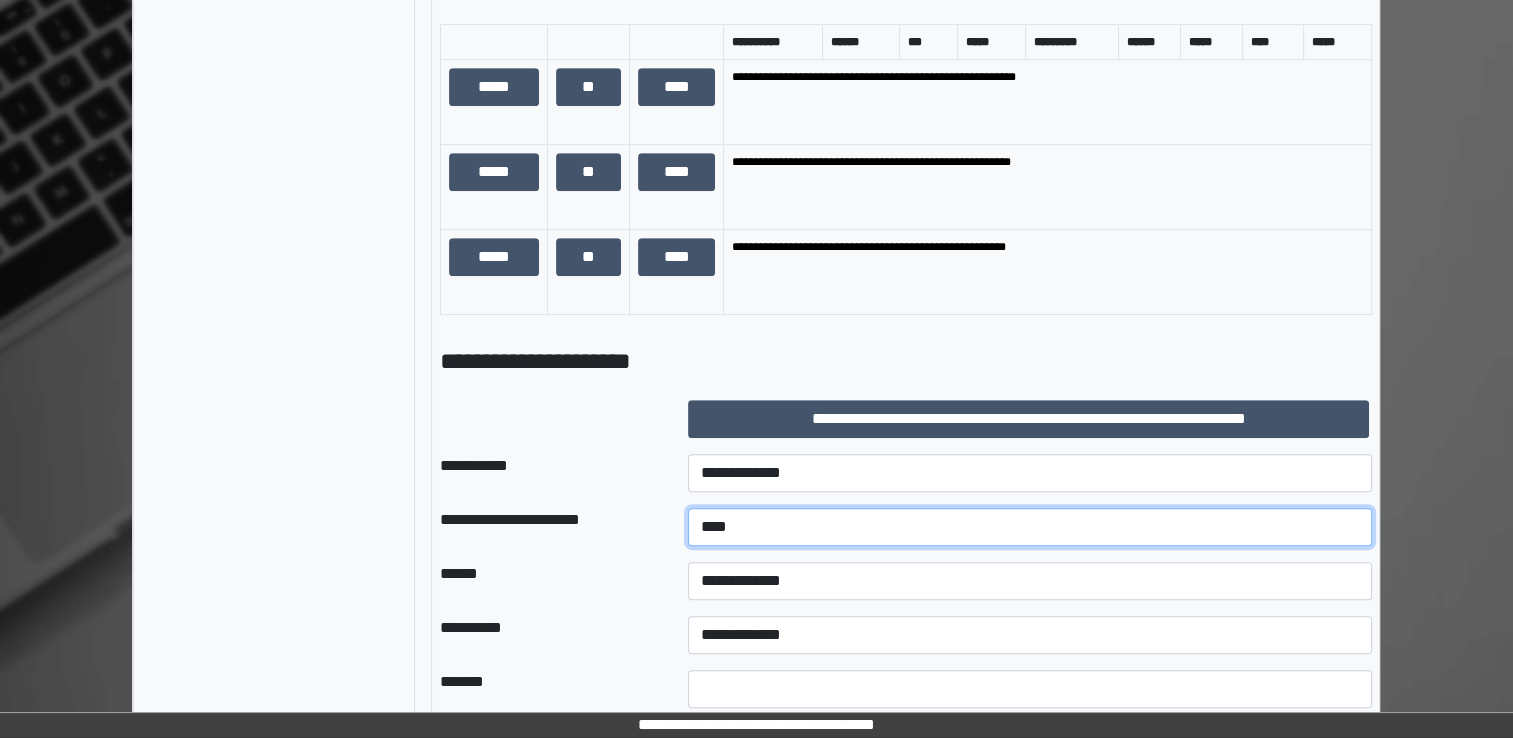 type on "****" 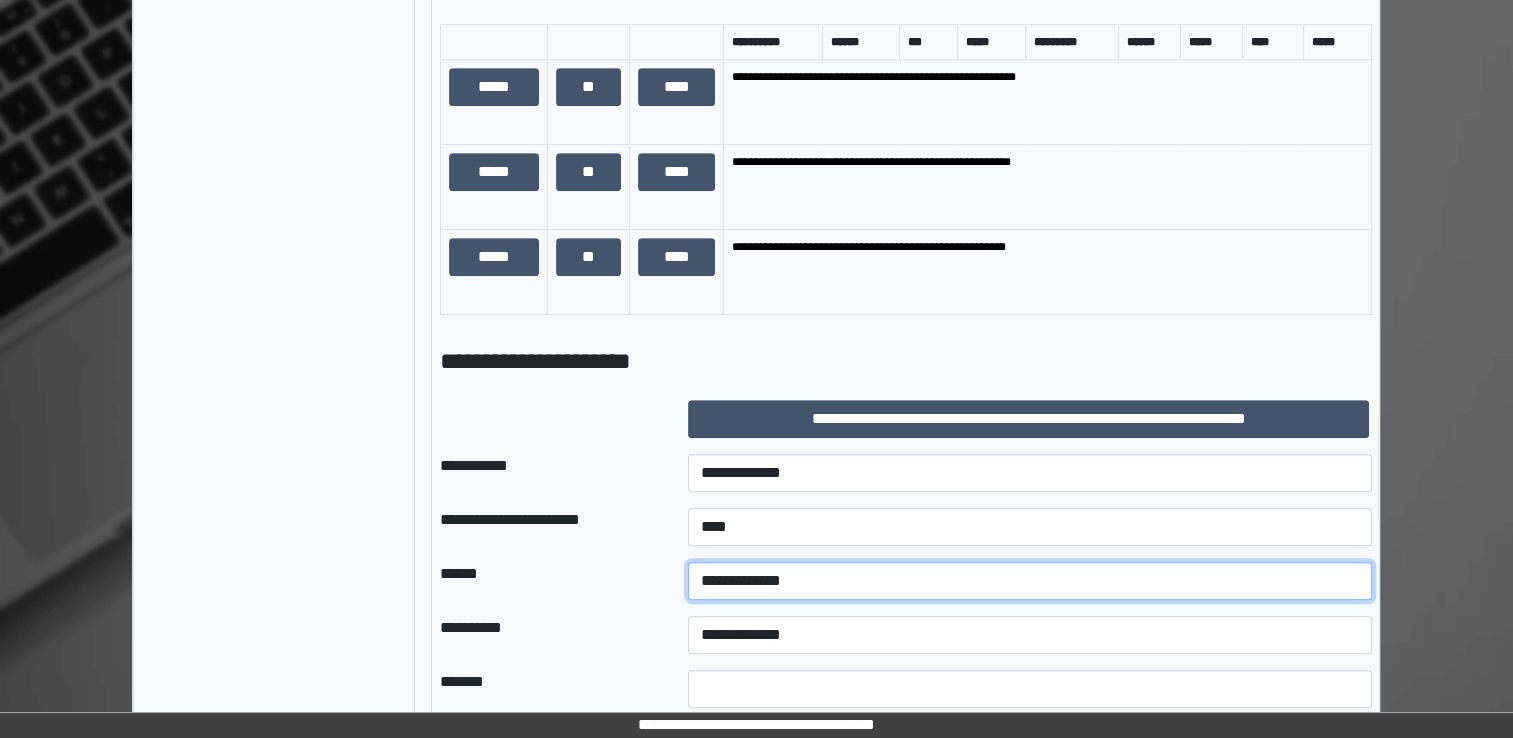 click on "**********" at bounding box center (1030, 581) 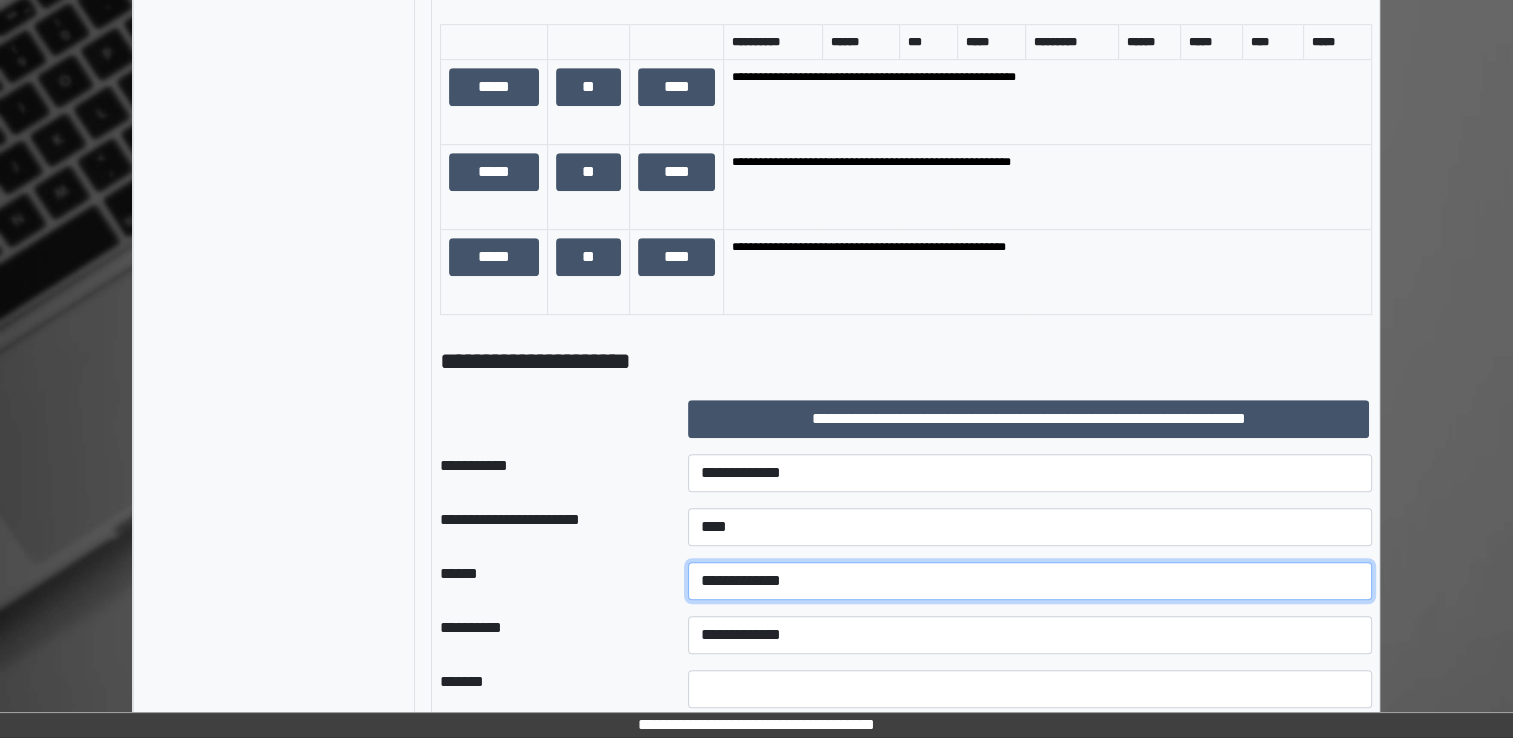 select on "*" 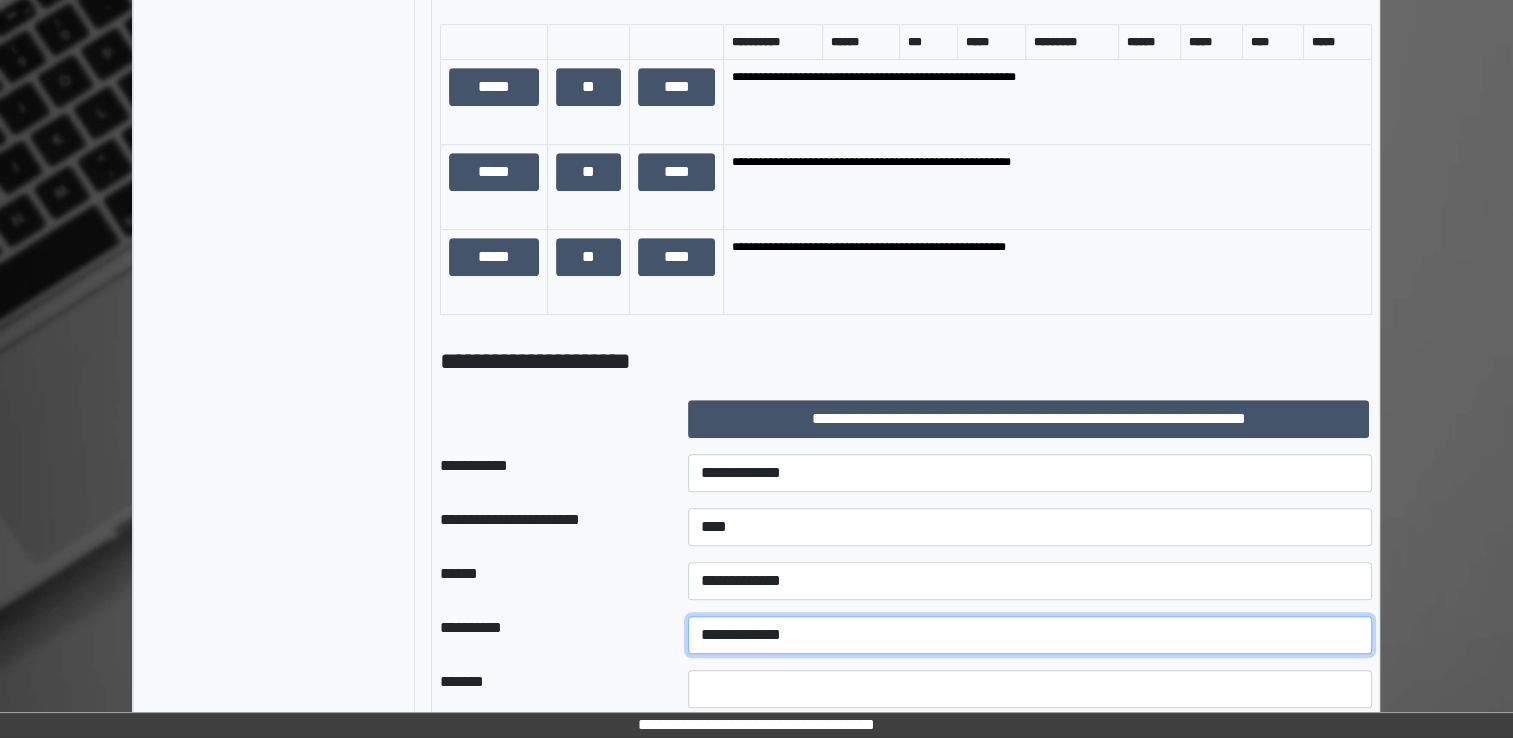 click on "**********" at bounding box center (1030, 635) 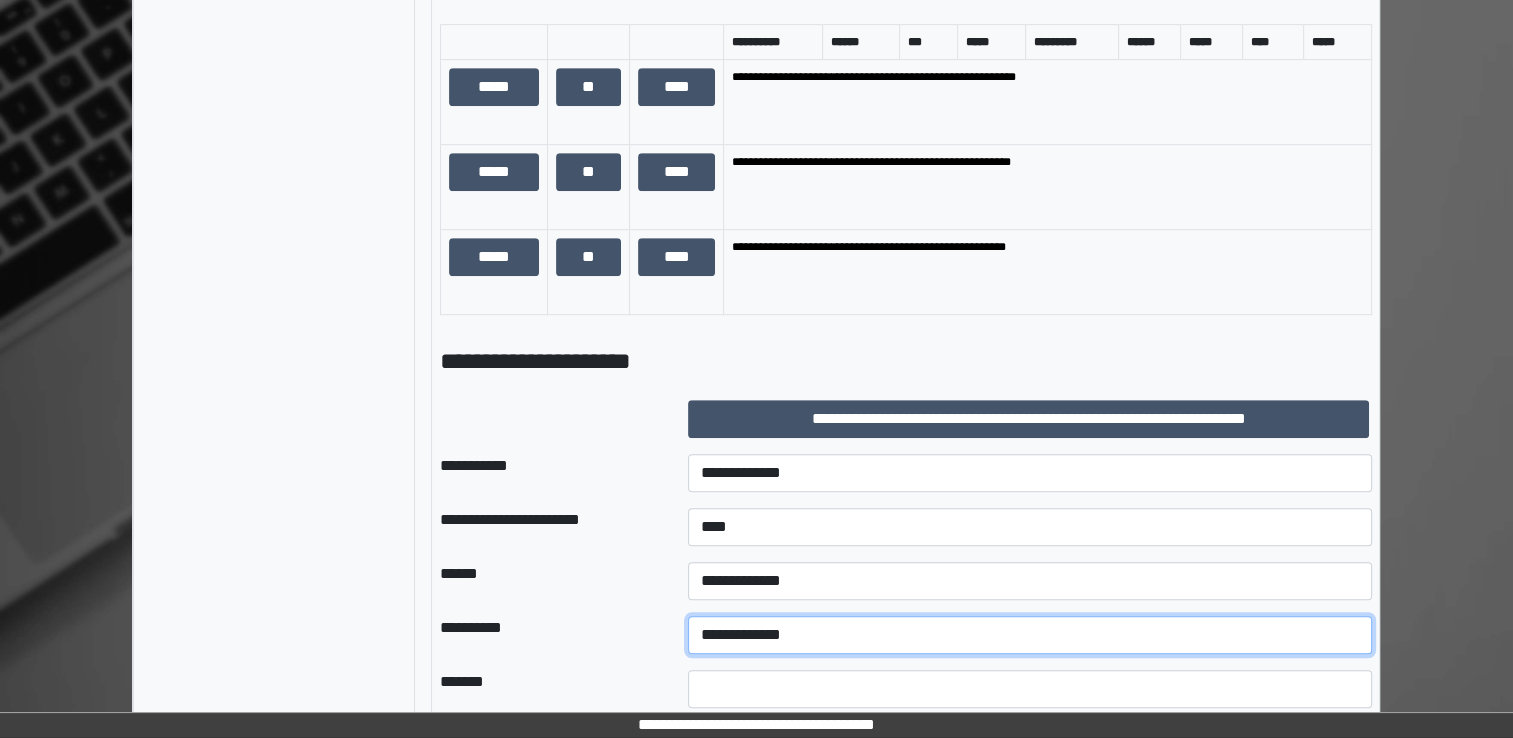 select on "*" 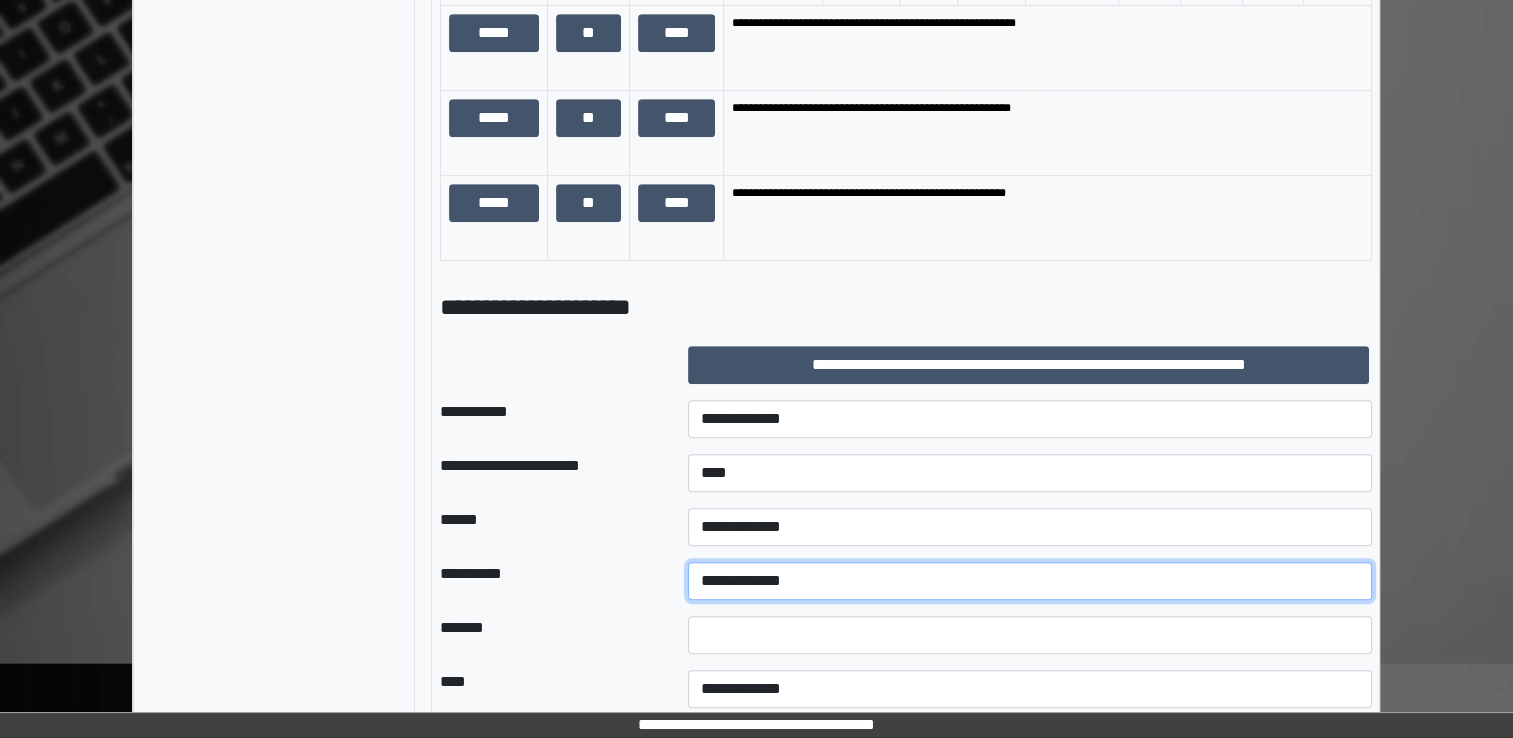 scroll, scrollTop: 1200, scrollLeft: 0, axis: vertical 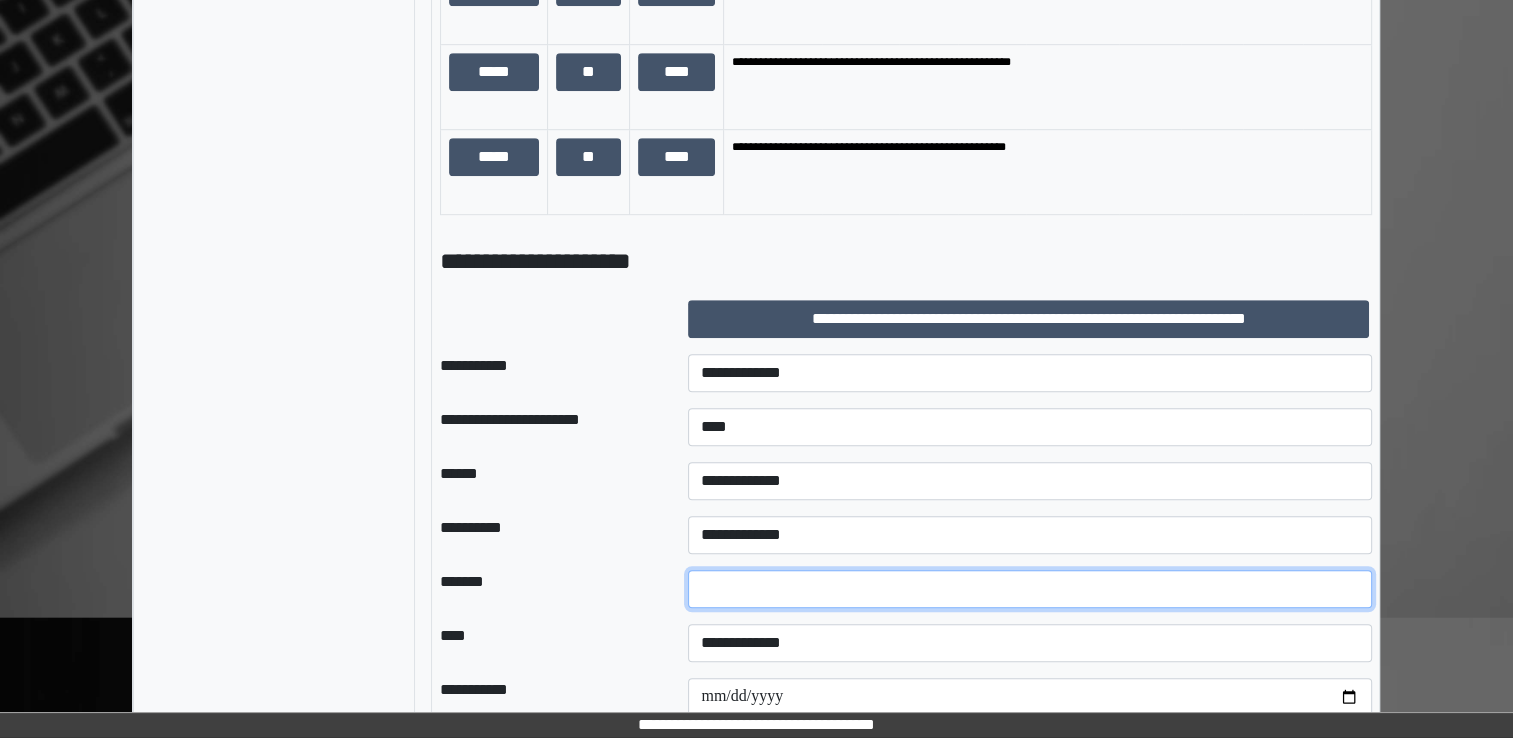 click at bounding box center [1030, 589] 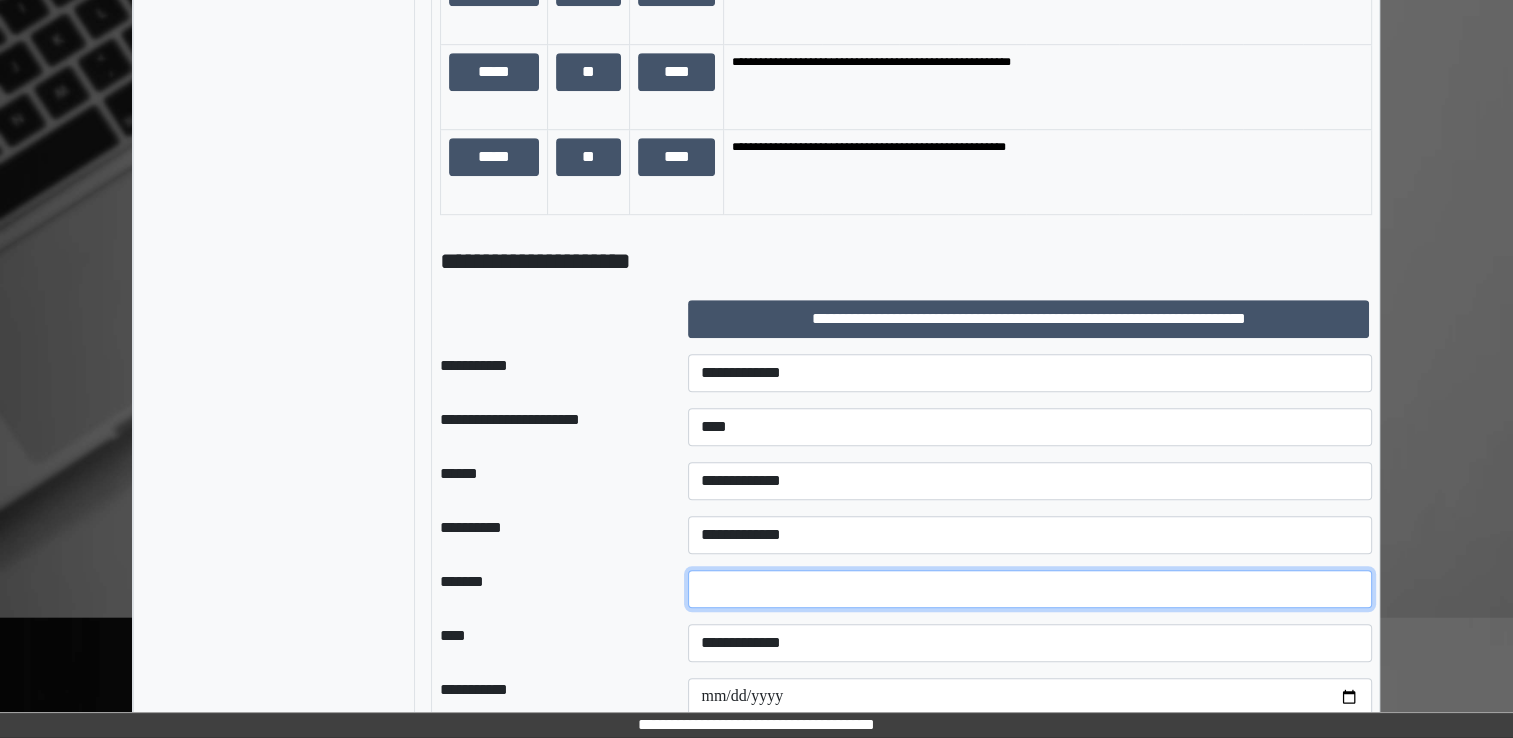 type on "**" 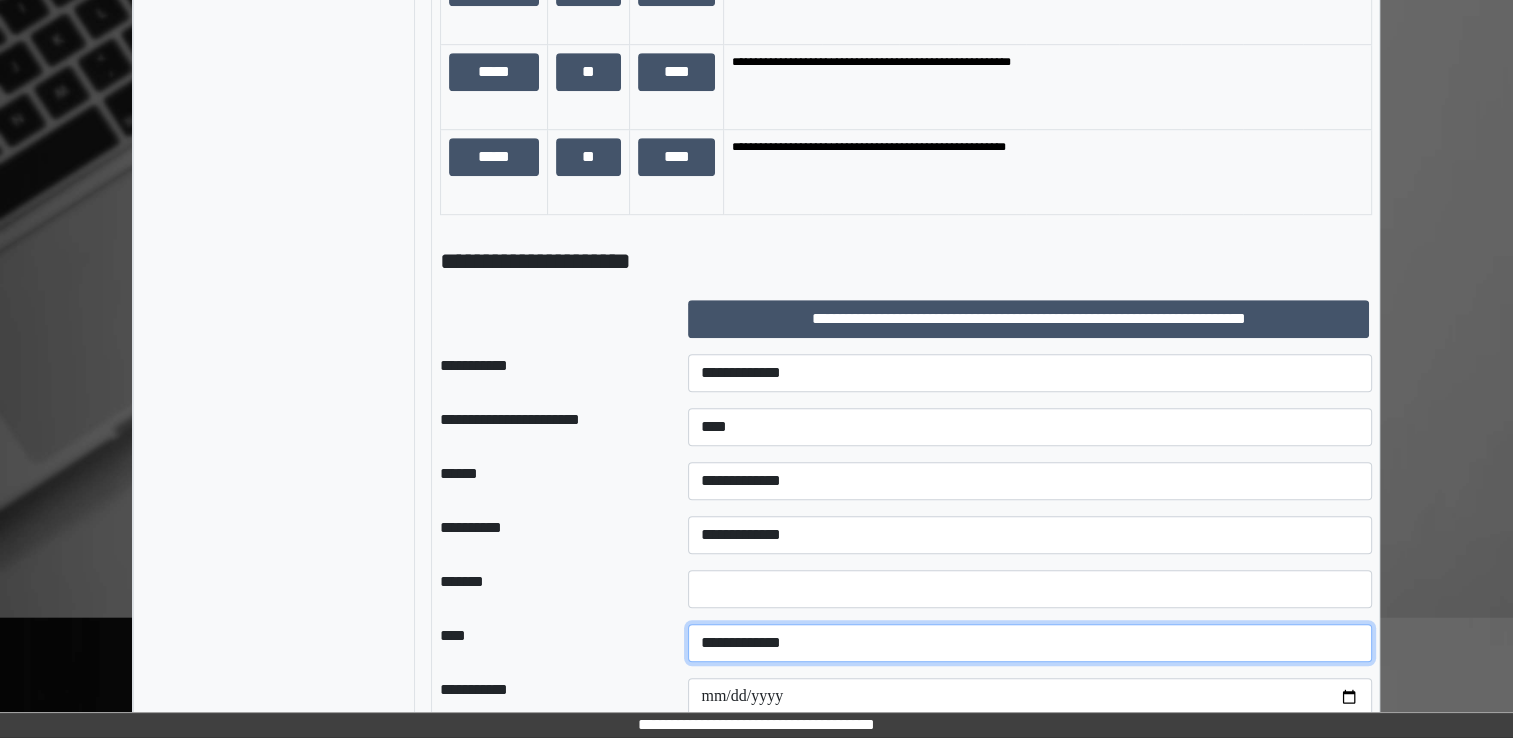 click on "**********" at bounding box center (1030, 643) 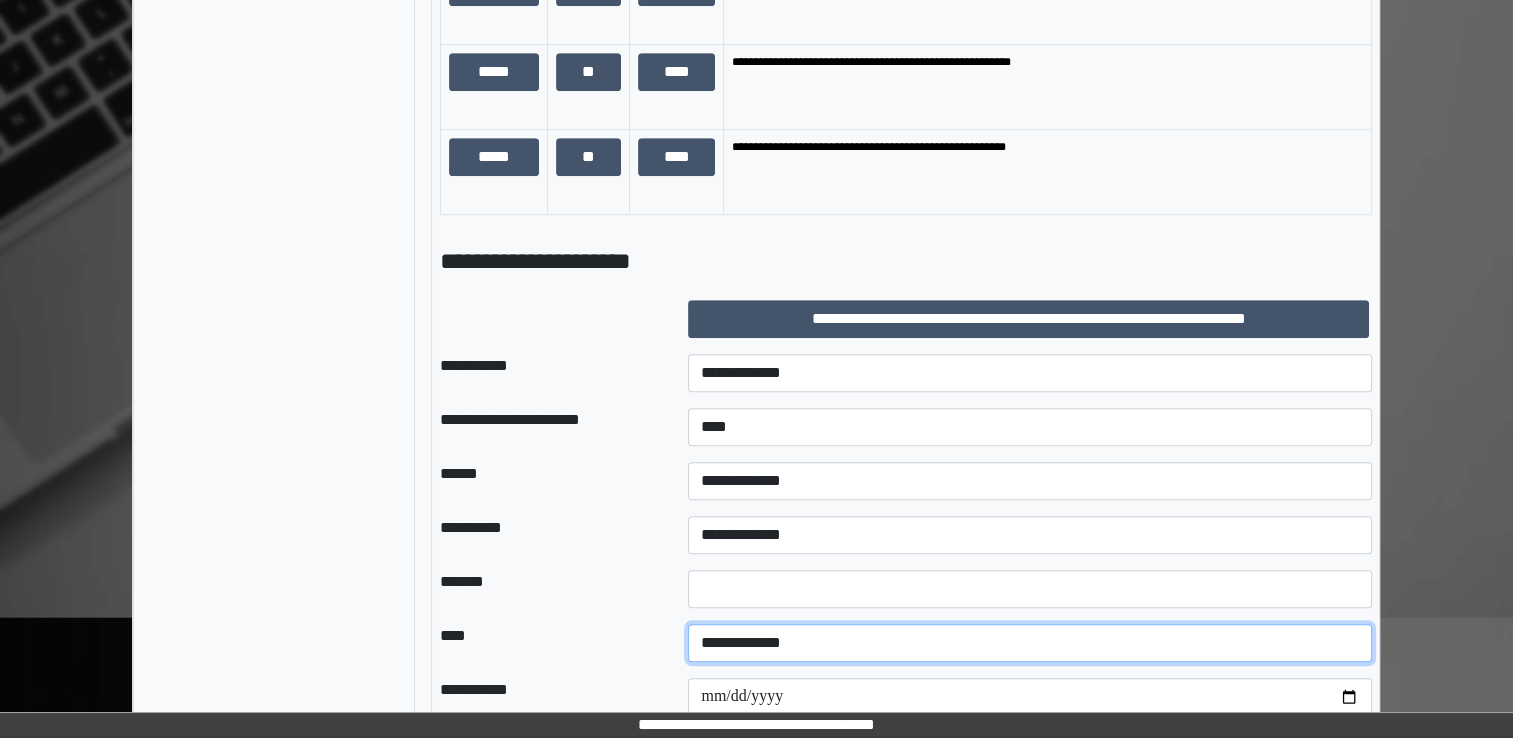 select on "*" 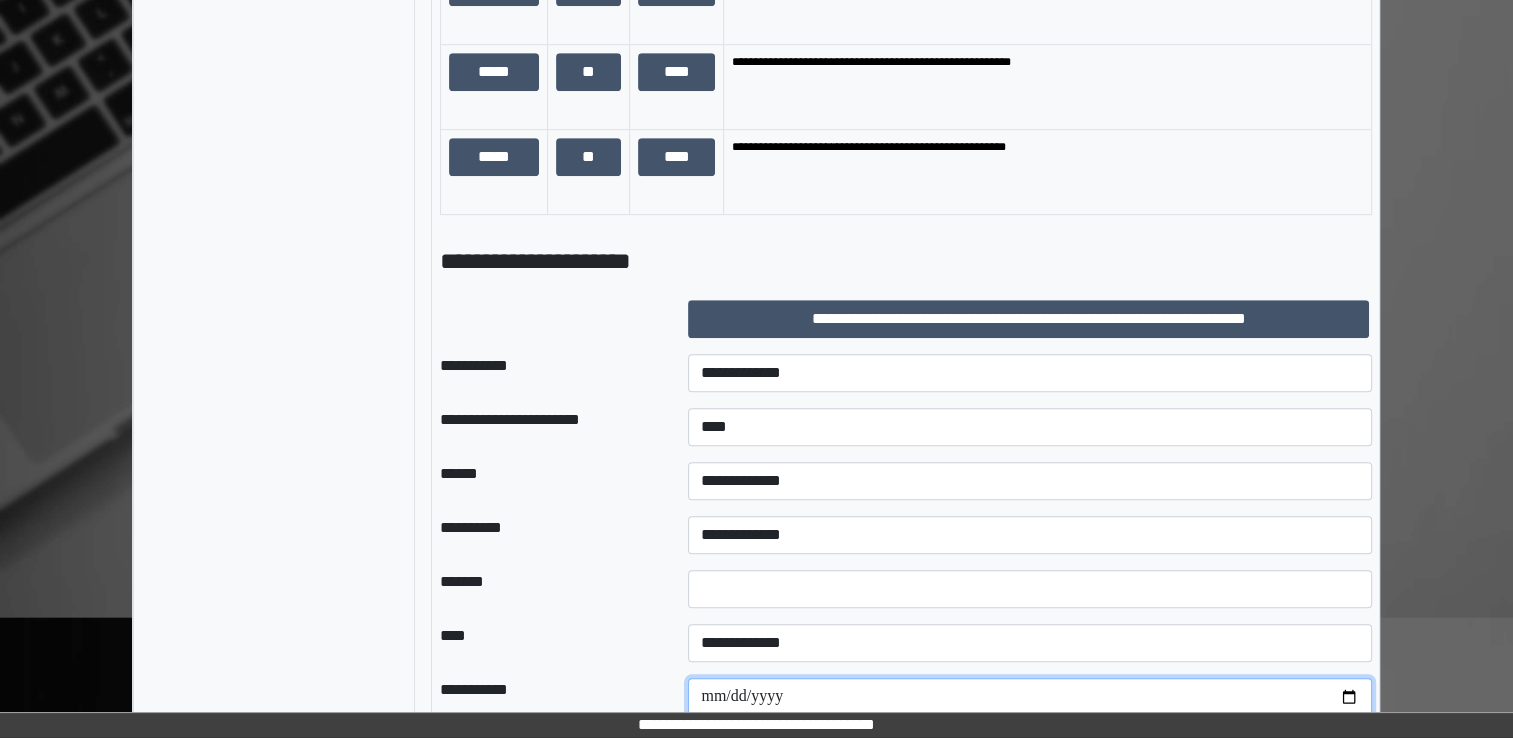 drag, startPoint x: 1351, startPoint y: 680, endPoint x: 1337, endPoint y: 680, distance: 14 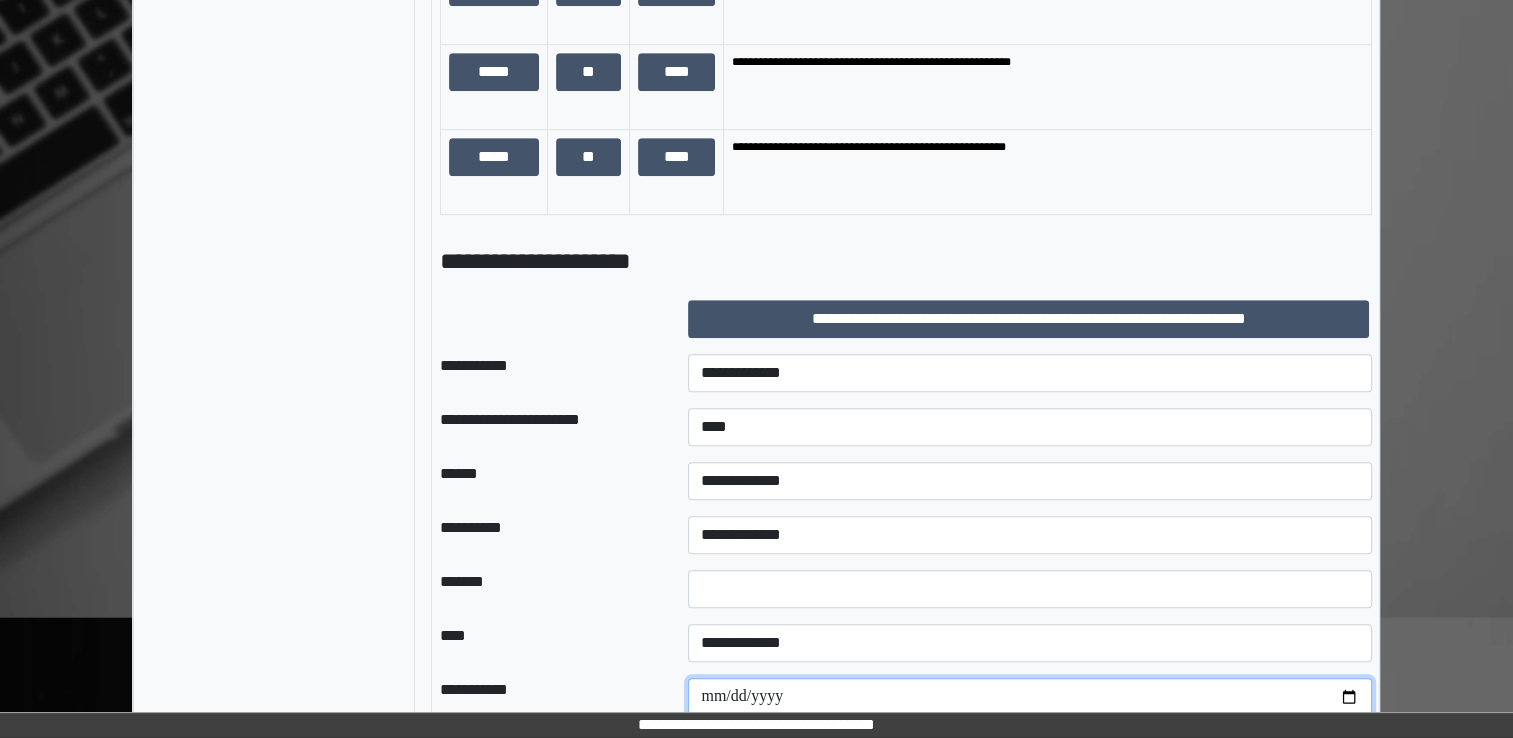 click at bounding box center [1030, 697] 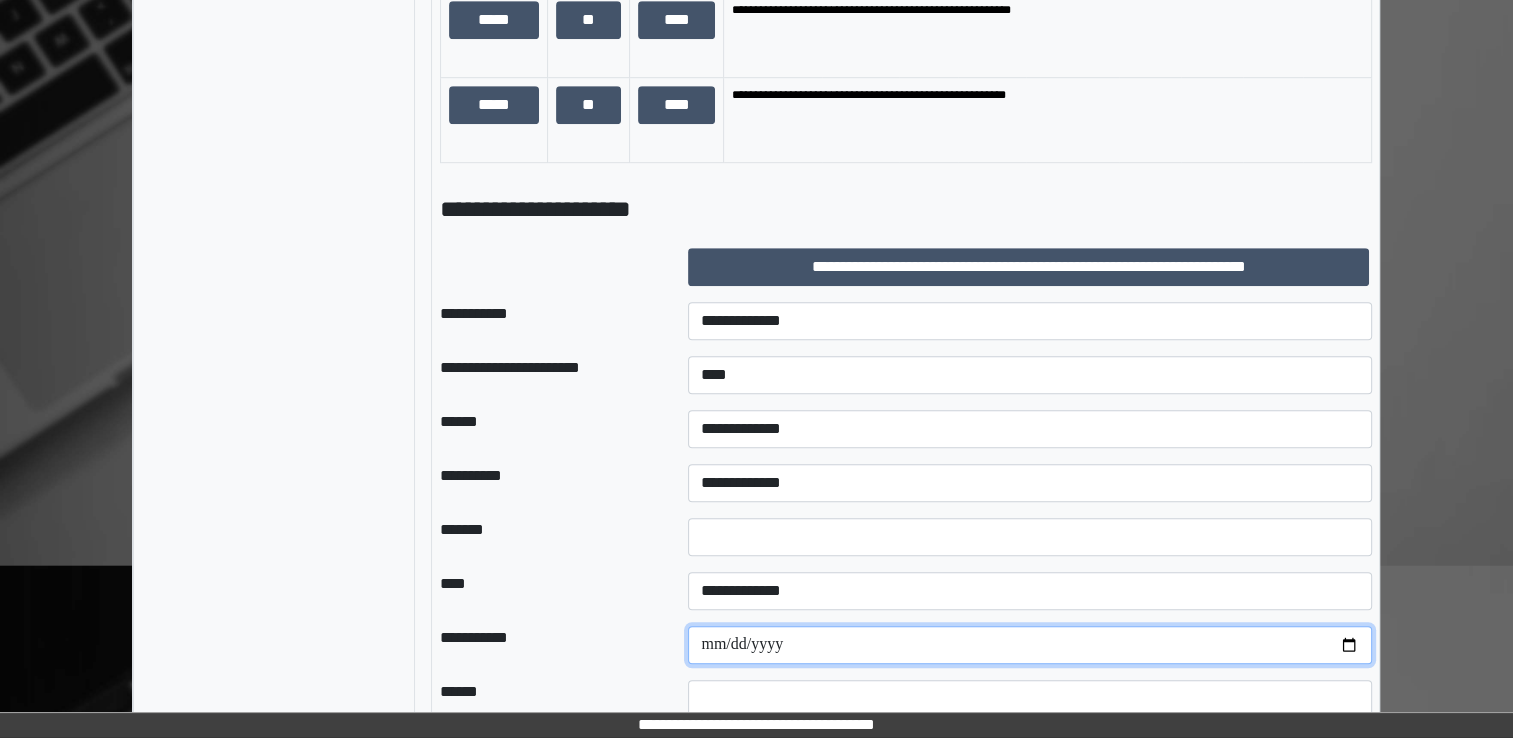 scroll, scrollTop: 1320, scrollLeft: 0, axis: vertical 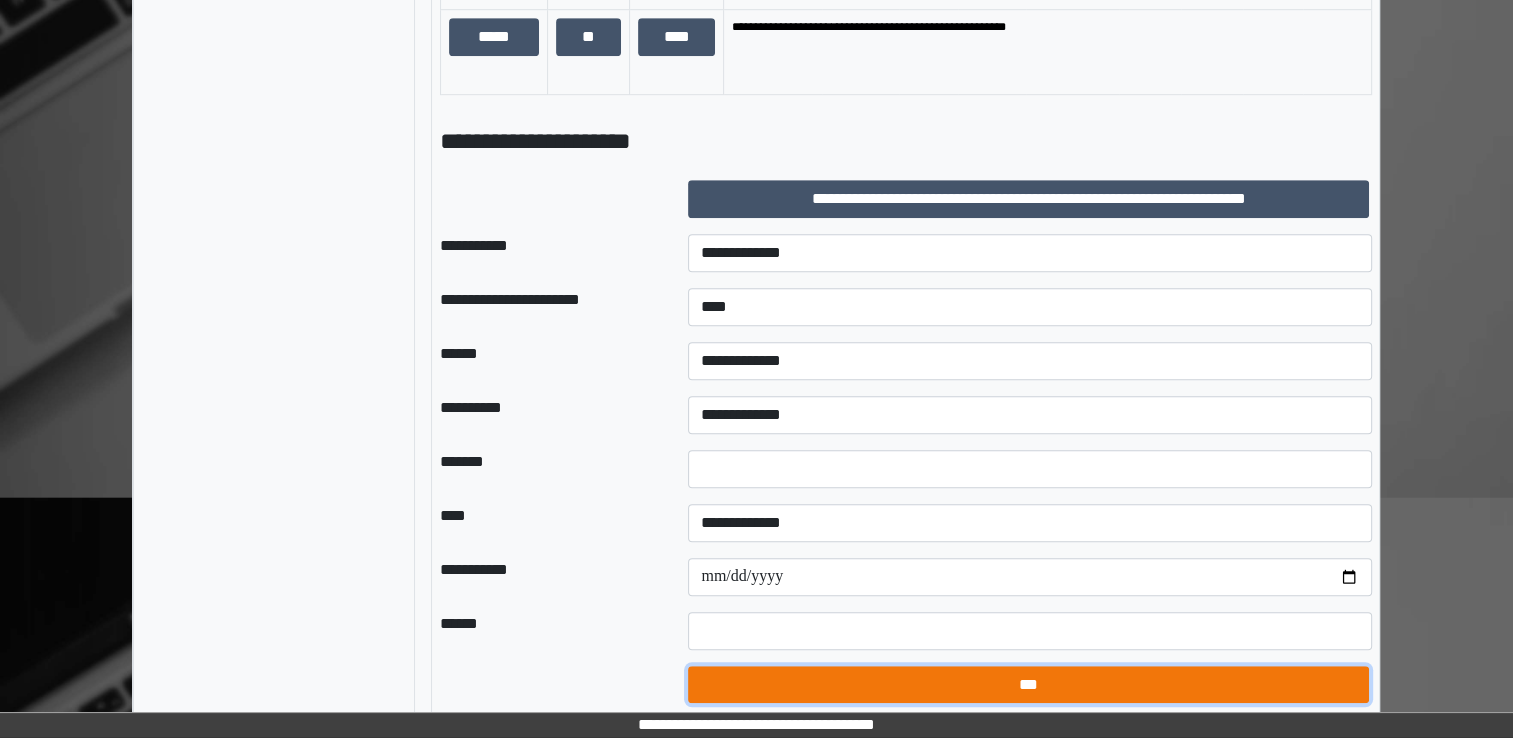 click on "***" at bounding box center (1028, 685) 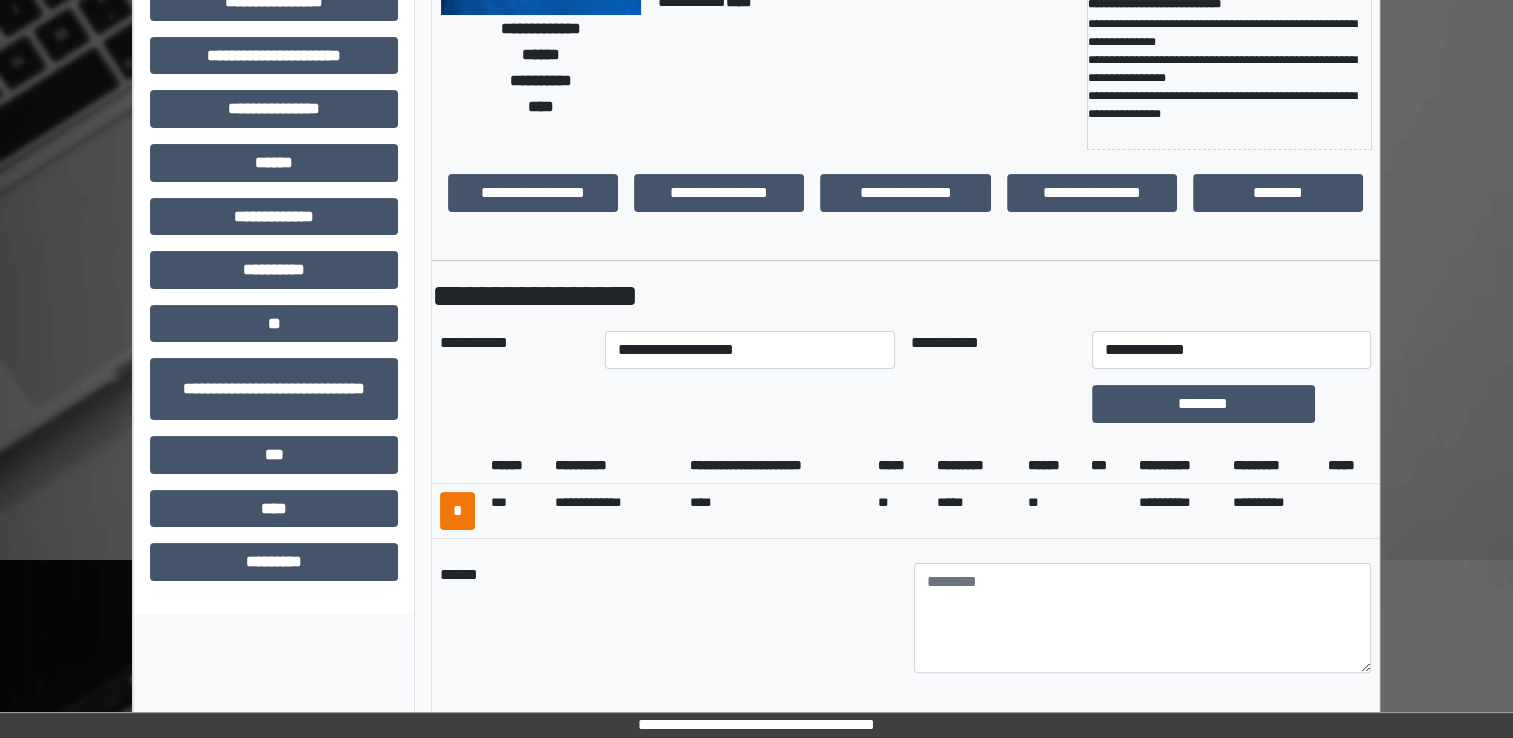 scroll, scrollTop: 520, scrollLeft: 0, axis: vertical 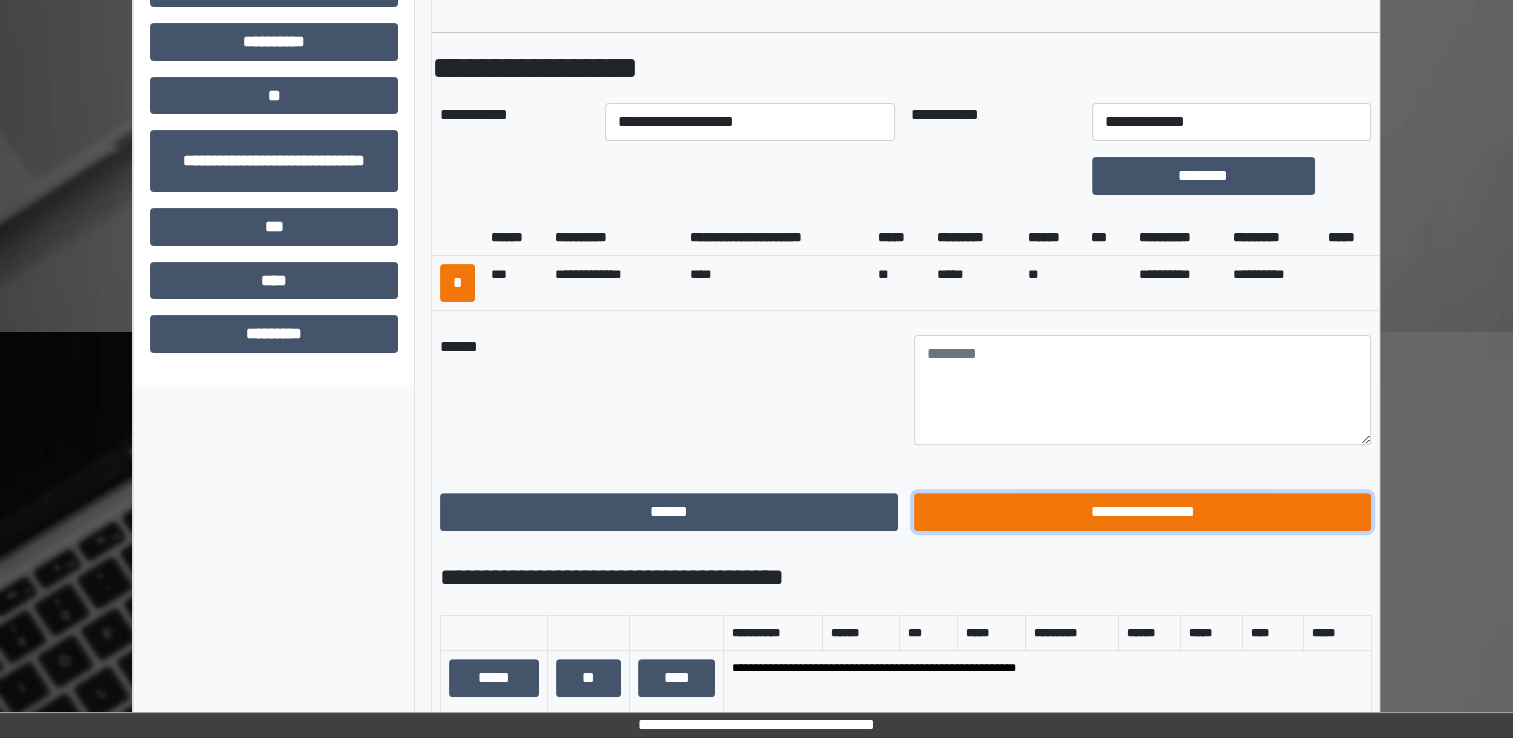 click on "**********" at bounding box center [1143, 512] 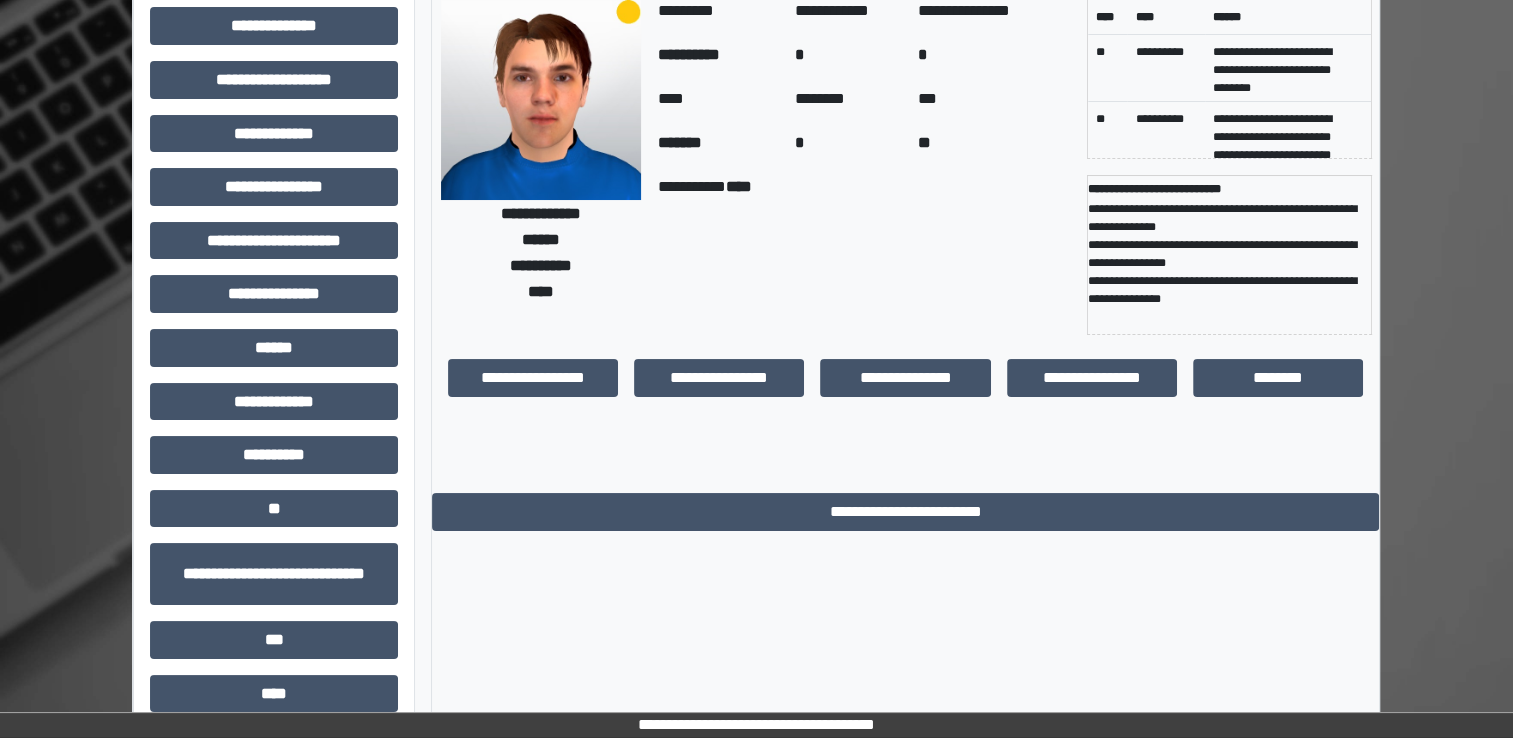 scroll, scrollTop: 0, scrollLeft: 0, axis: both 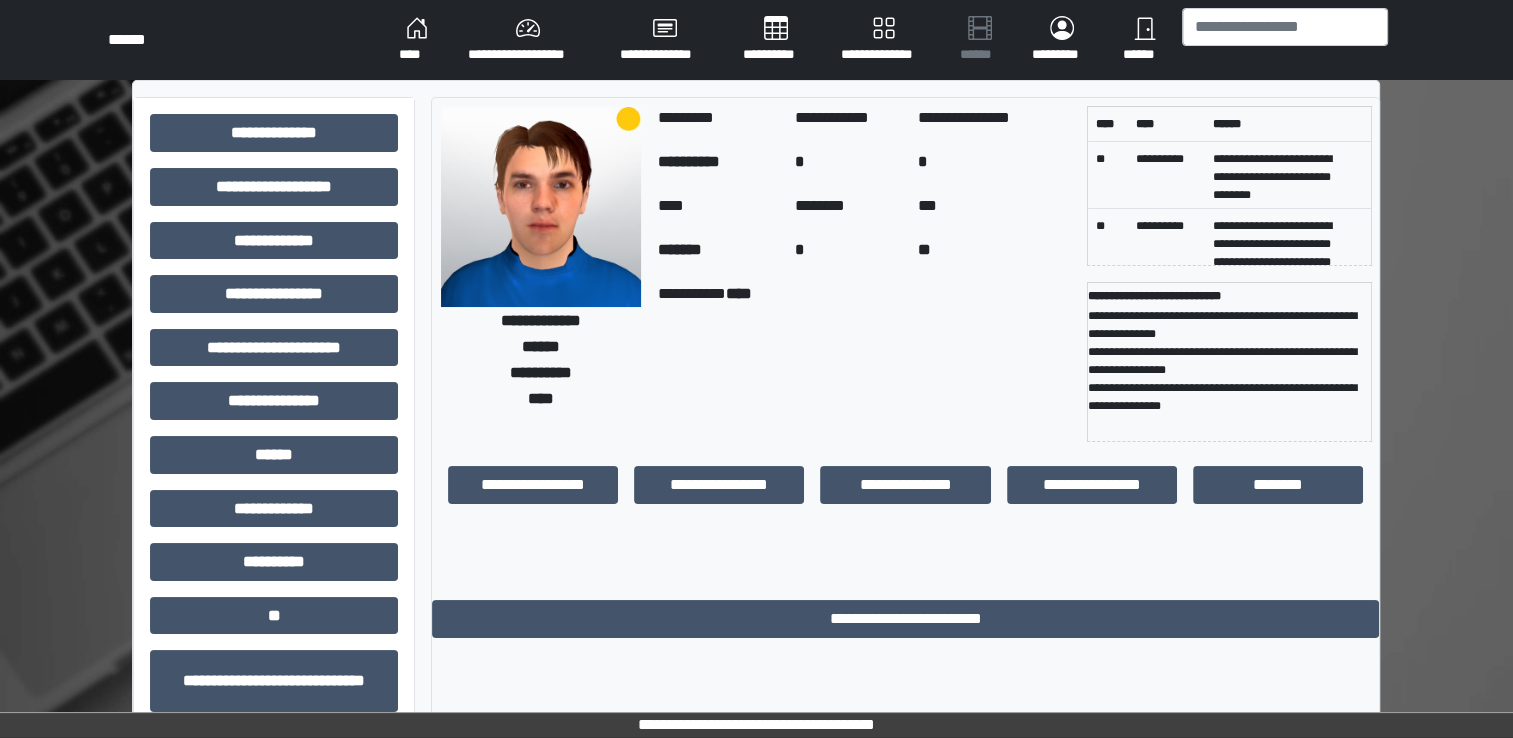 click on "****" at bounding box center [417, 40] 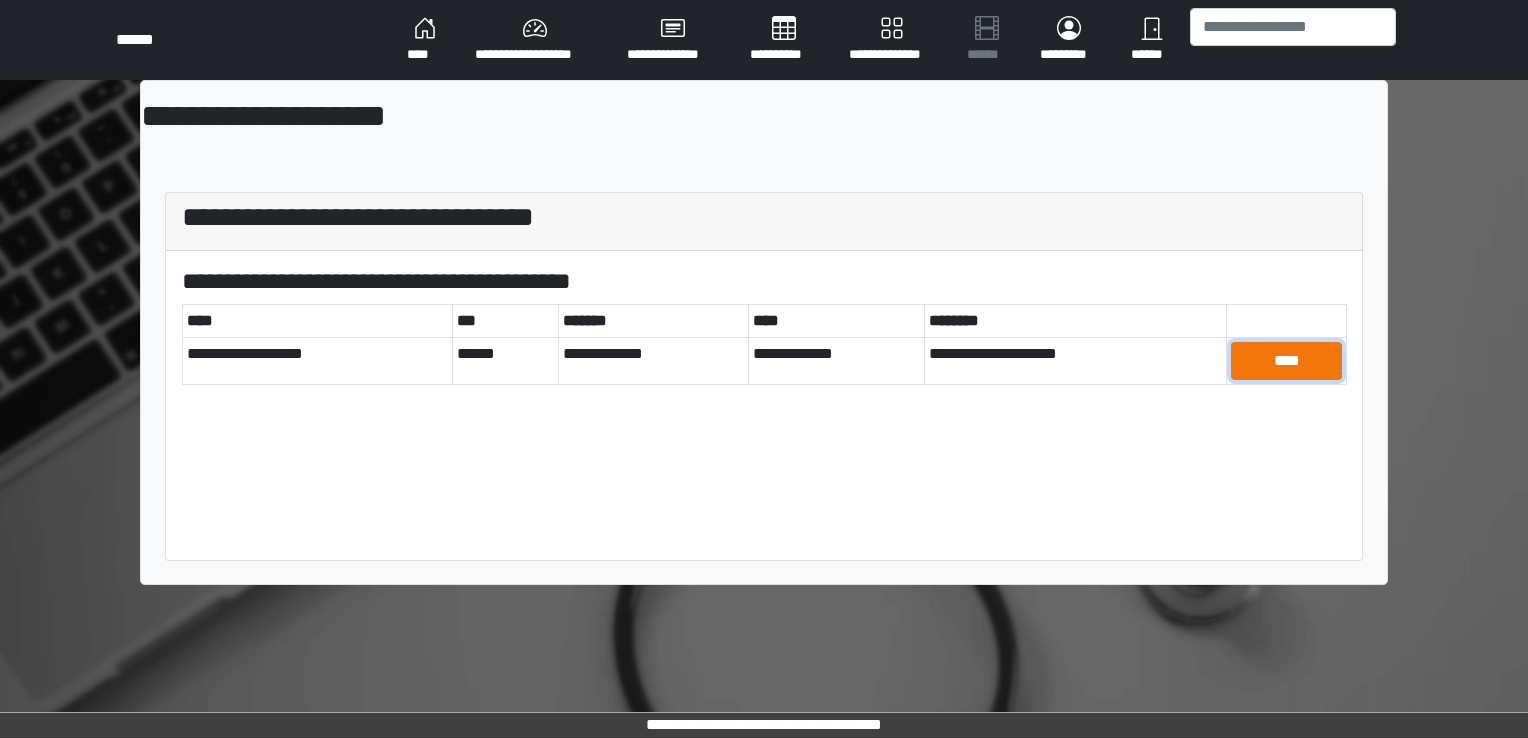click on "****" at bounding box center [1286, 361] 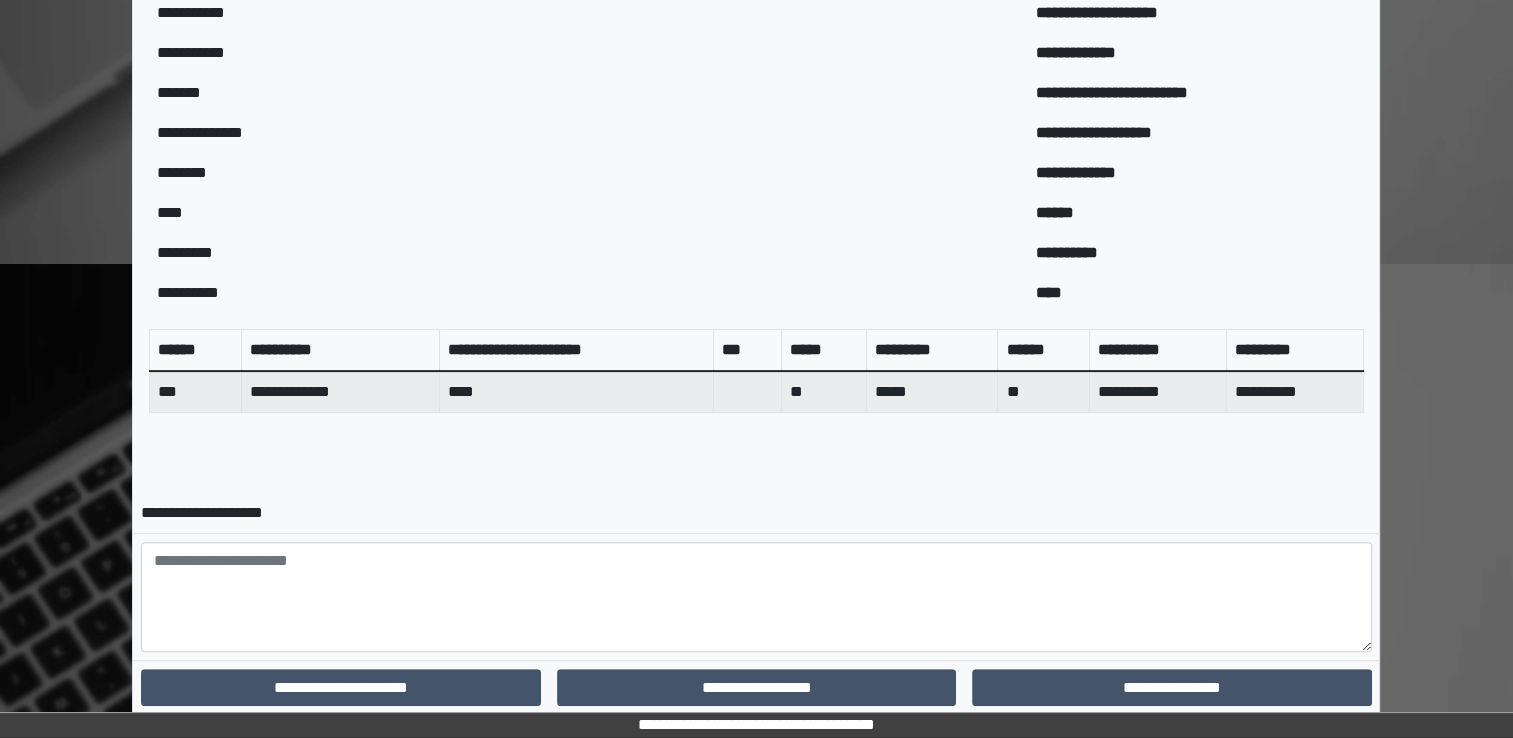 scroll, scrollTop: 644, scrollLeft: 0, axis: vertical 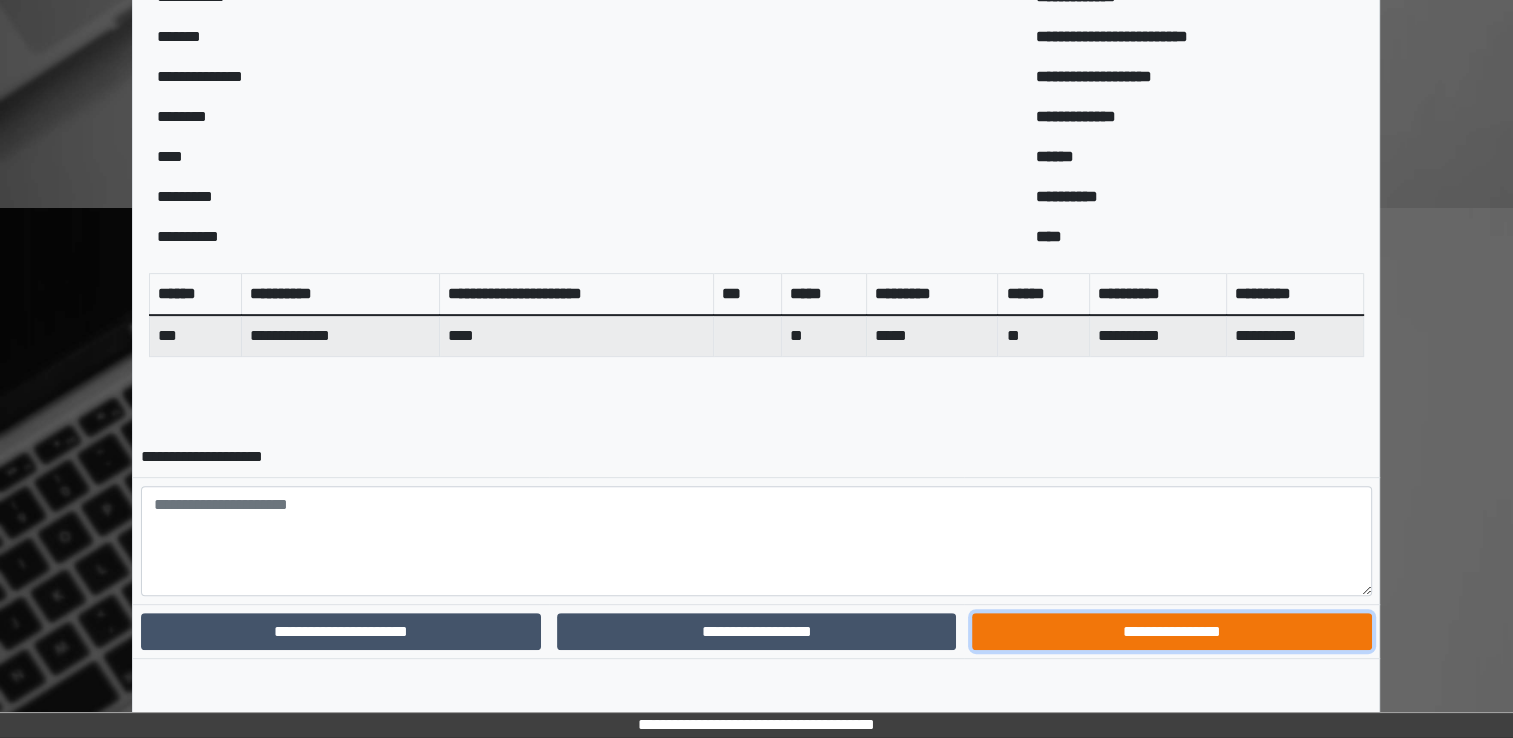 click on "**********" at bounding box center [1171, 632] 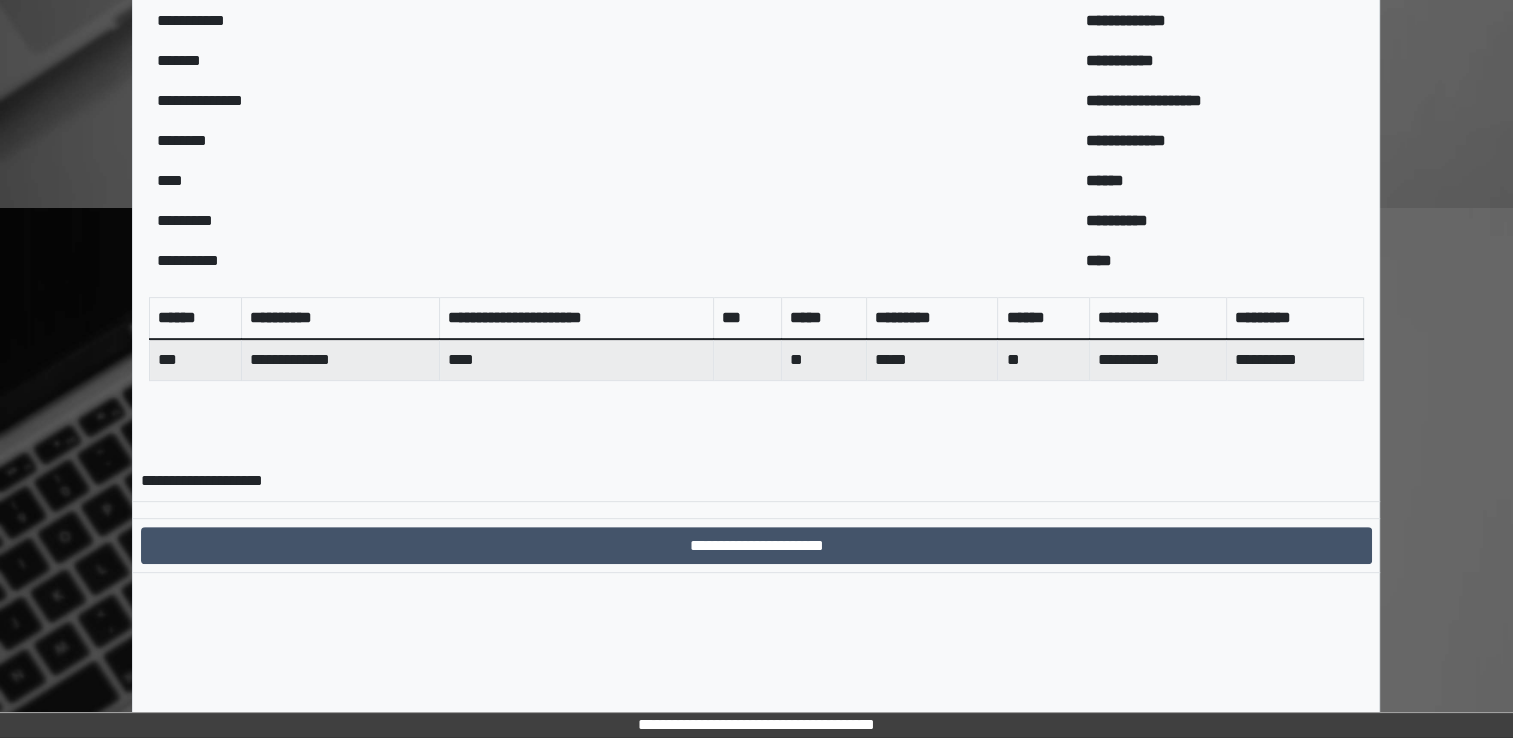 scroll, scrollTop: 559, scrollLeft: 0, axis: vertical 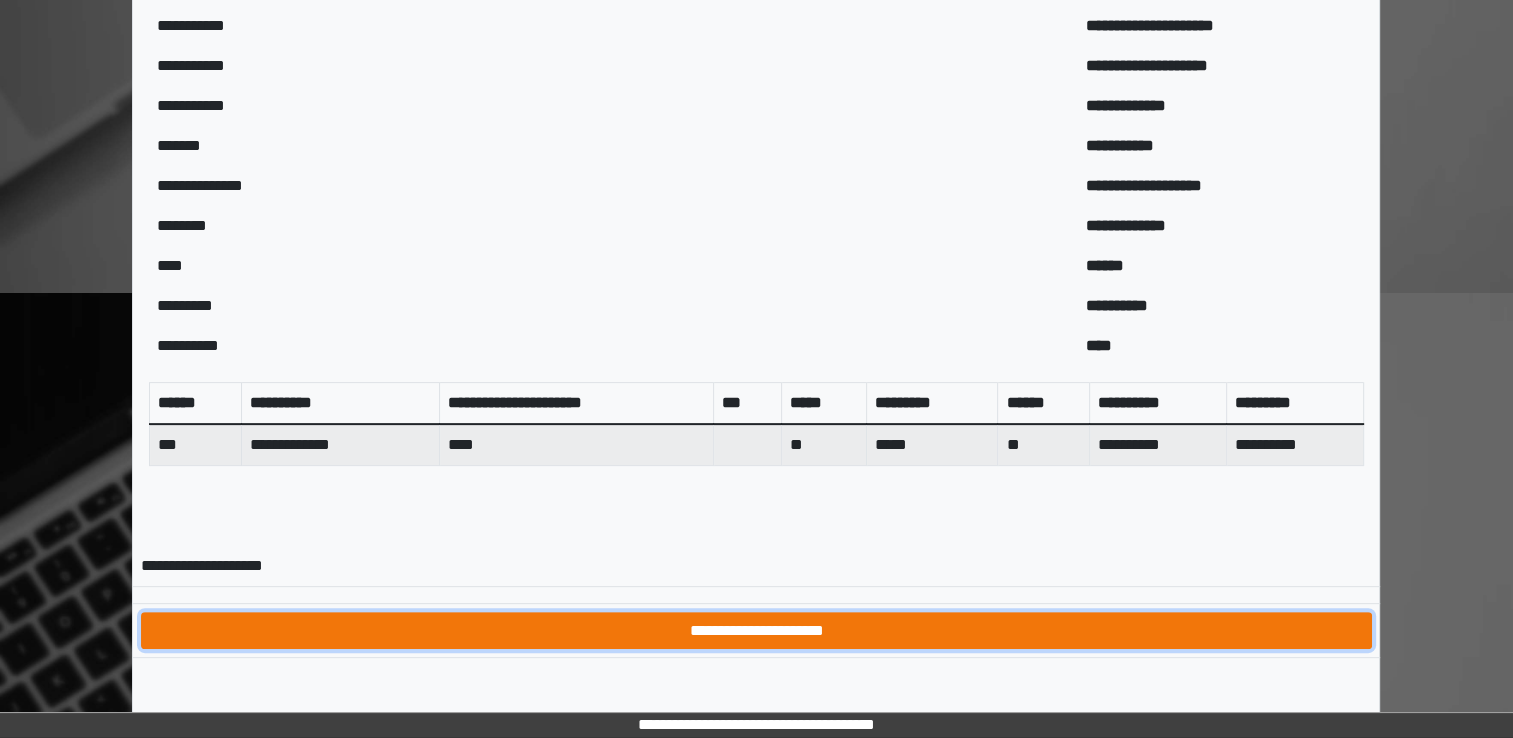 click on "**********" at bounding box center [756, 631] 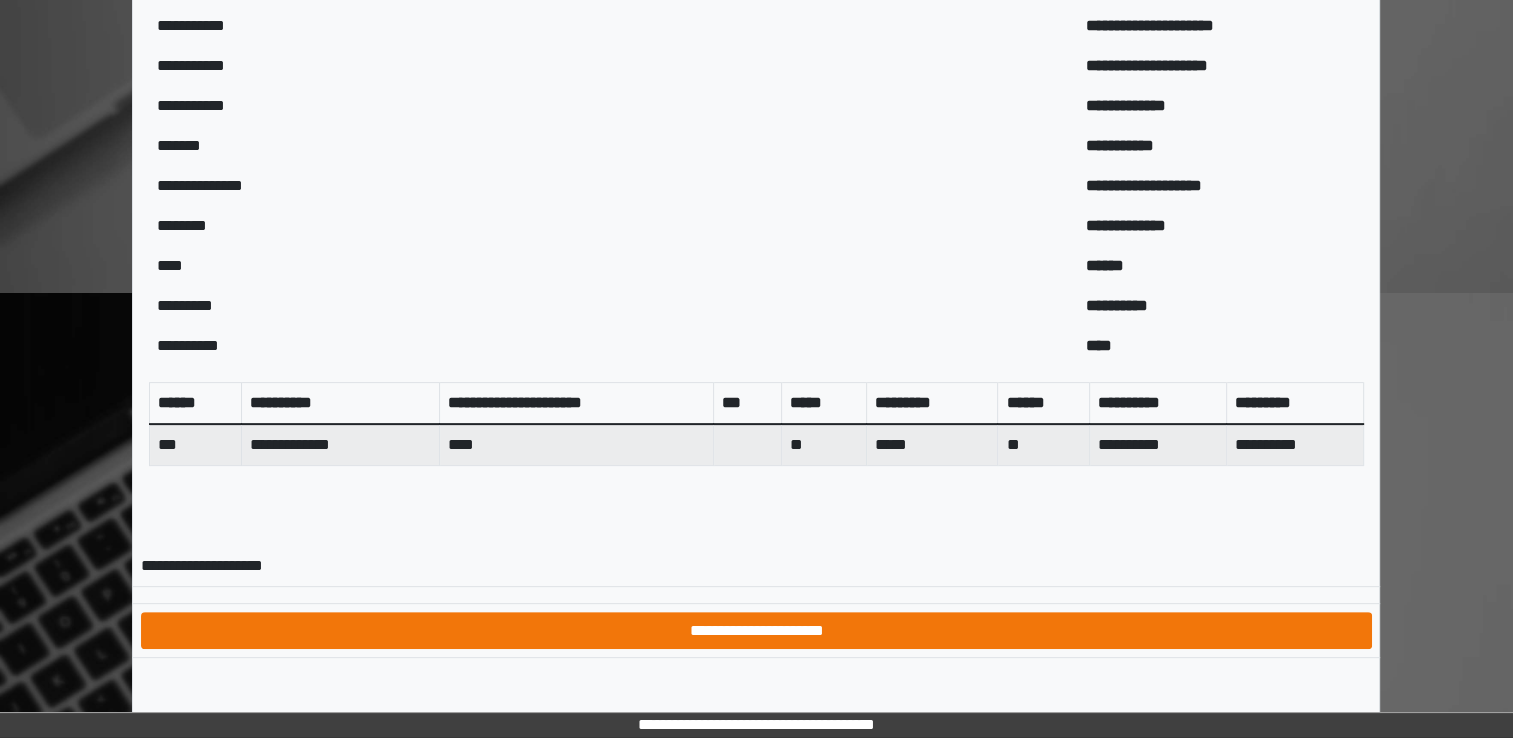 scroll, scrollTop: 0, scrollLeft: 0, axis: both 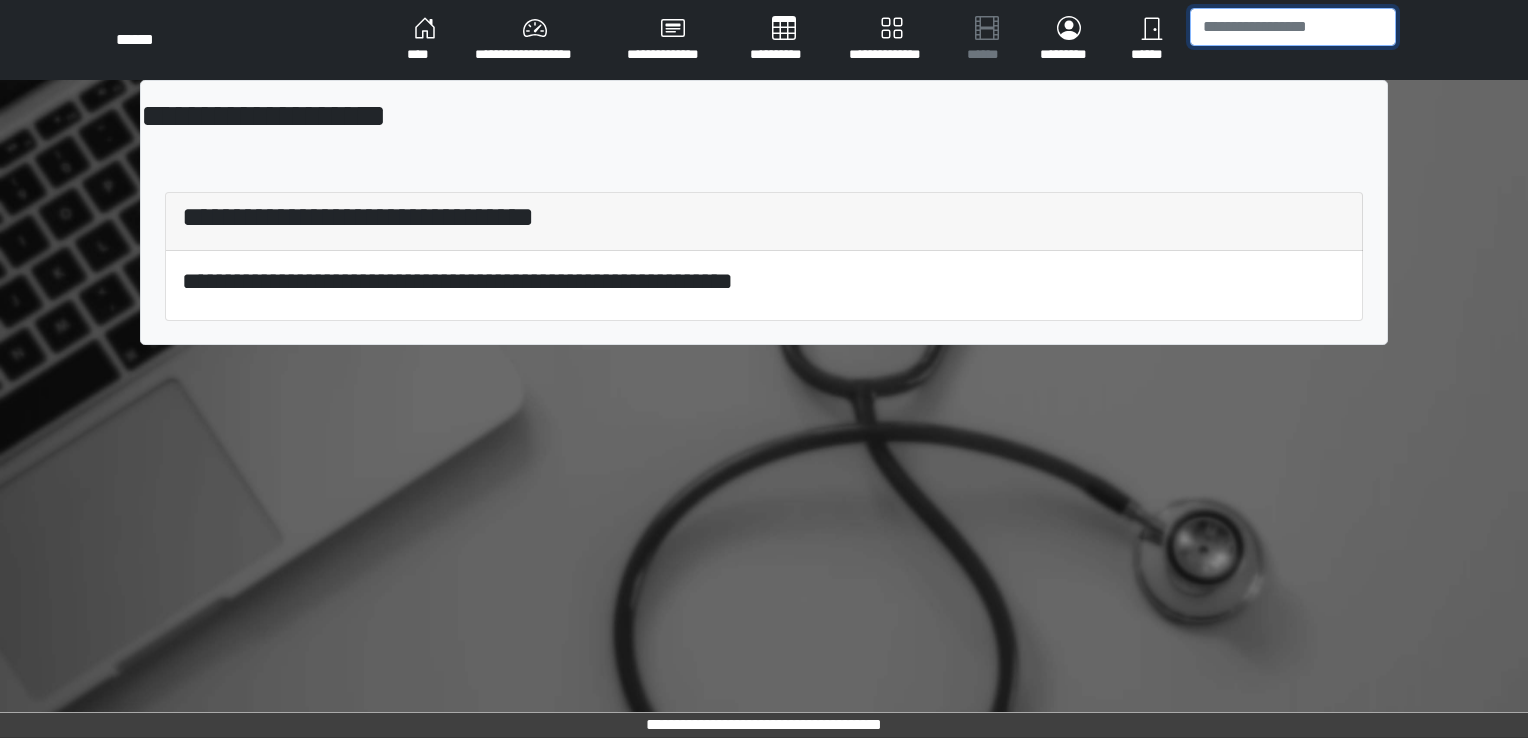 click at bounding box center [1293, 27] 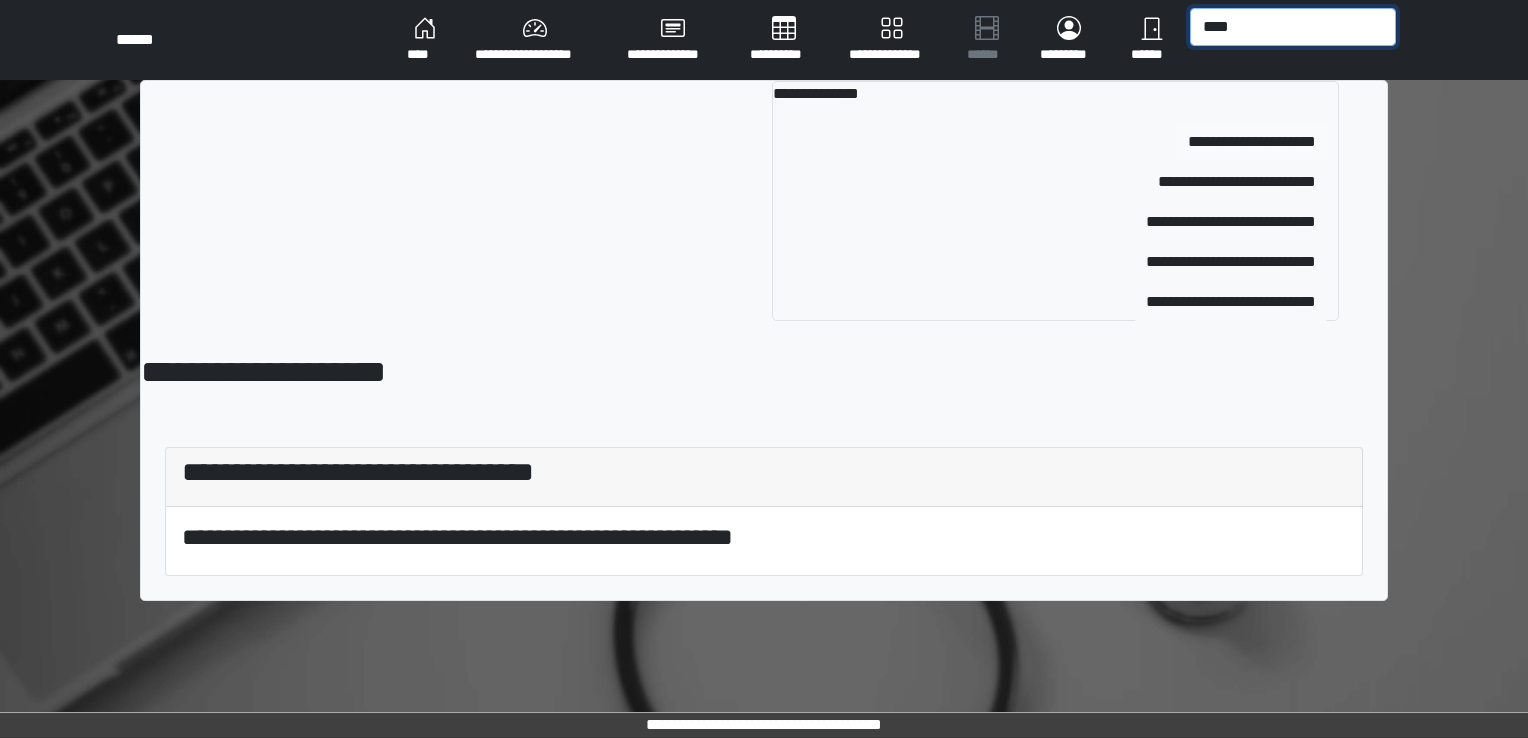 type on "****" 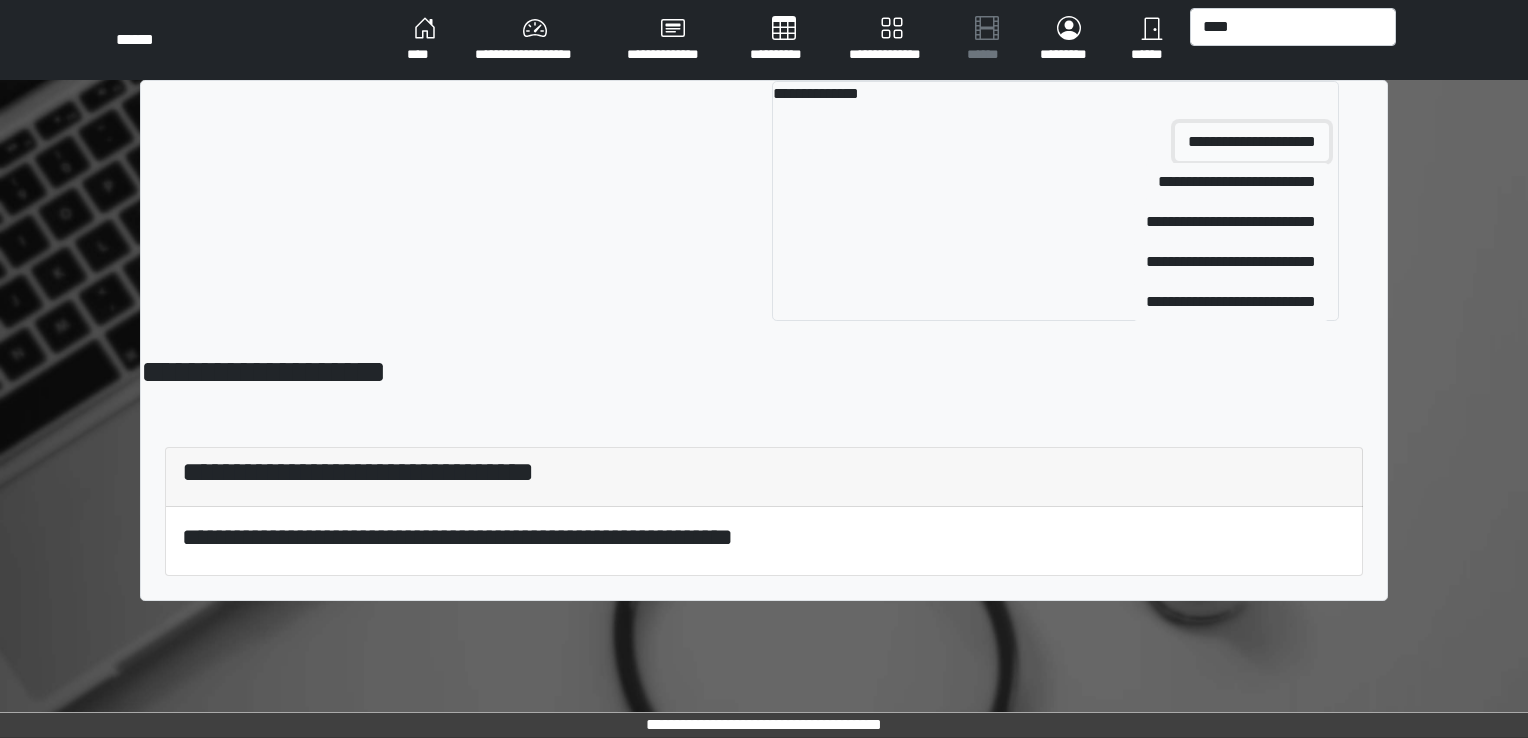 drag, startPoint x: 1207, startPoint y: 139, endPoint x: 1197, endPoint y: 141, distance: 10.198039 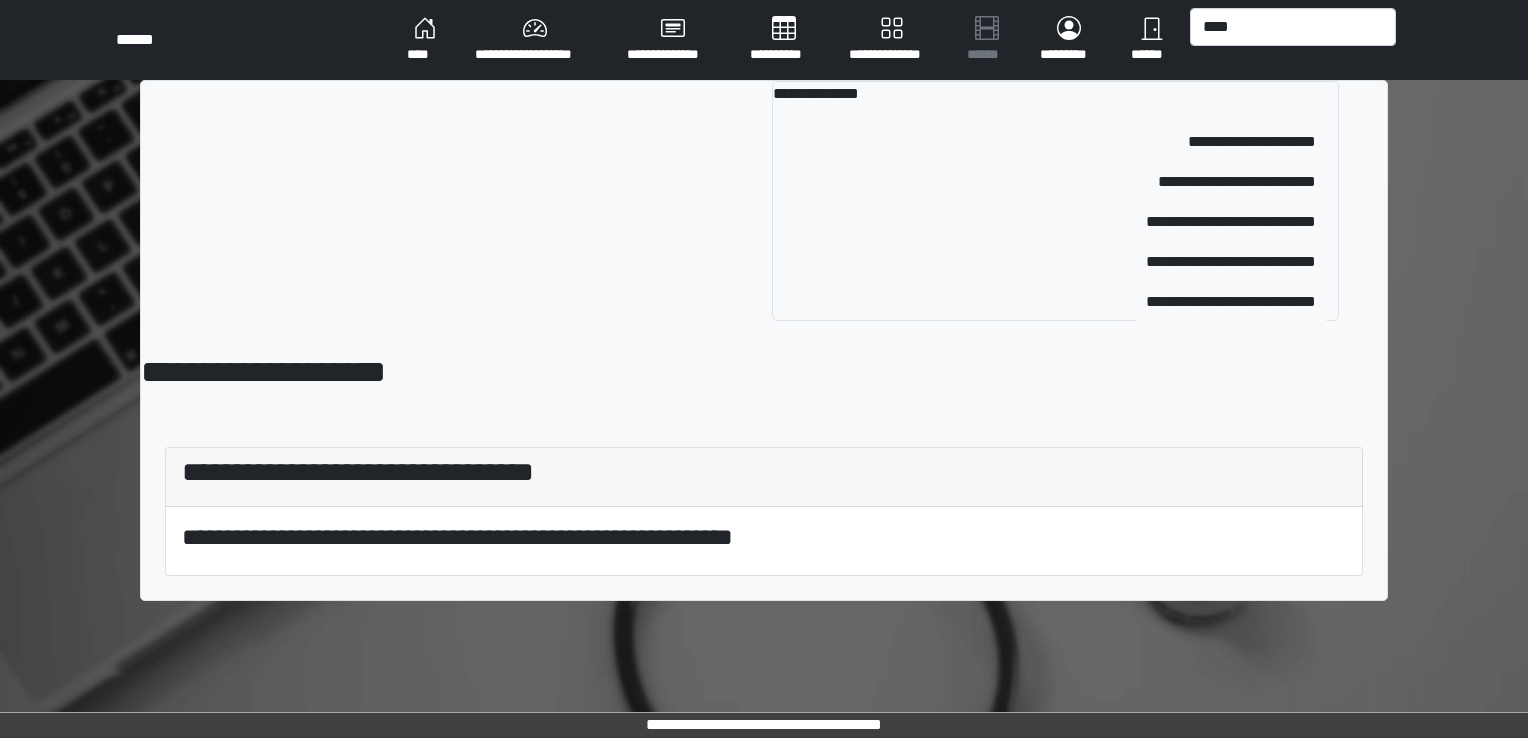 type 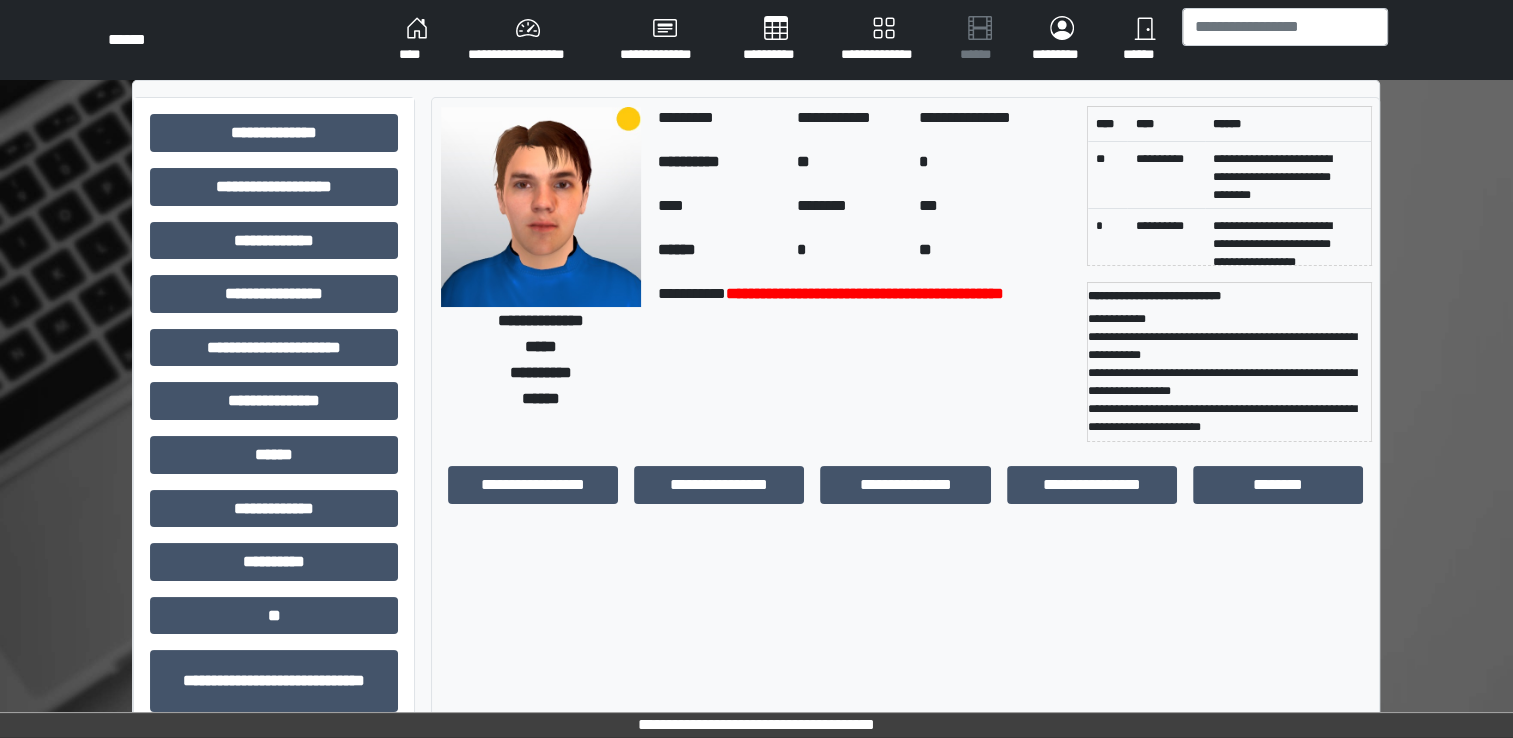 scroll, scrollTop: 19, scrollLeft: 0, axis: vertical 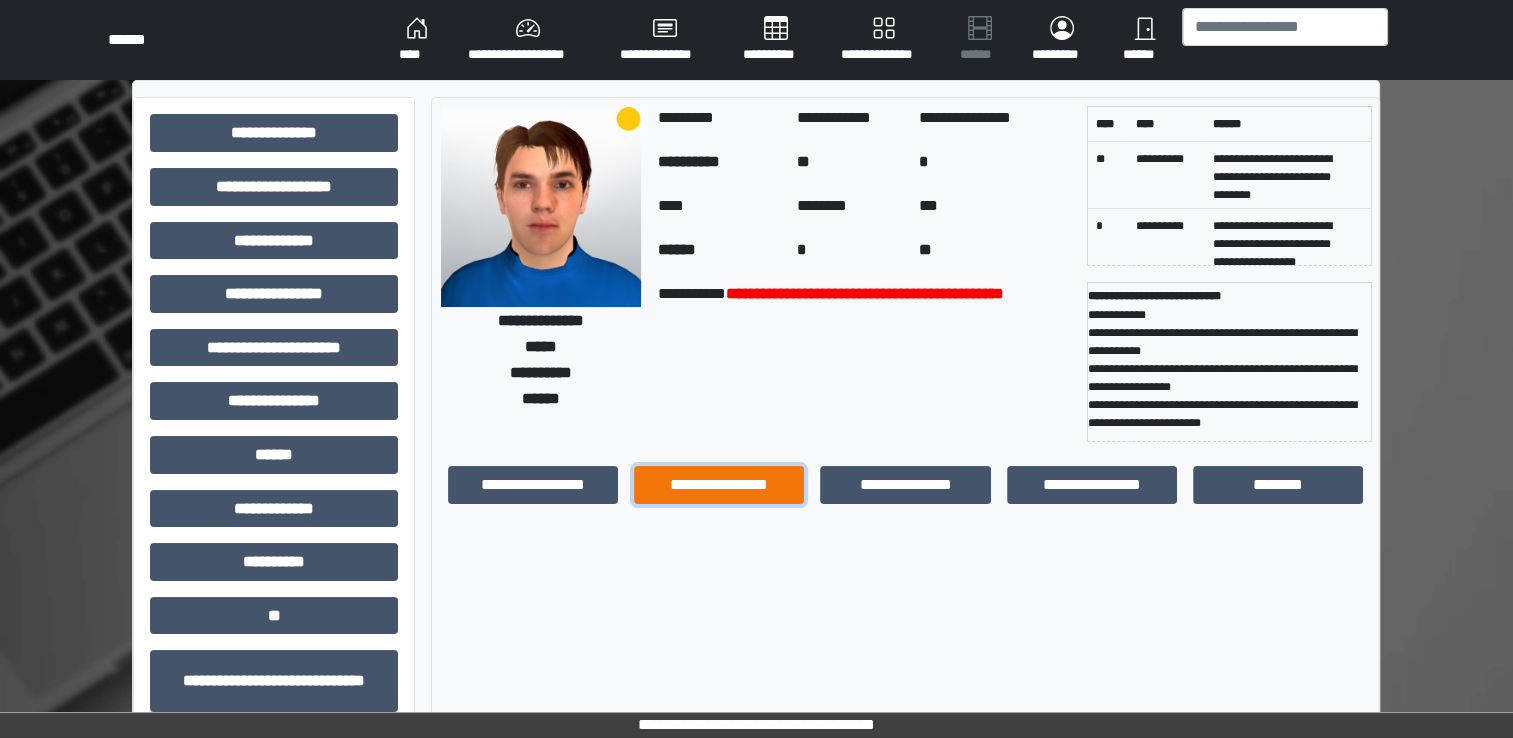 click on "**********" at bounding box center [719, 485] 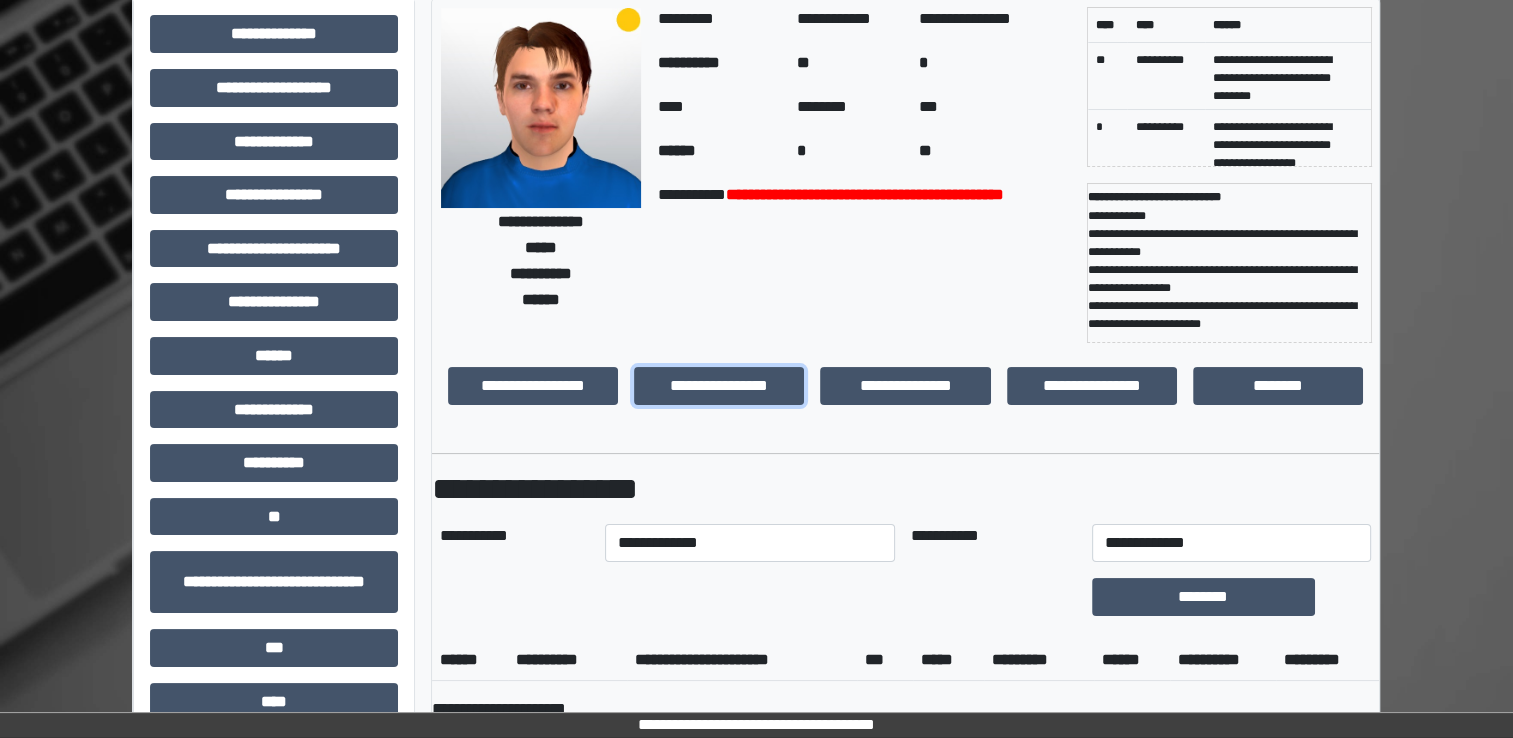 scroll, scrollTop: 100, scrollLeft: 0, axis: vertical 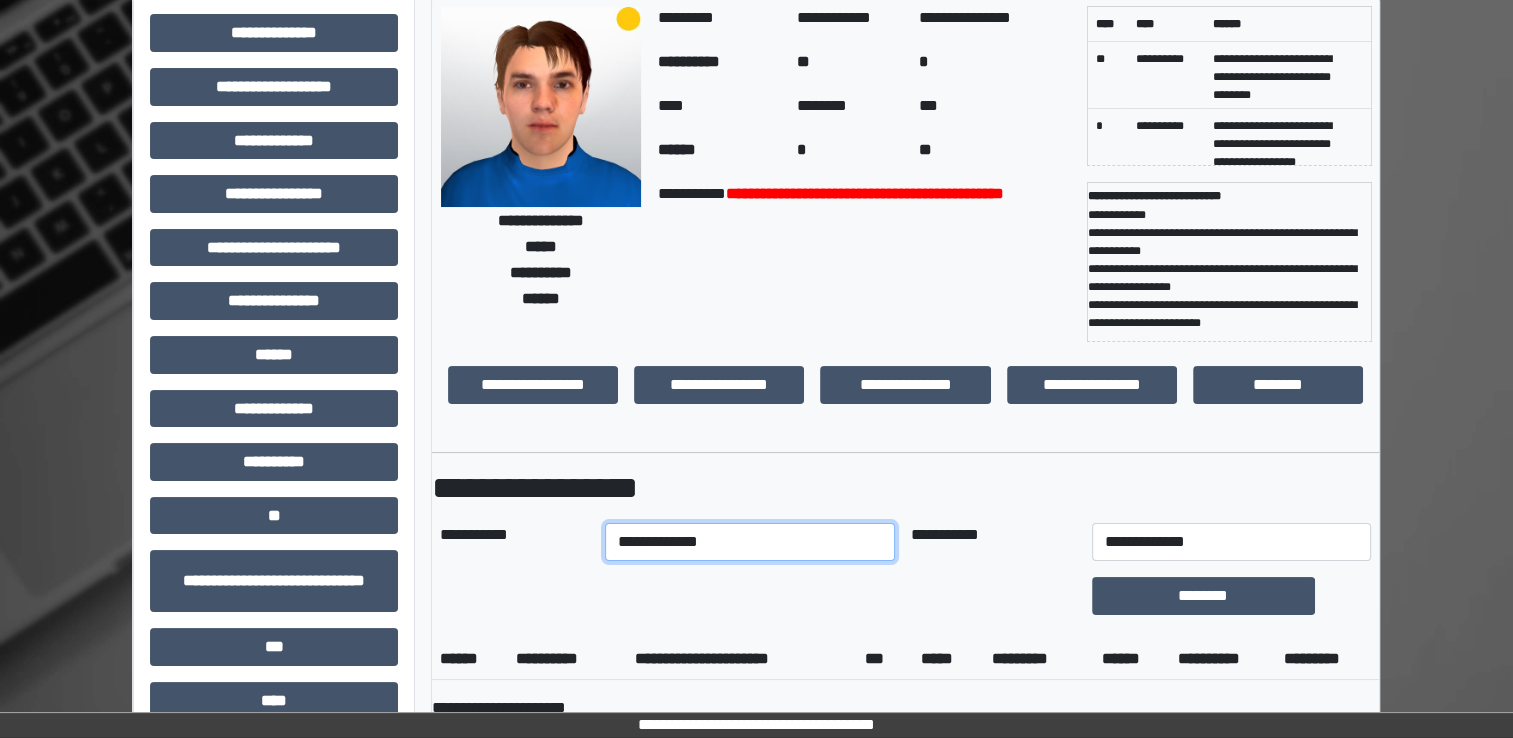 click on "**********" at bounding box center (750, 542) 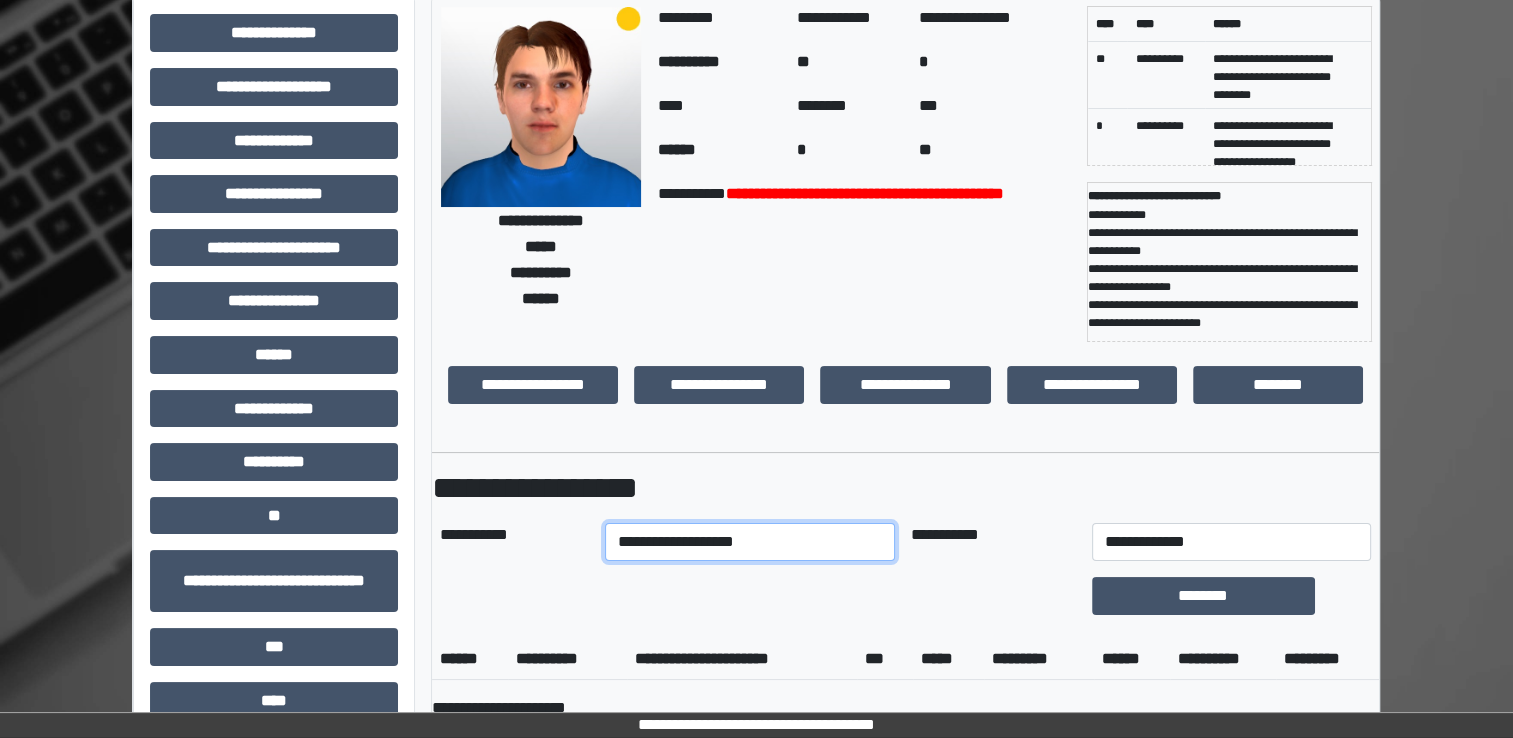 click on "**********" at bounding box center (750, 542) 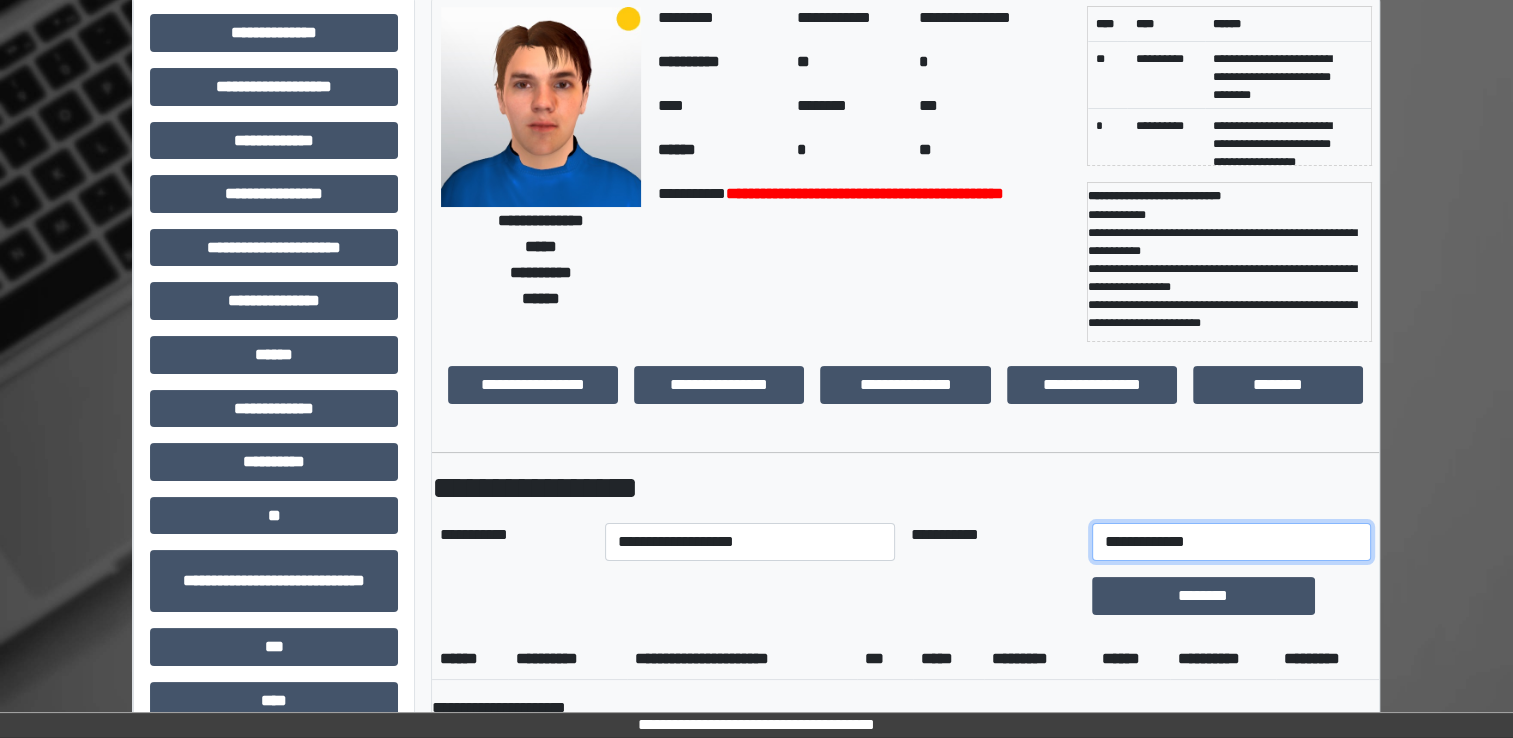 click on "**********" at bounding box center (1231, 542) 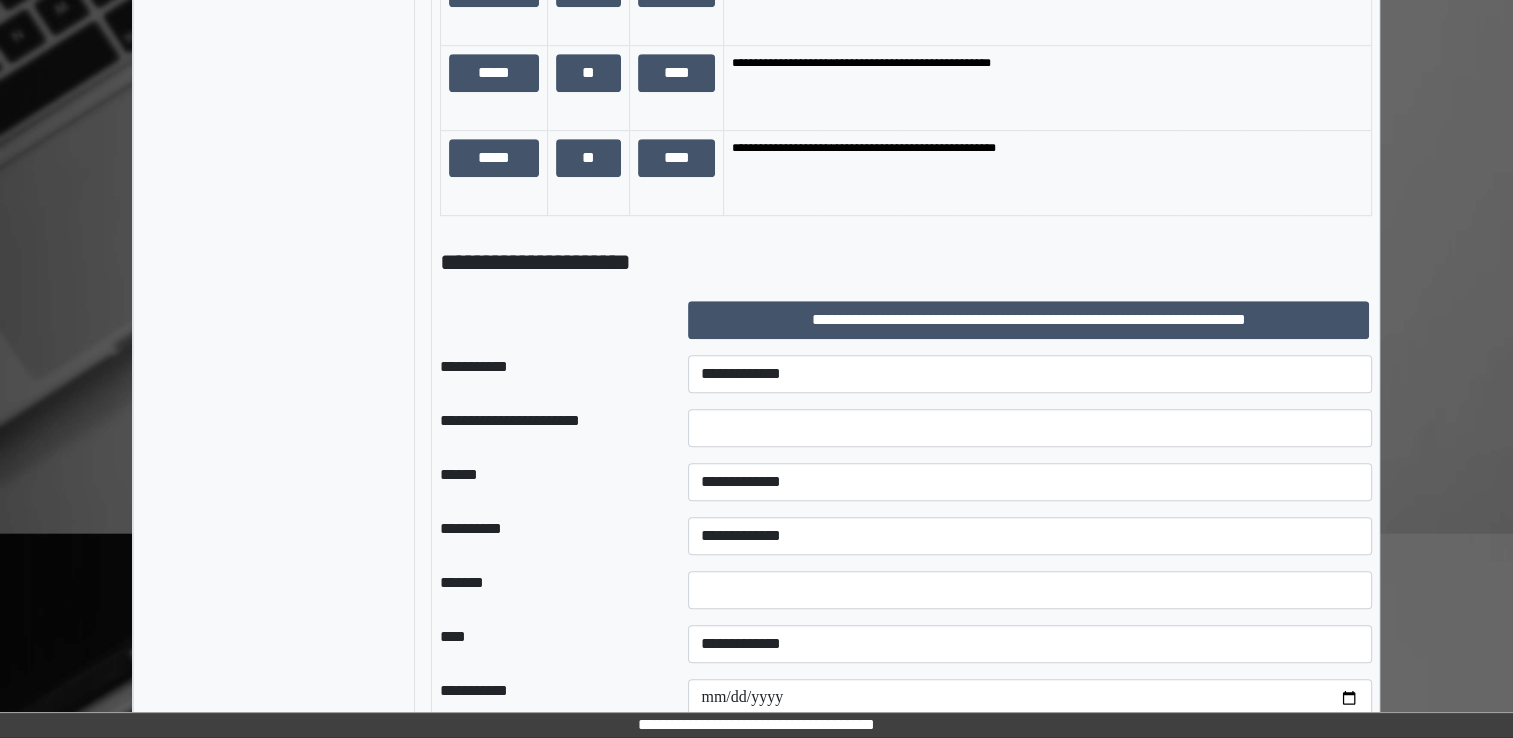 scroll, scrollTop: 1300, scrollLeft: 0, axis: vertical 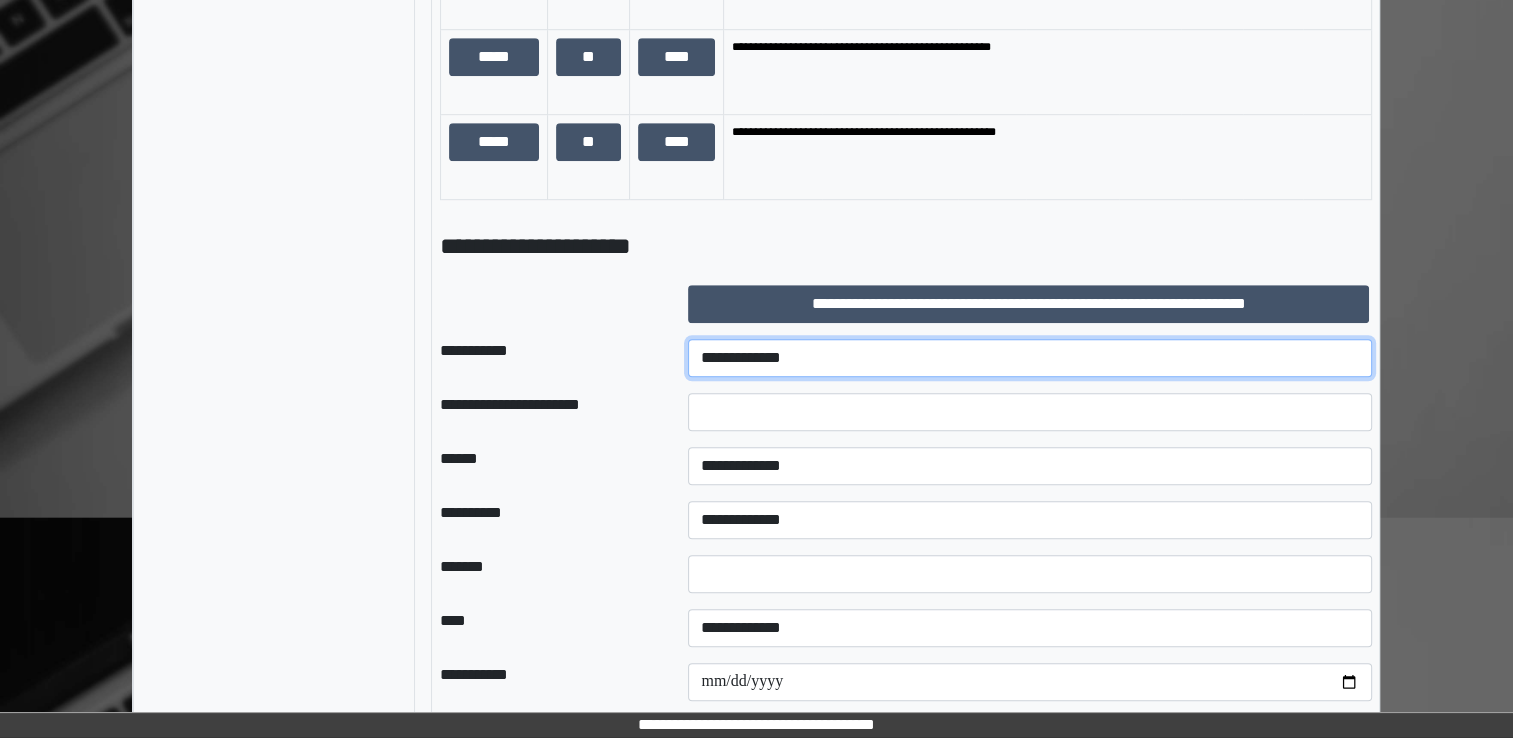 click on "**********" at bounding box center [1030, 358] 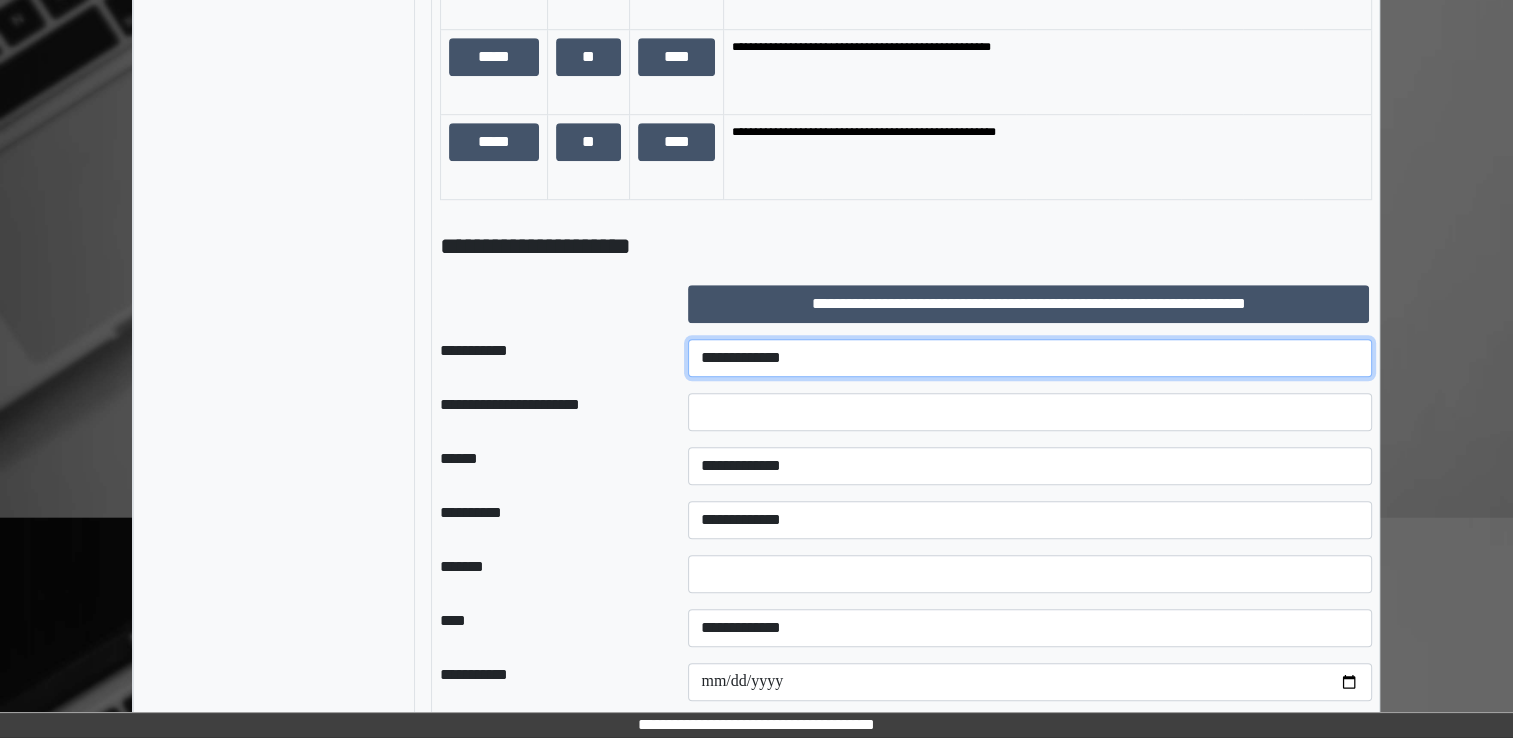 select on "***" 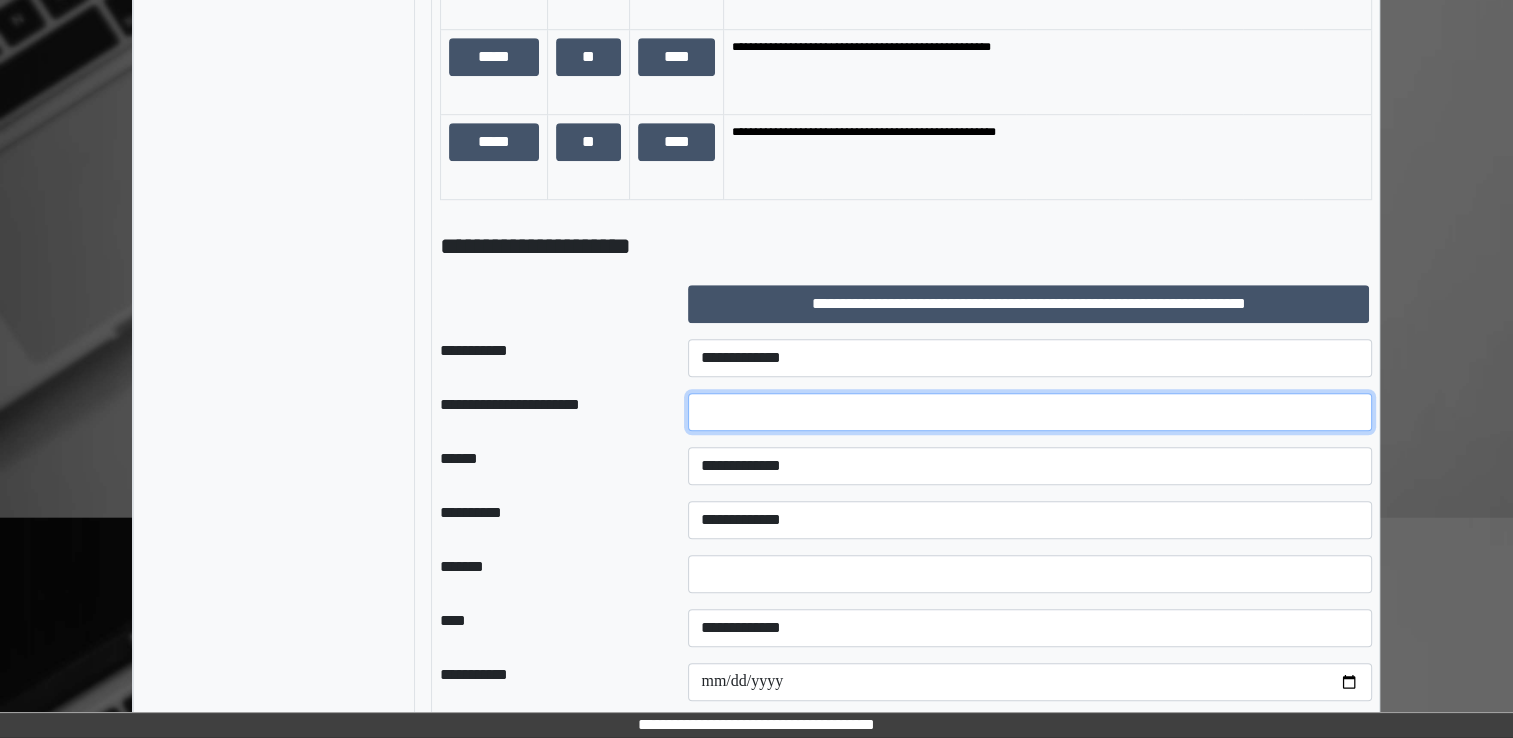 click at bounding box center (1030, 412) 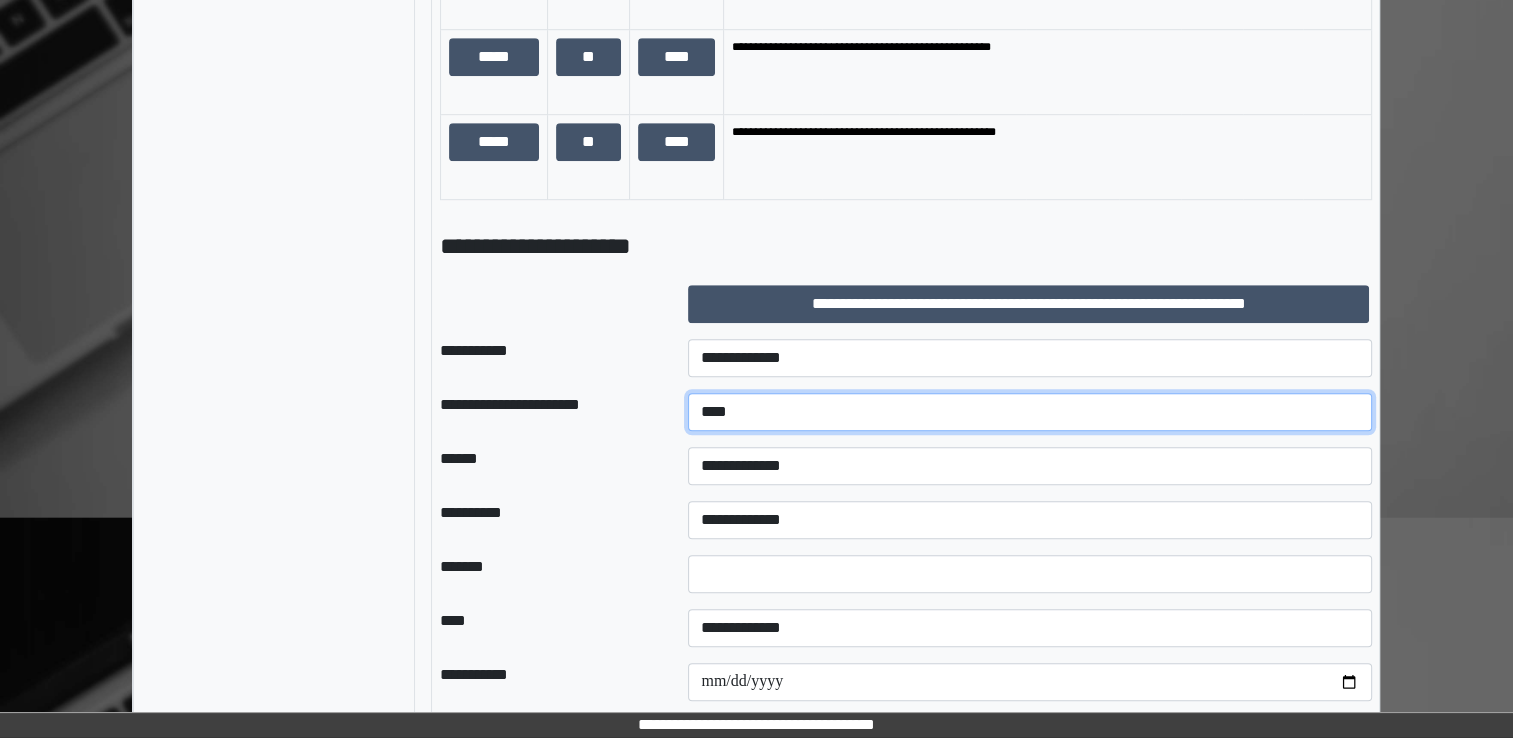 type on "****" 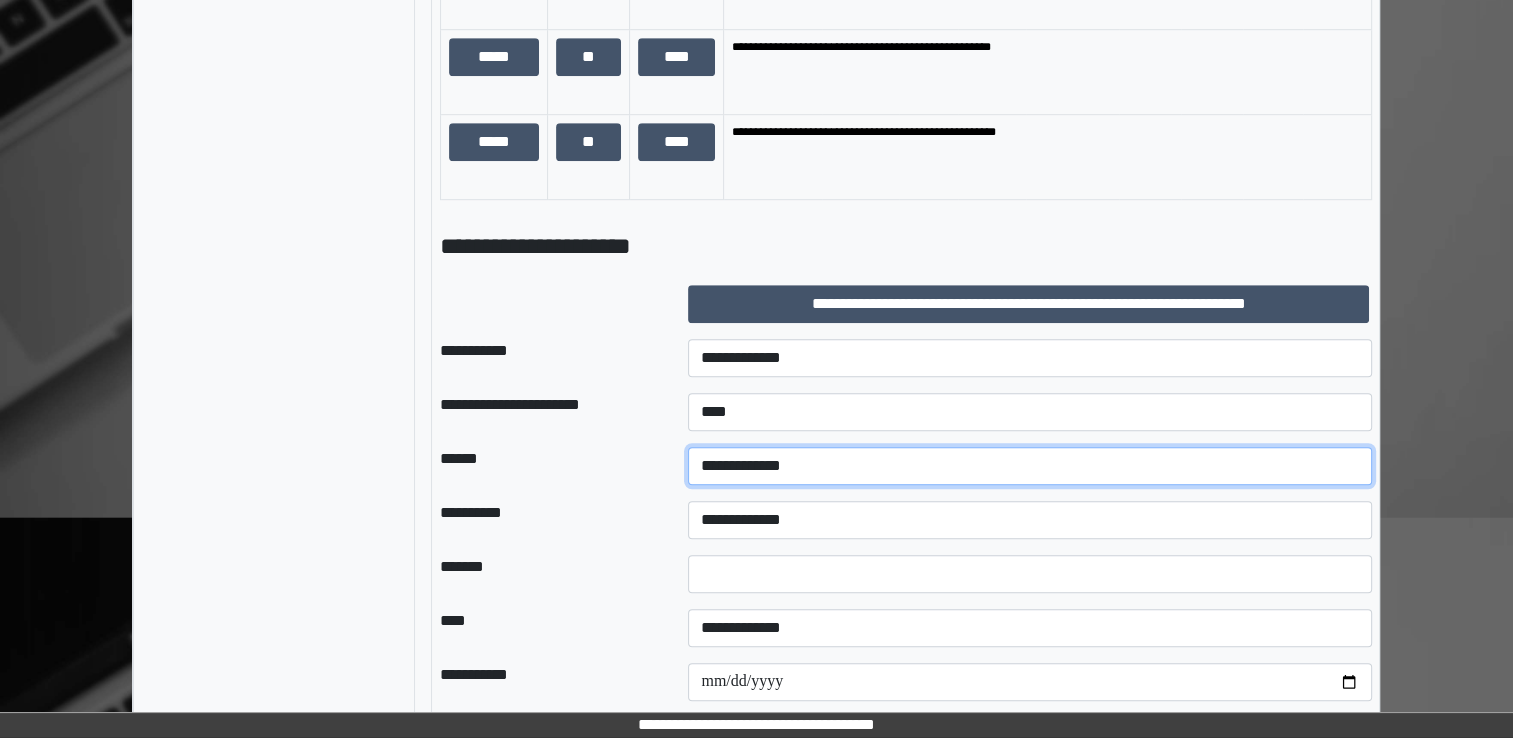 click on "**********" at bounding box center [1030, 466] 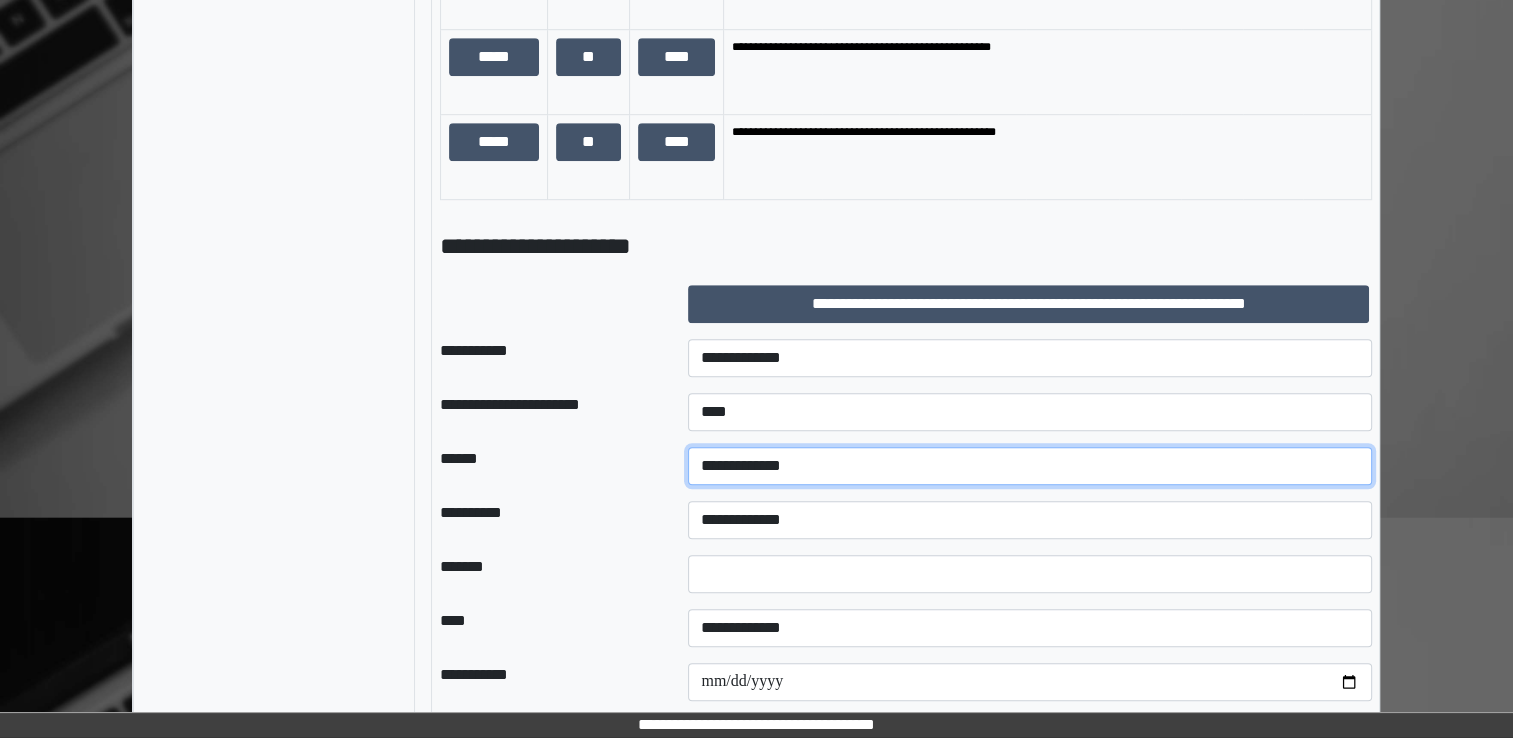 select on "*" 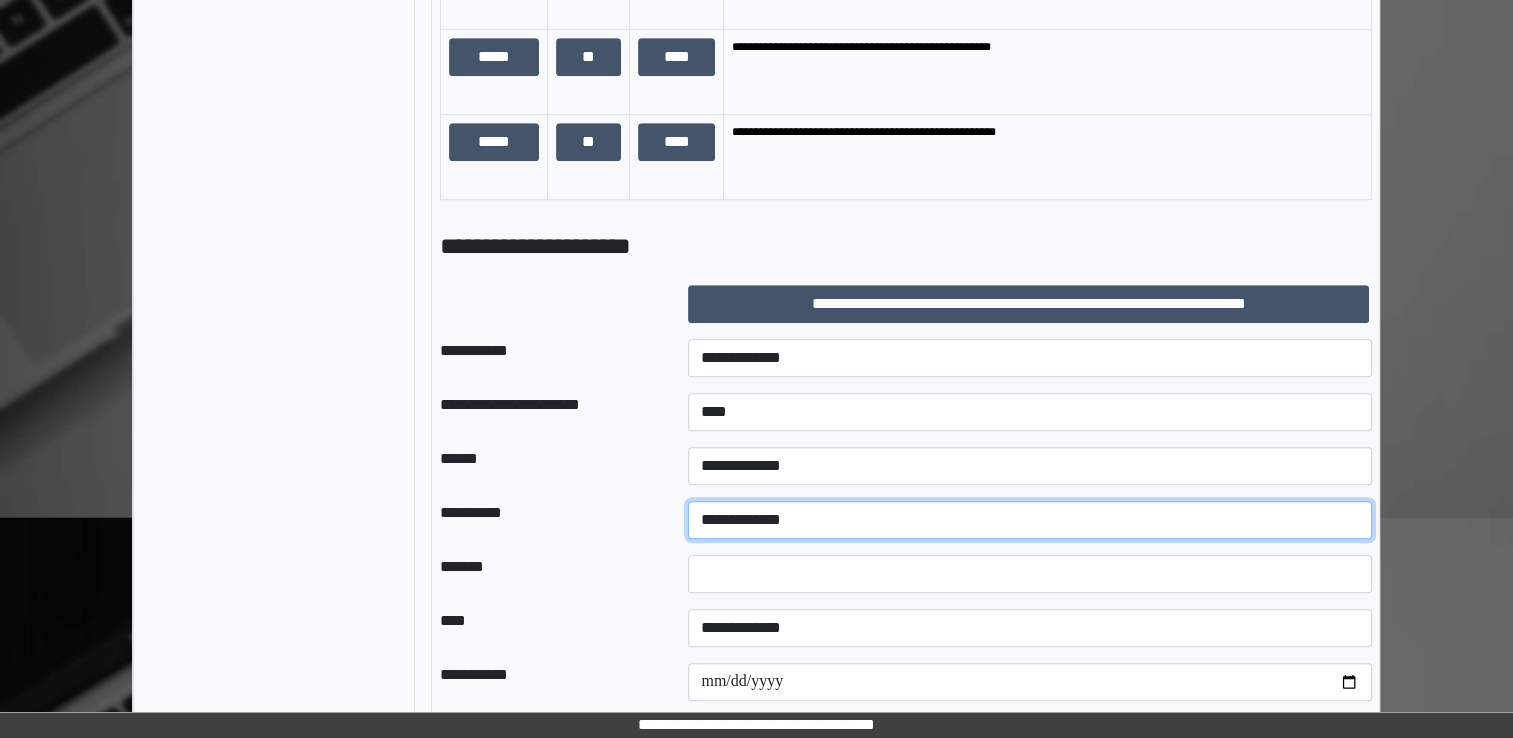 click on "**********" at bounding box center (1030, 520) 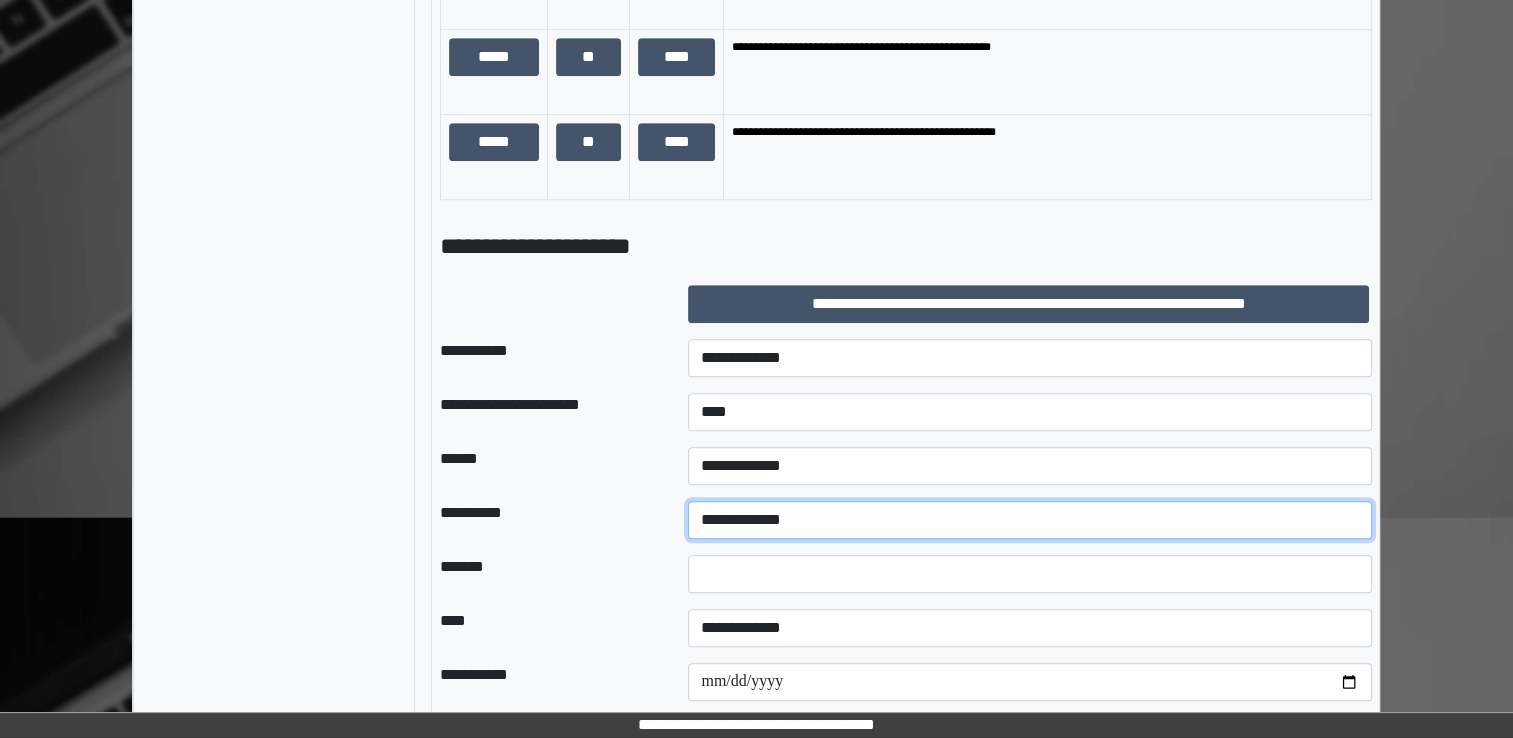 select on "*" 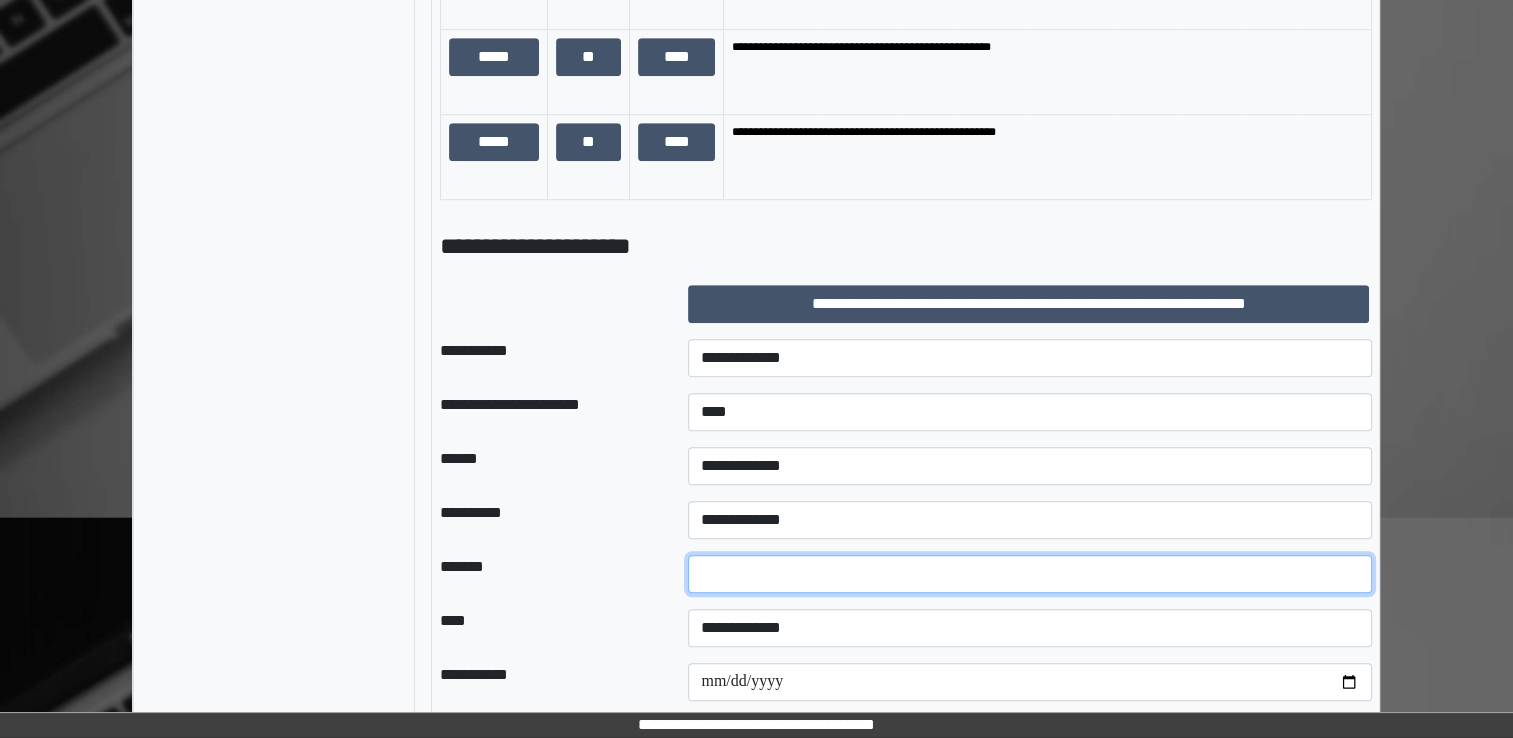 click at bounding box center (1030, 574) 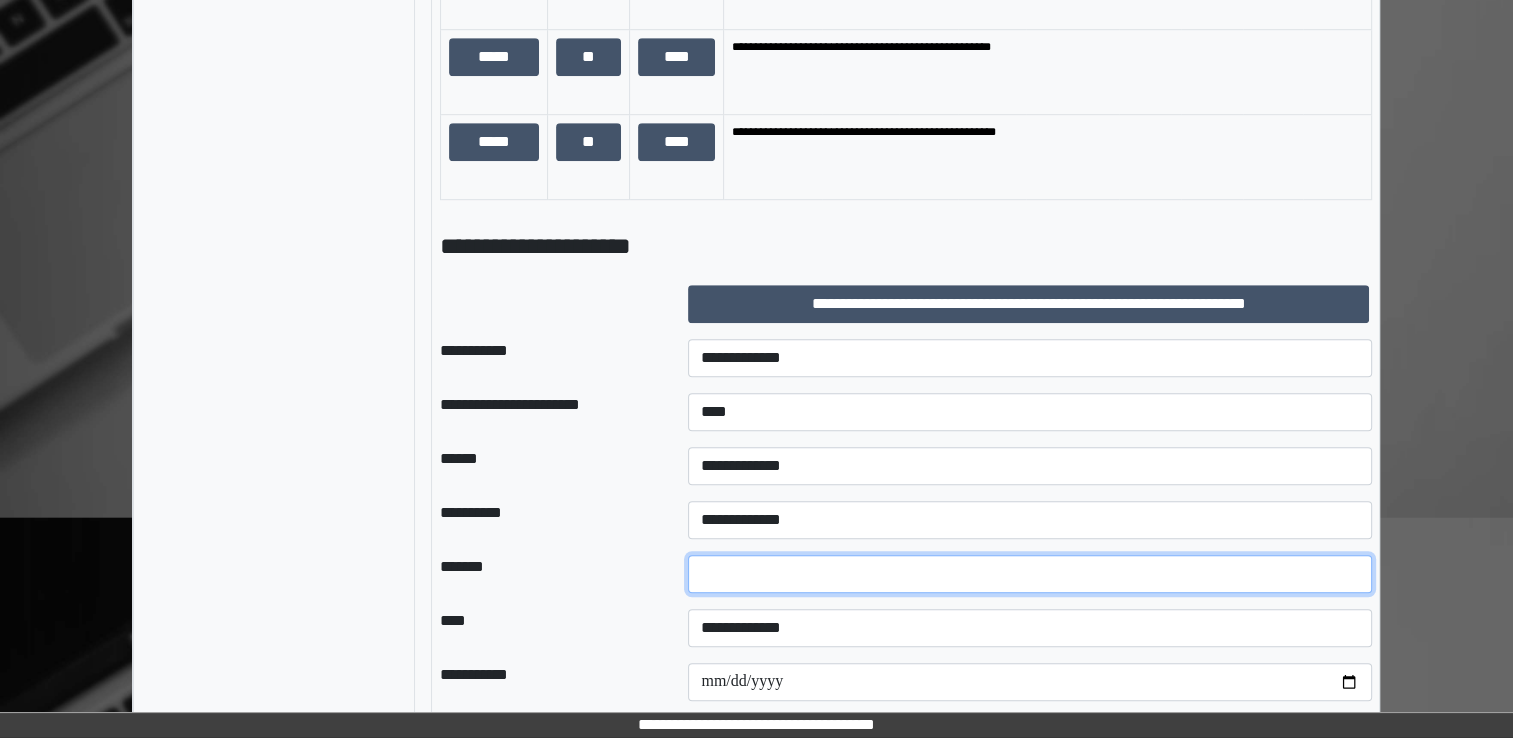 type on "**" 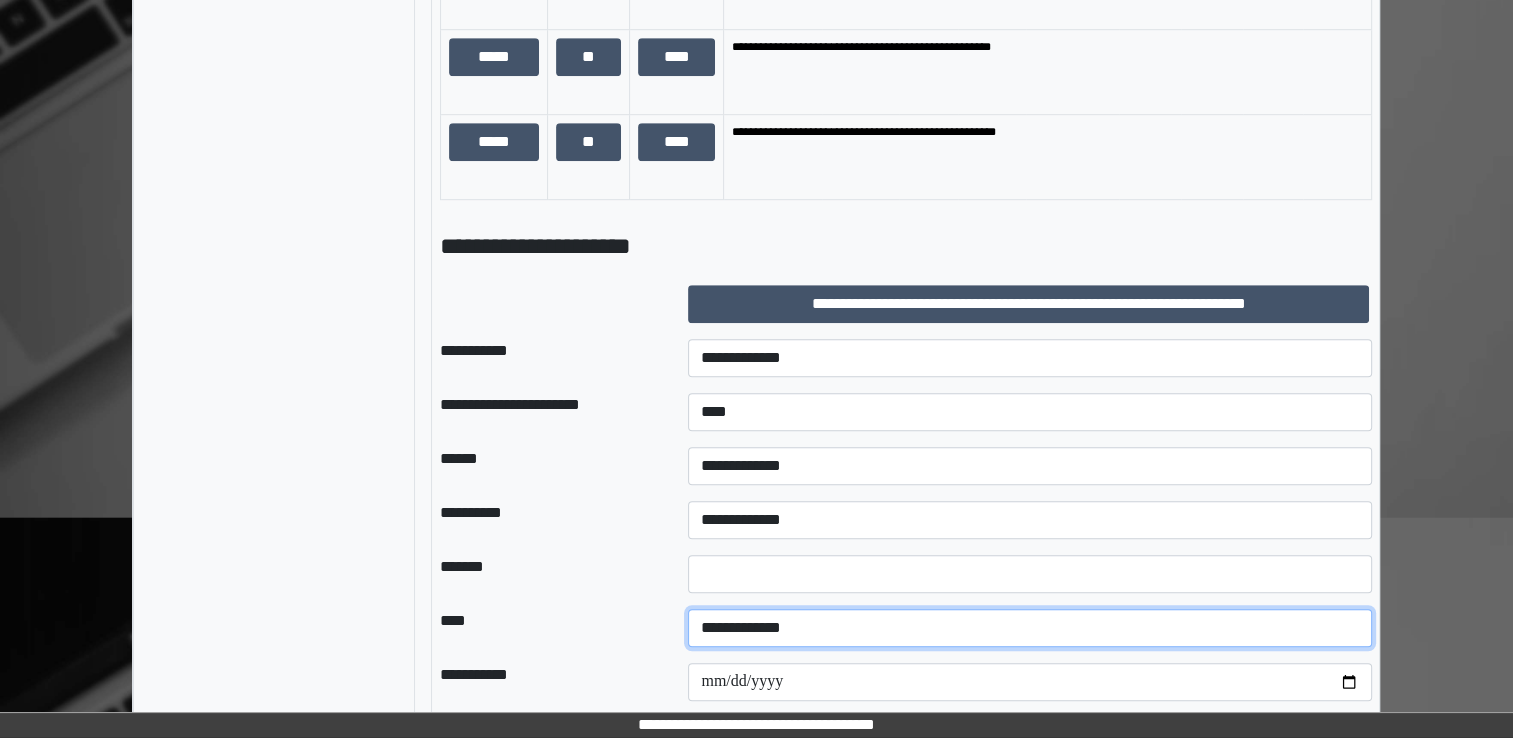 click on "**********" at bounding box center [1030, 628] 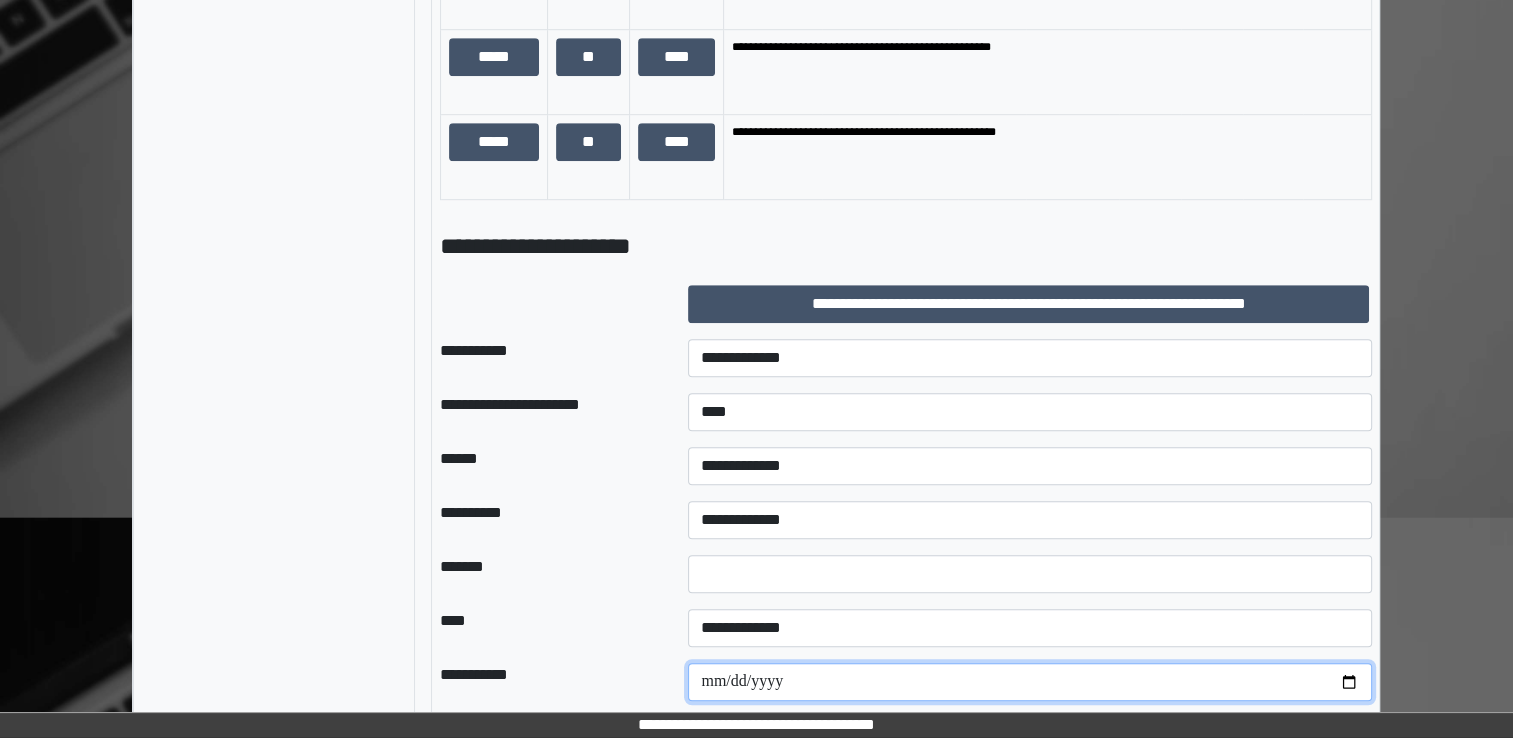 drag, startPoint x: 1354, startPoint y: 676, endPoint x: 1336, endPoint y: 676, distance: 18 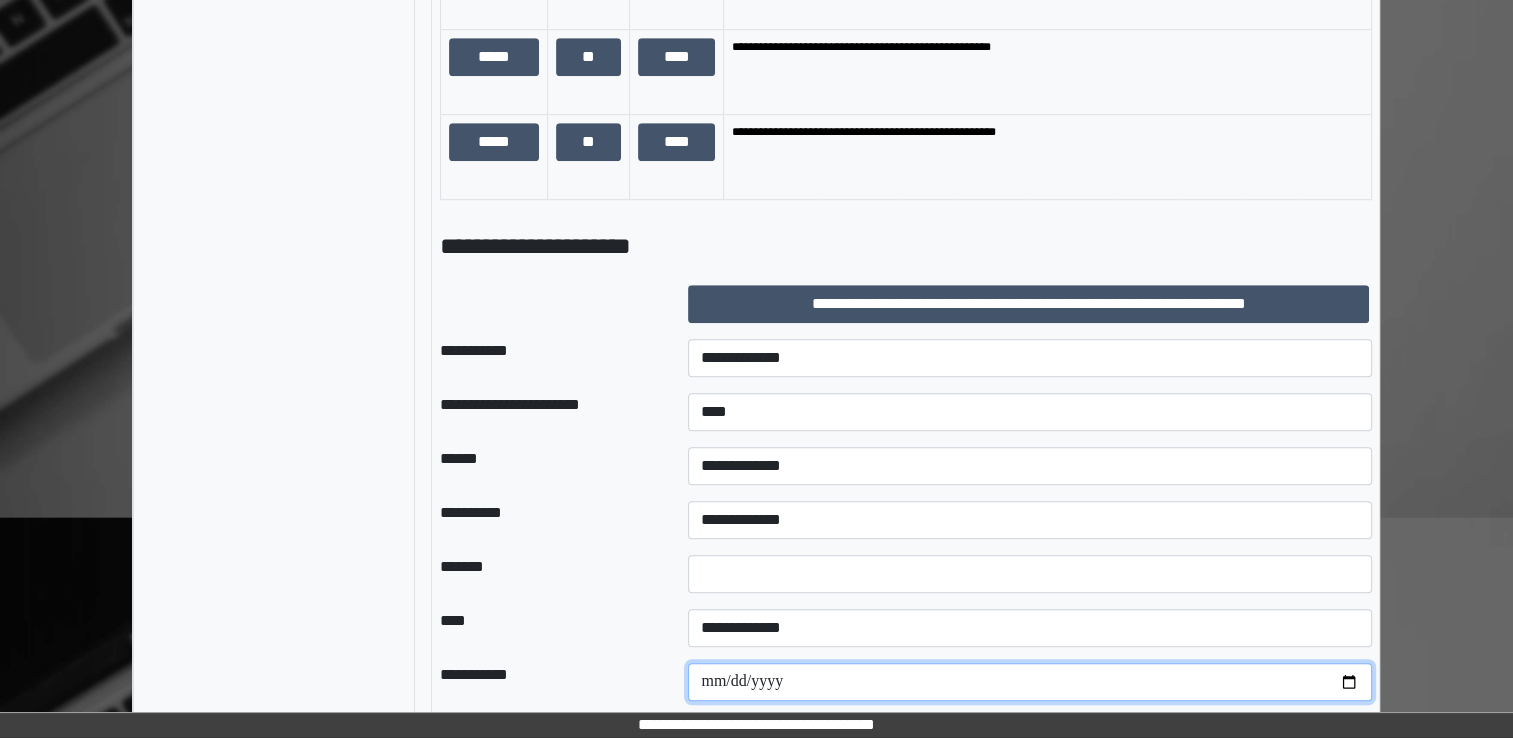 type on "**********" 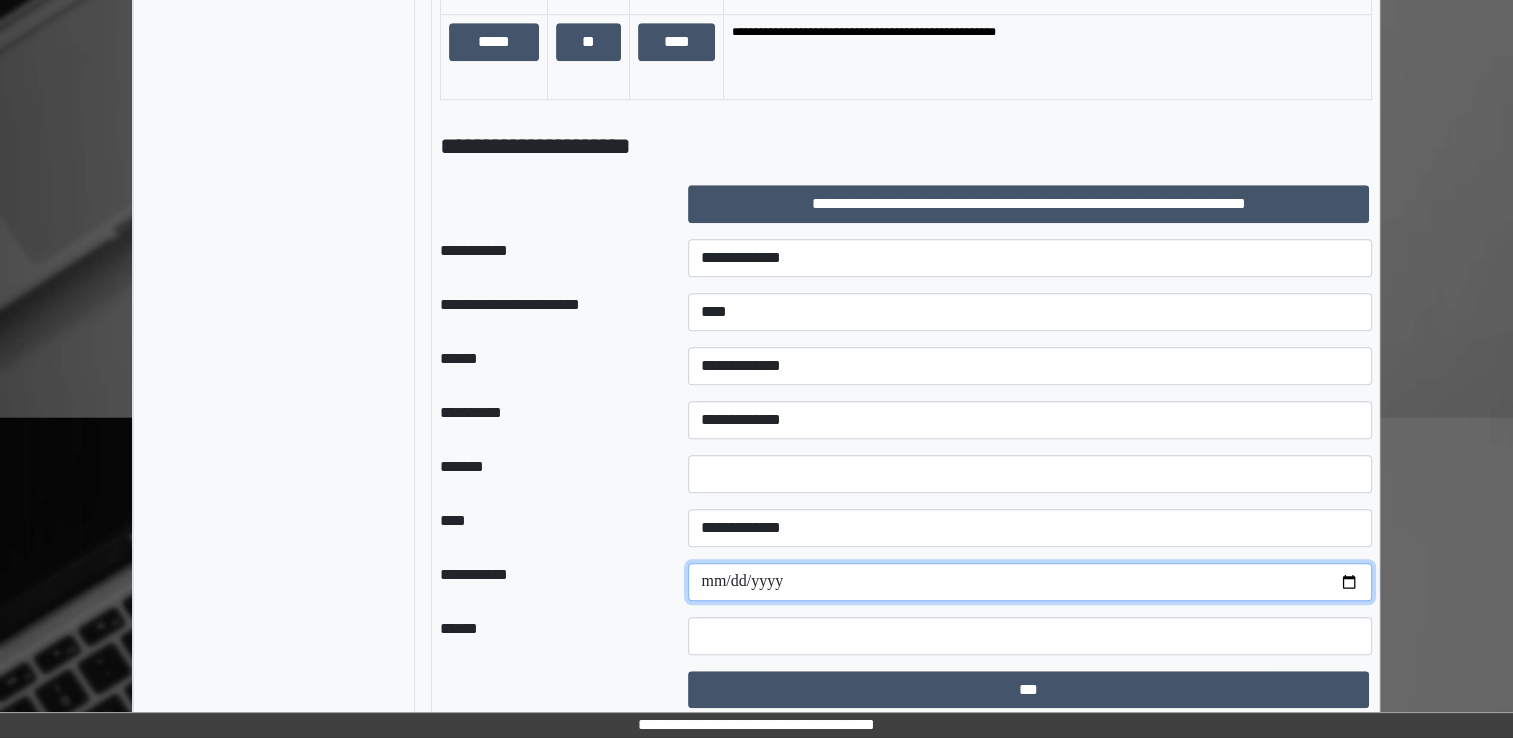 scroll, scrollTop: 1405, scrollLeft: 0, axis: vertical 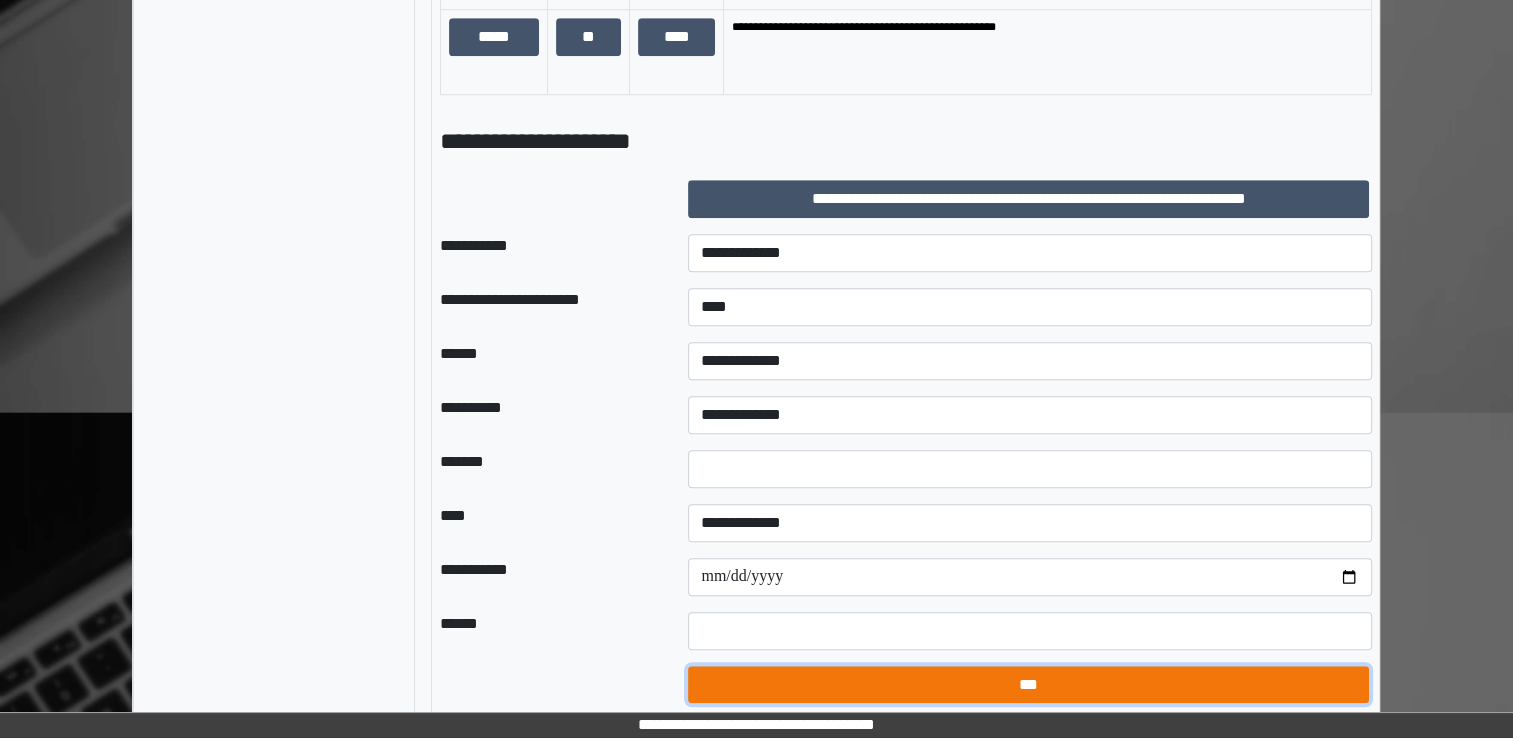 click on "***" at bounding box center [1028, 685] 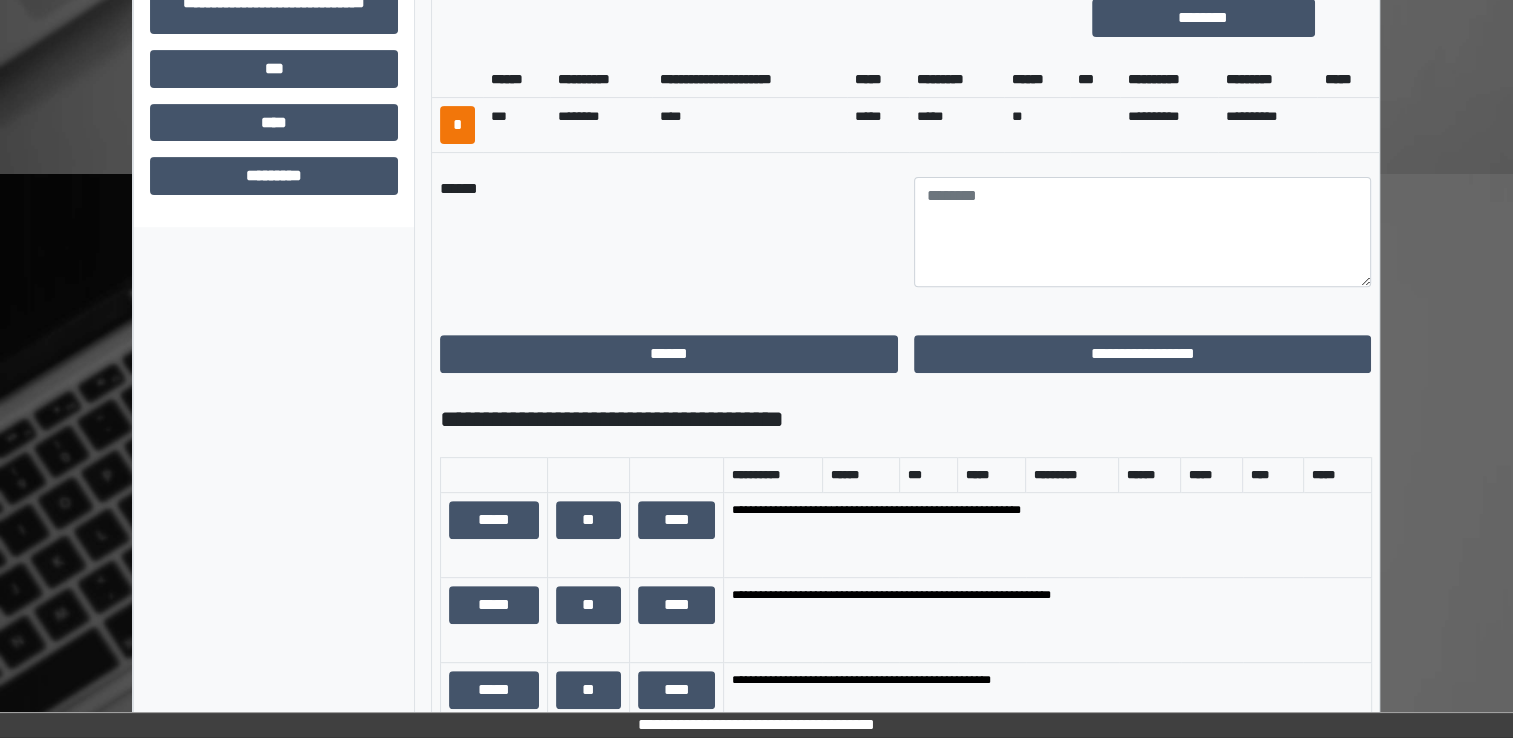 scroll, scrollTop: 505, scrollLeft: 0, axis: vertical 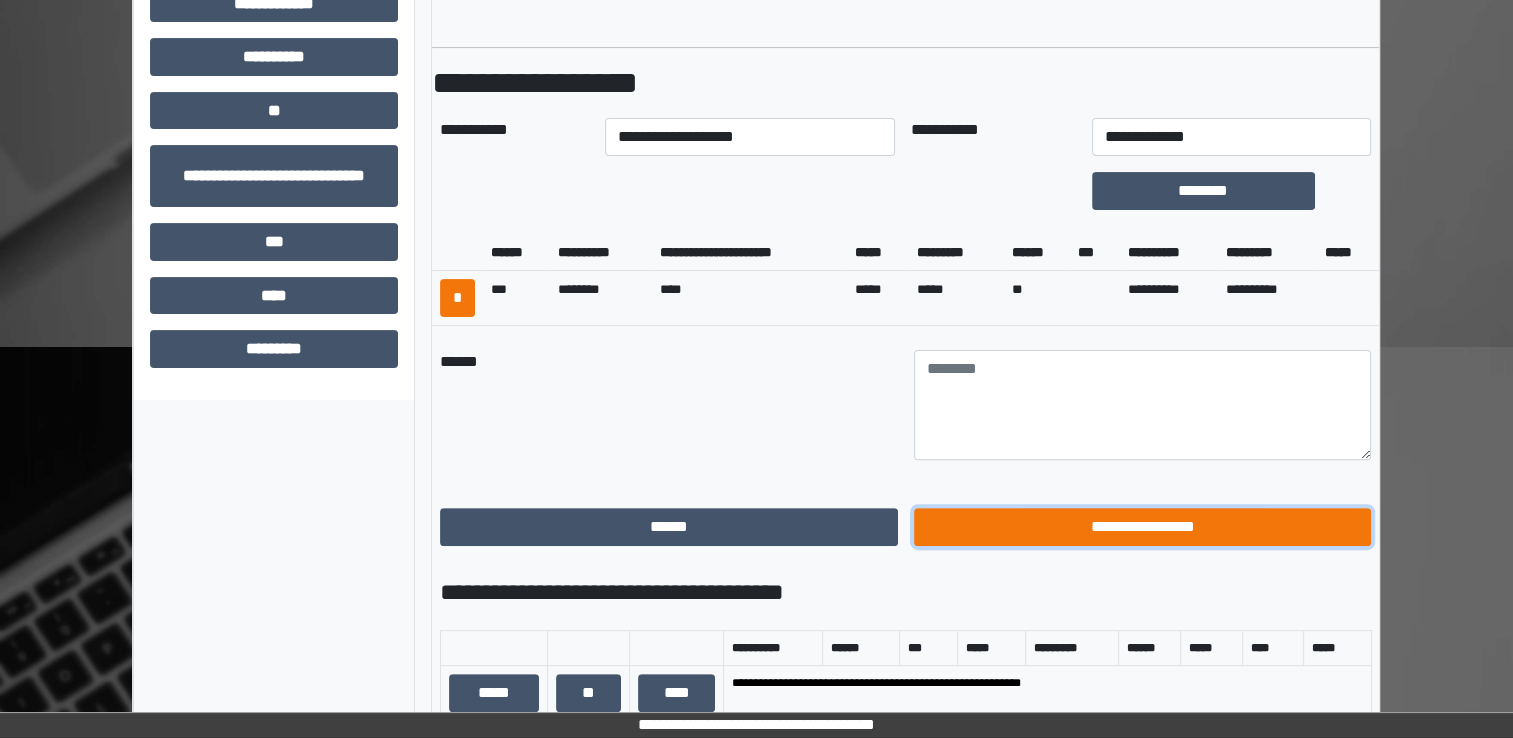 click on "**********" at bounding box center (1143, 527) 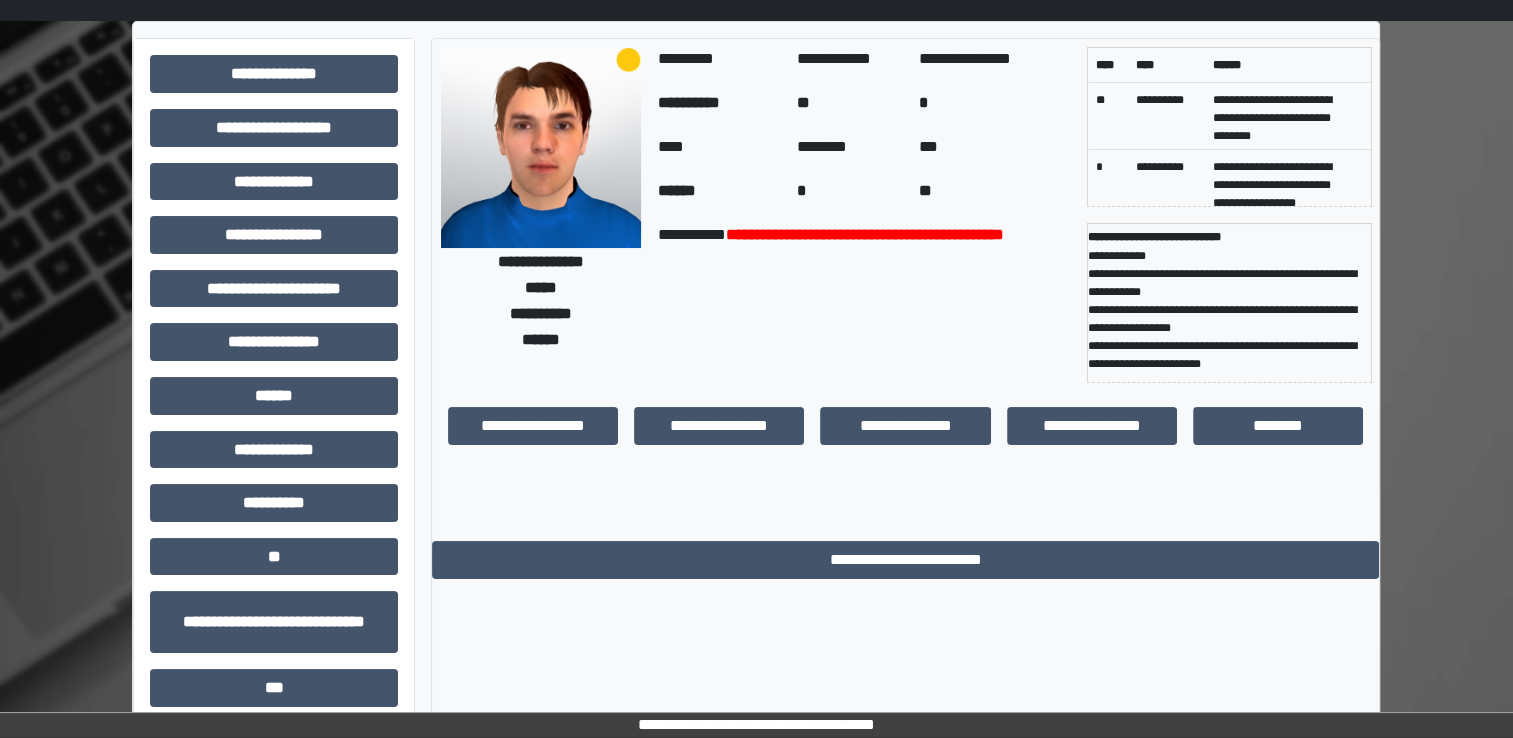 scroll, scrollTop: 0, scrollLeft: 0, axis: both 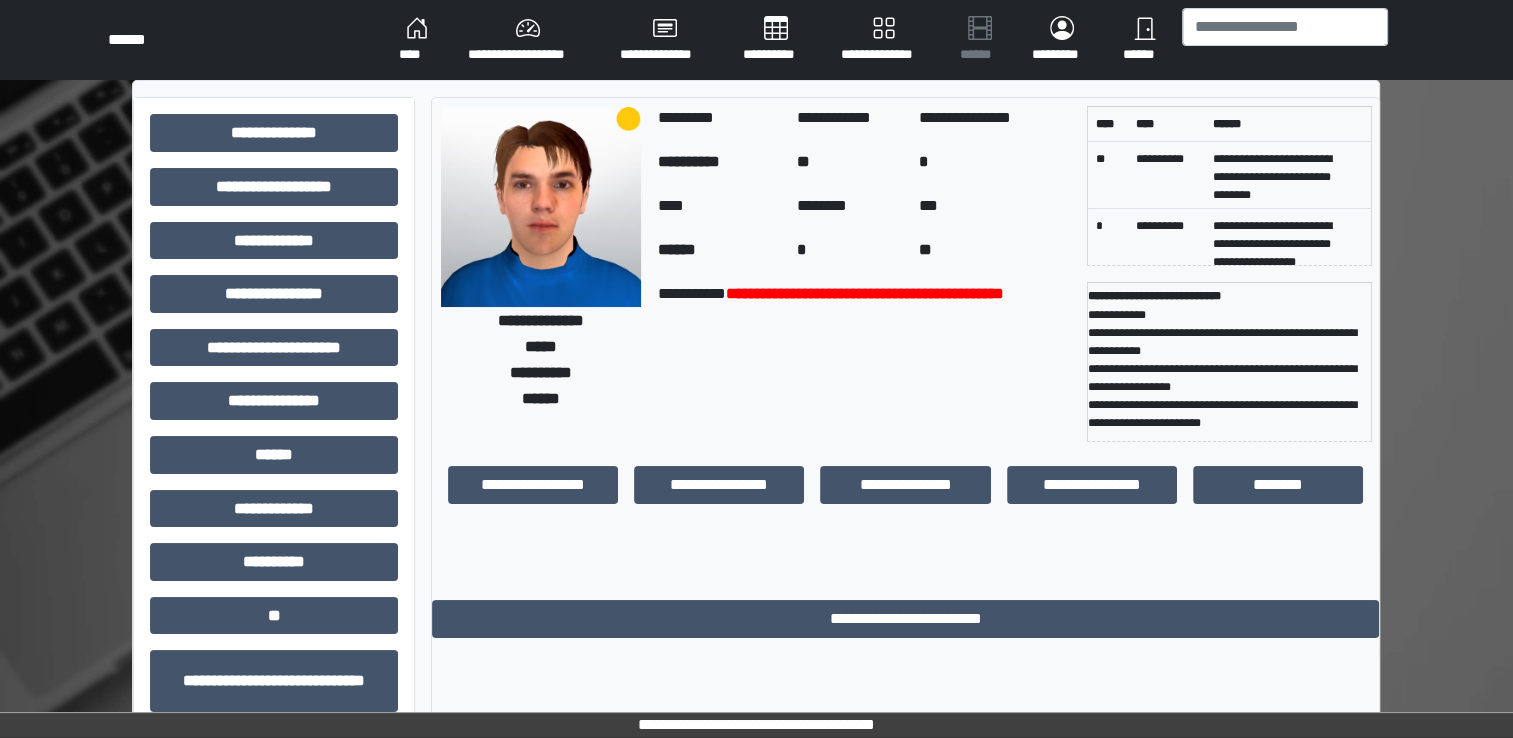 click on "****" at bounding box center (417, 40) 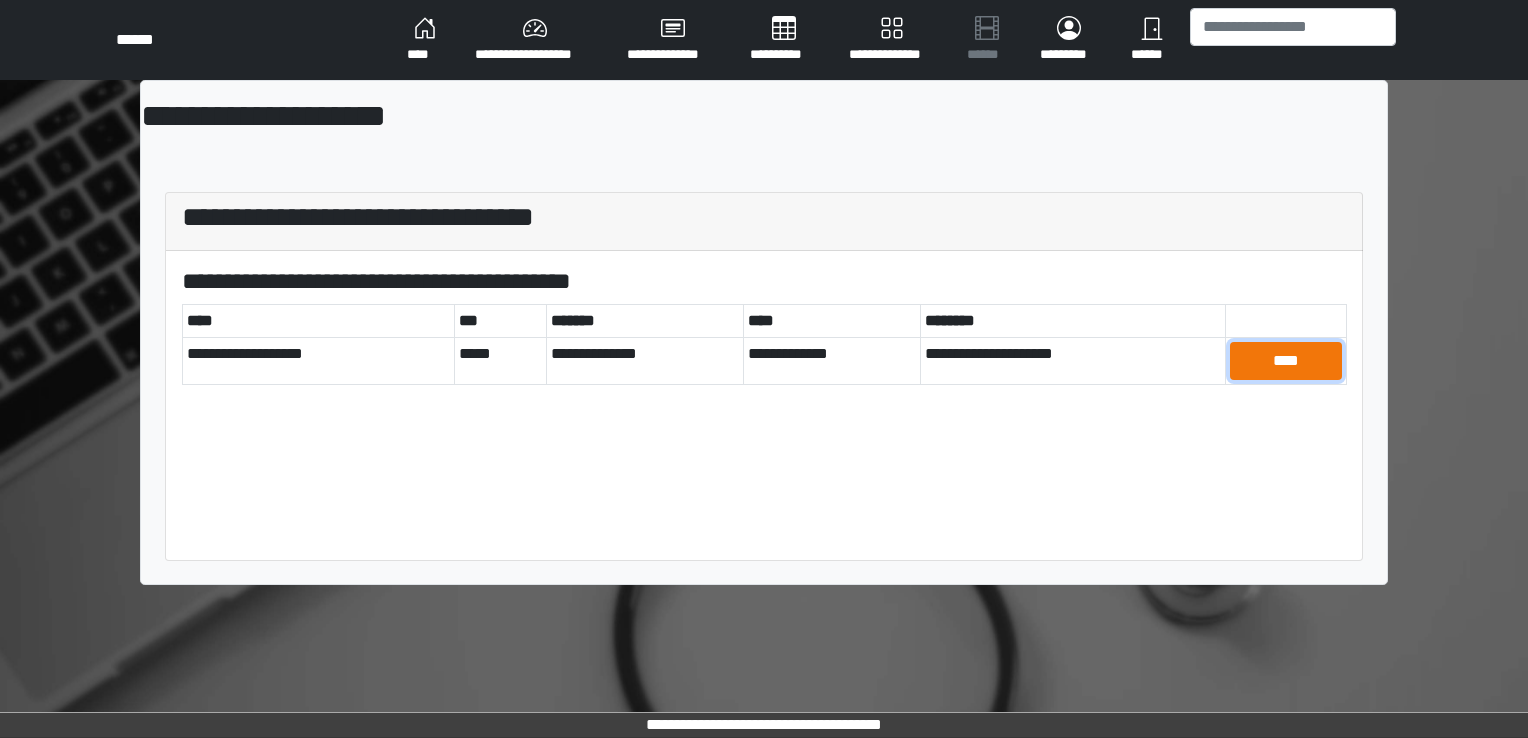 click on "****" at bounding box center [1286, 361] 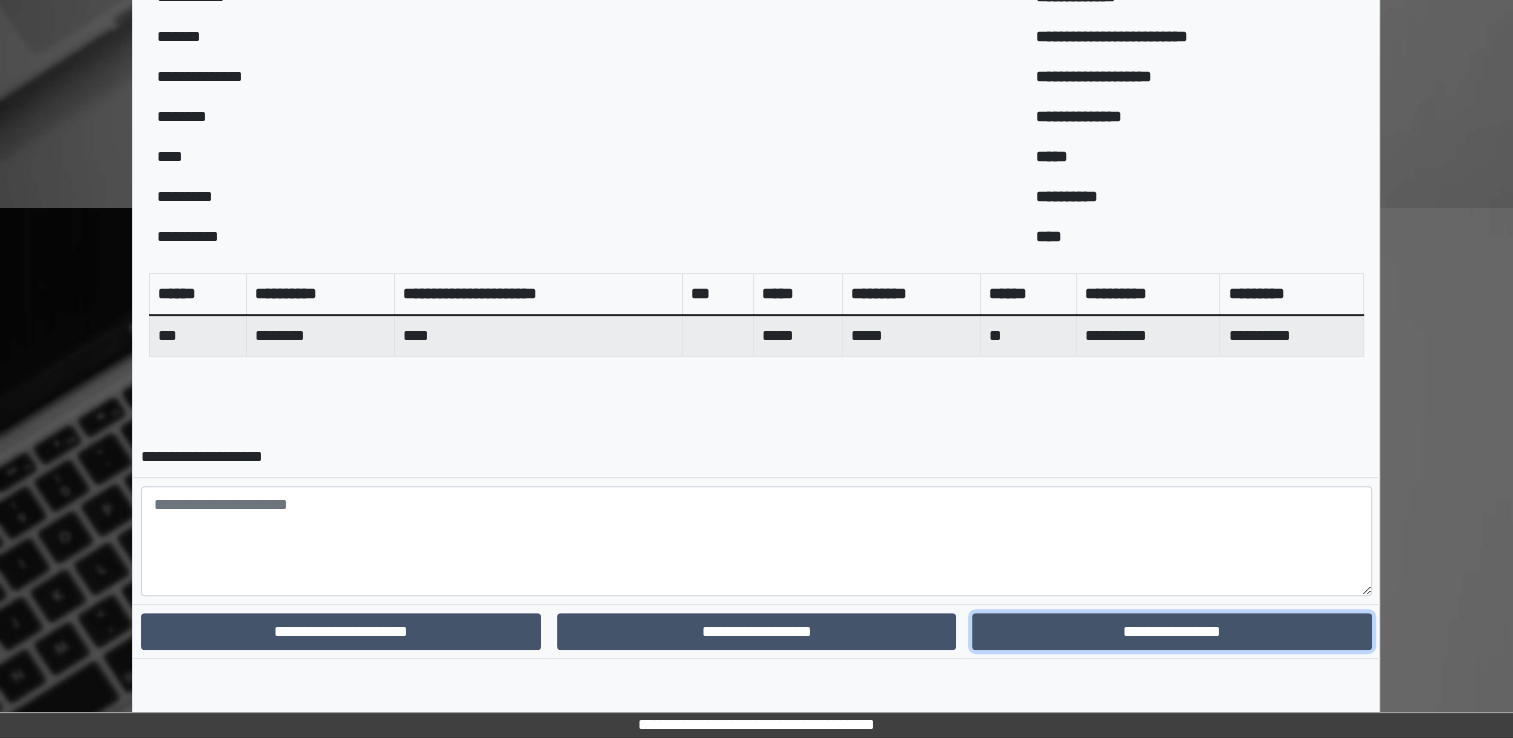 drag, startPoint x: 1112, startPoint y: 628, endPoint x: 1101, endPoint y: 627, distance: 11.045361 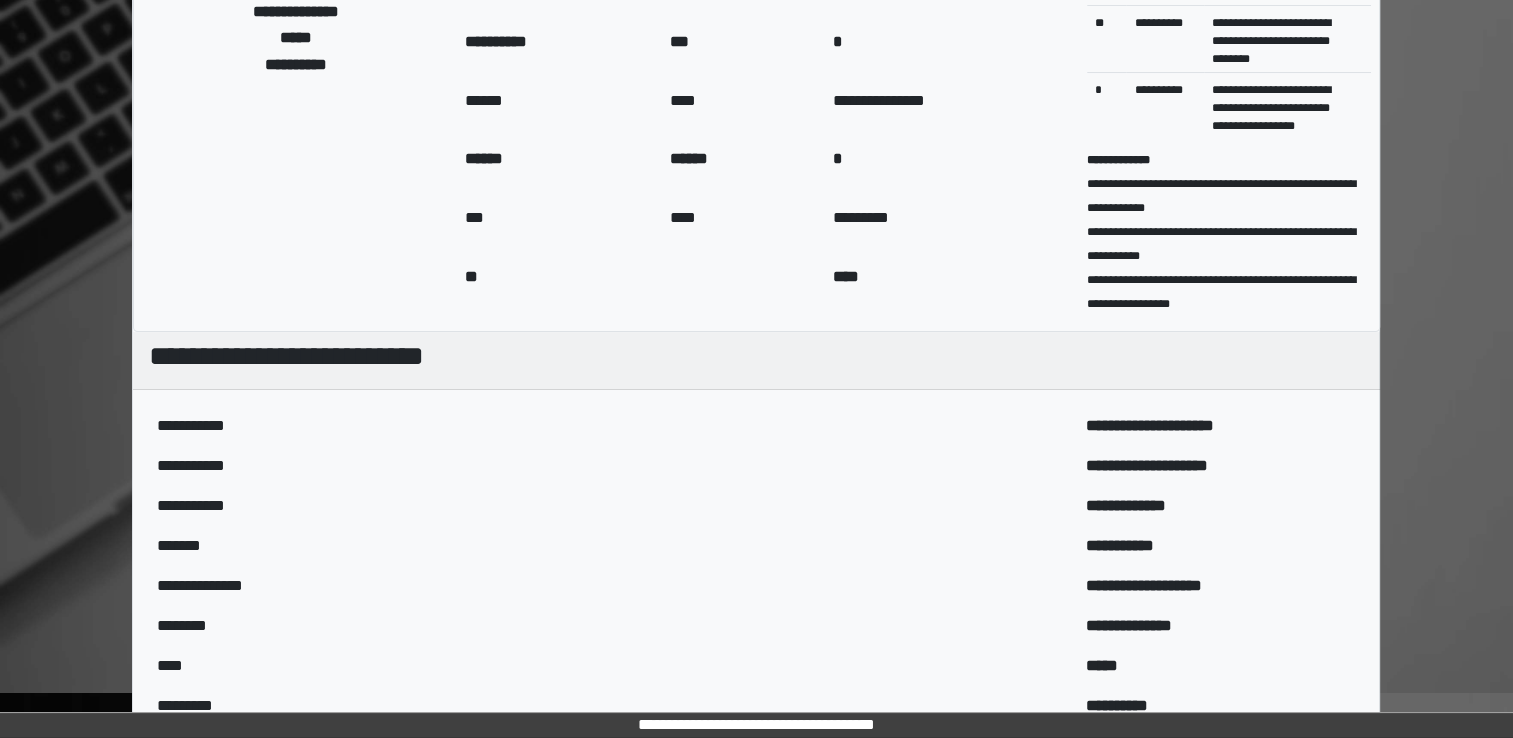 scroll, scrollTop: 0, scrollLeft: 0, axis: both 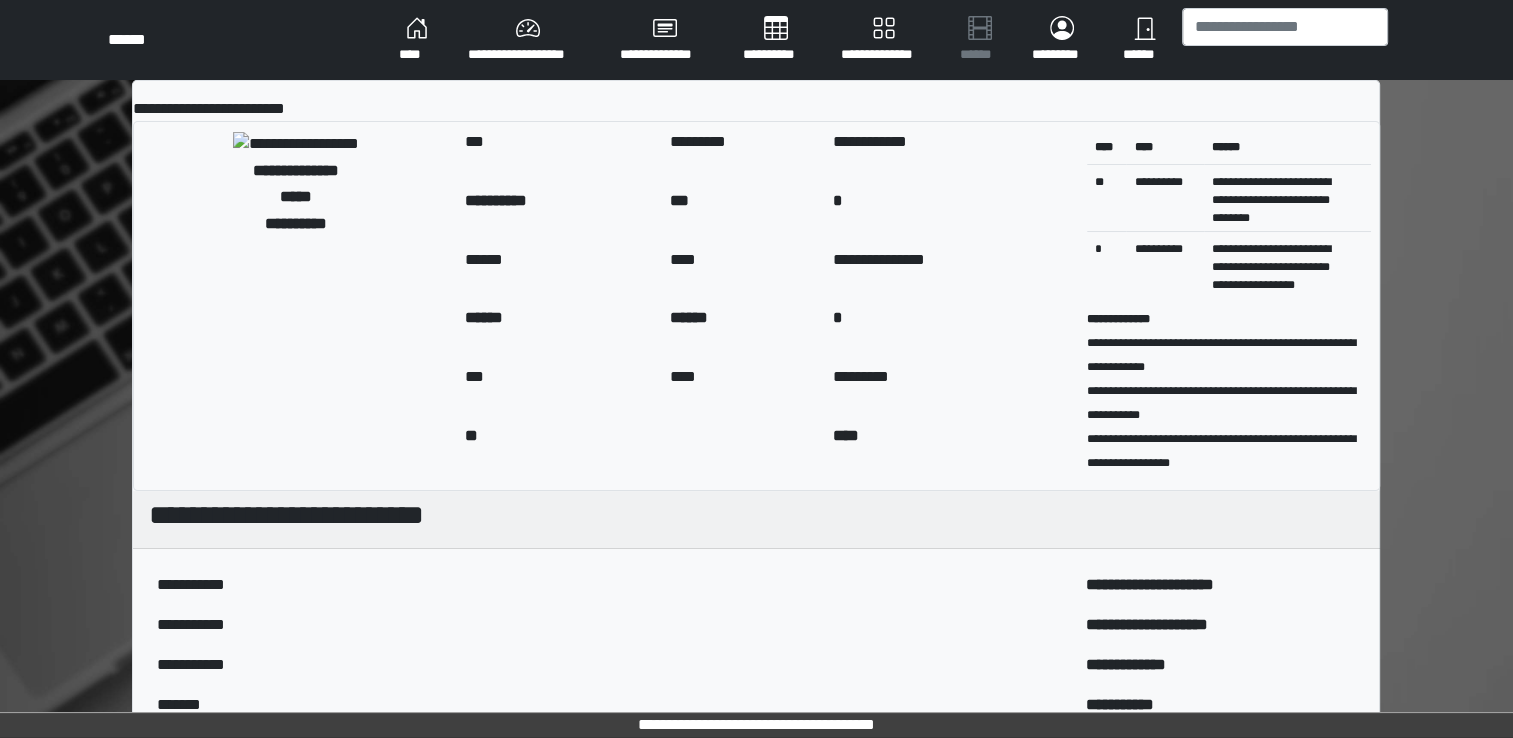 click on "**********" at bounding box center (528, 40) 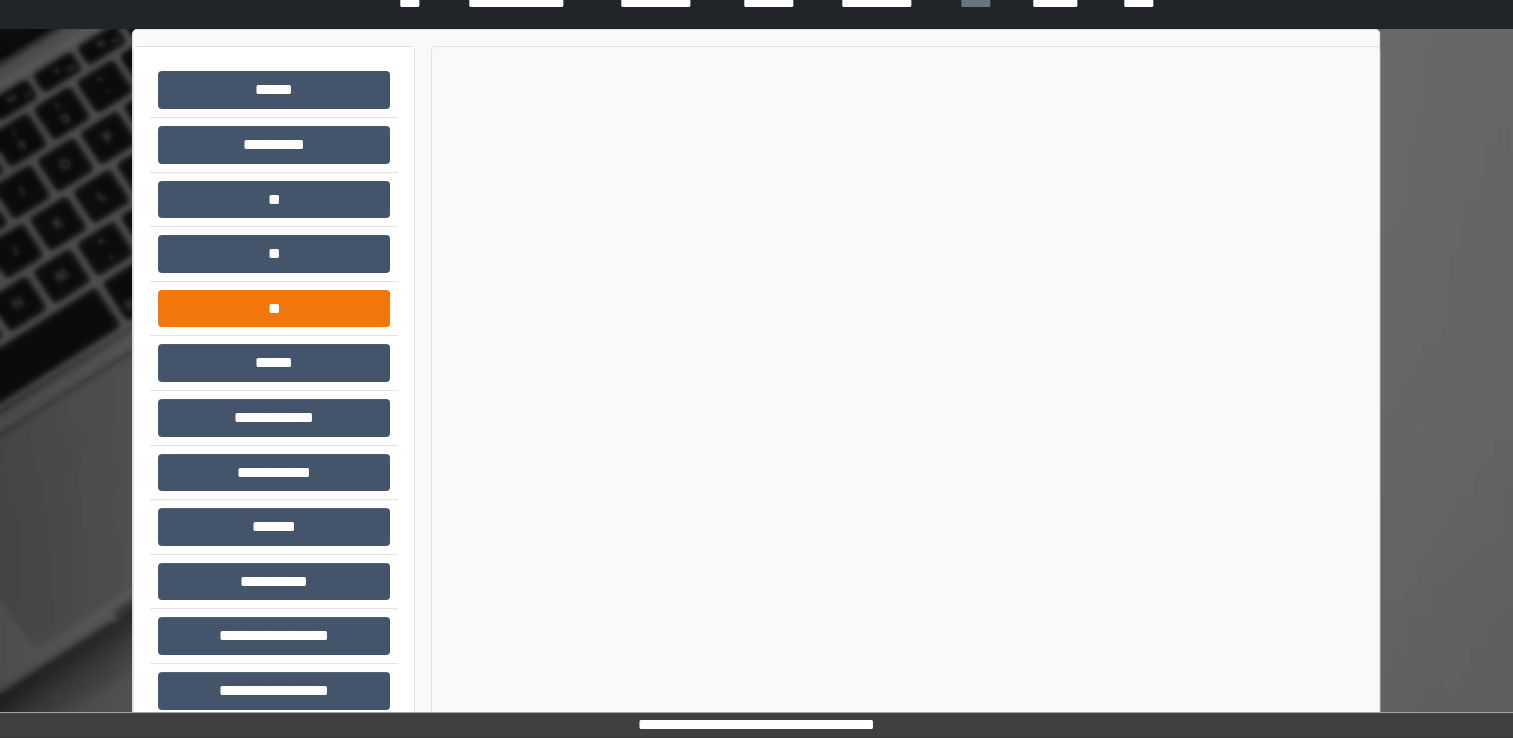 scroll, scrollTop: 78, scrollLeft: 0, axis: vertical 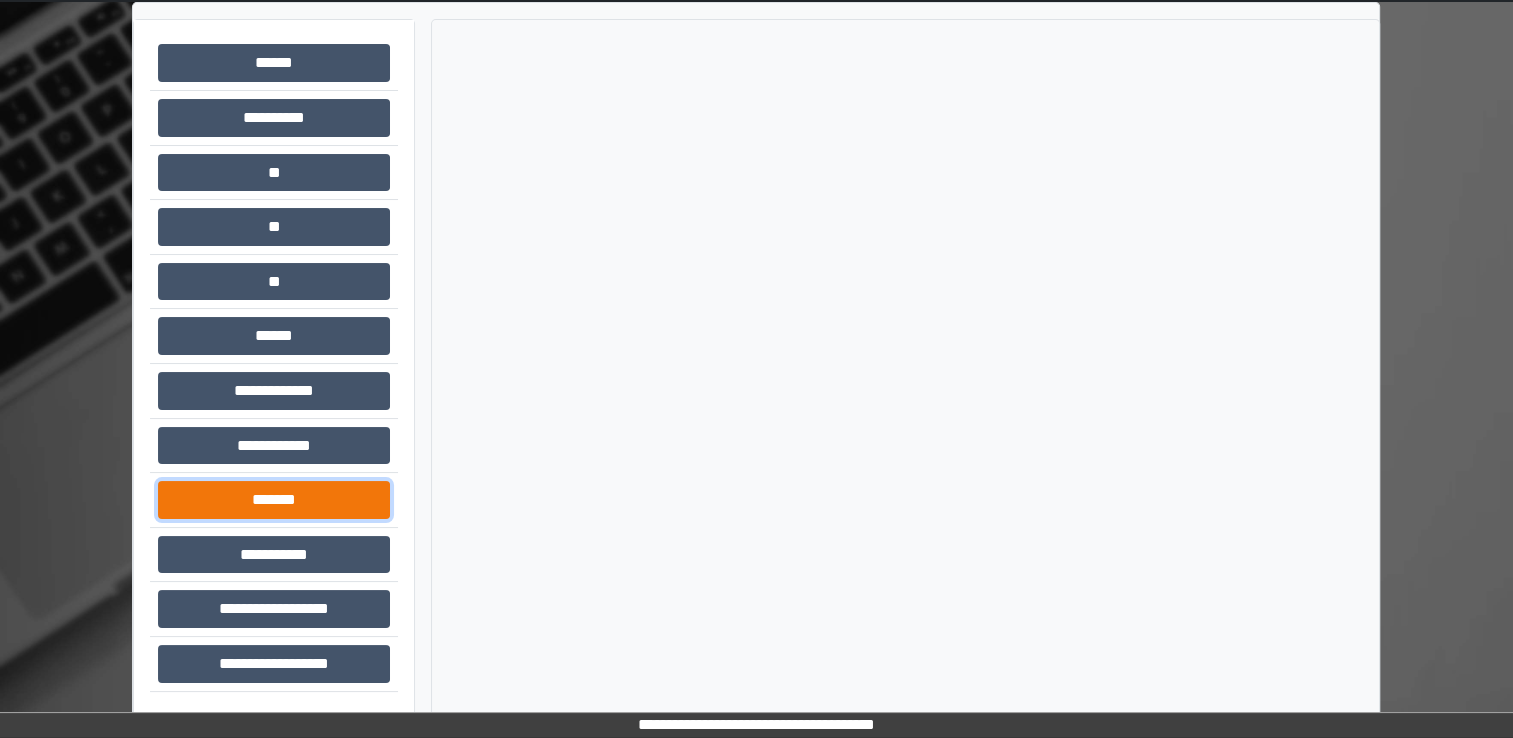 click on "*******" at bounding box center [274, 500] 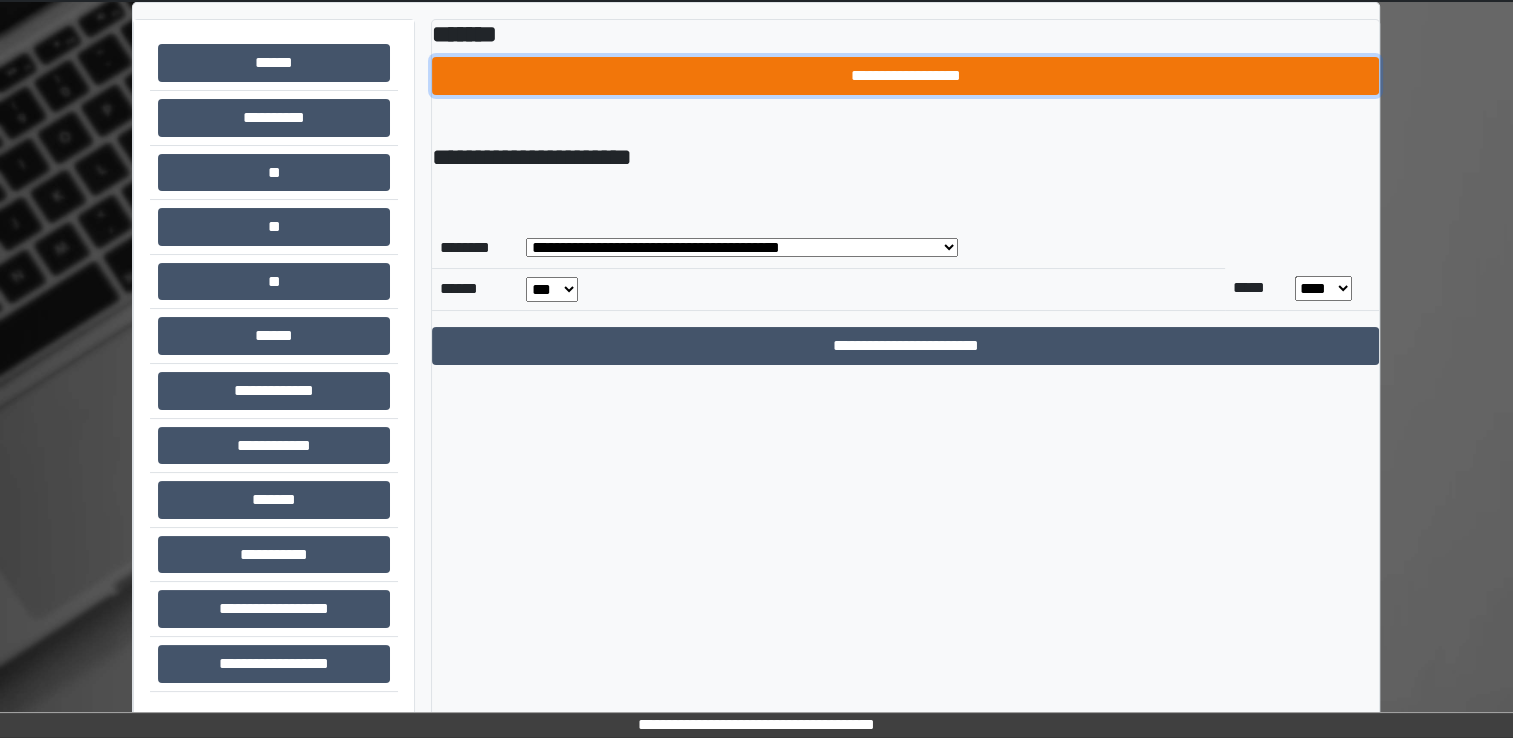 click on "**********" at bounding box center (905, 76) 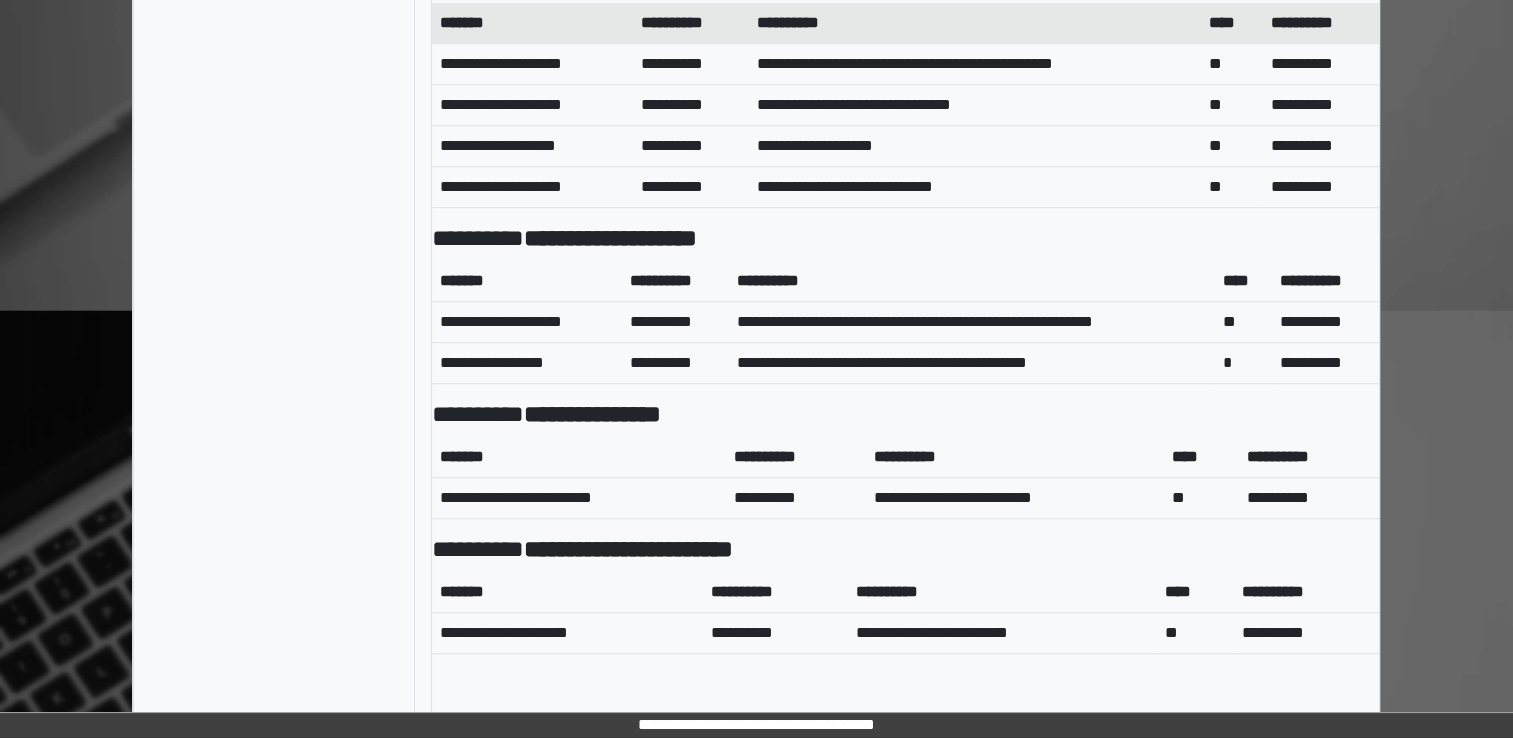 scroll, scrollTop: 1520, scrollLeft: 0, axis: vertical 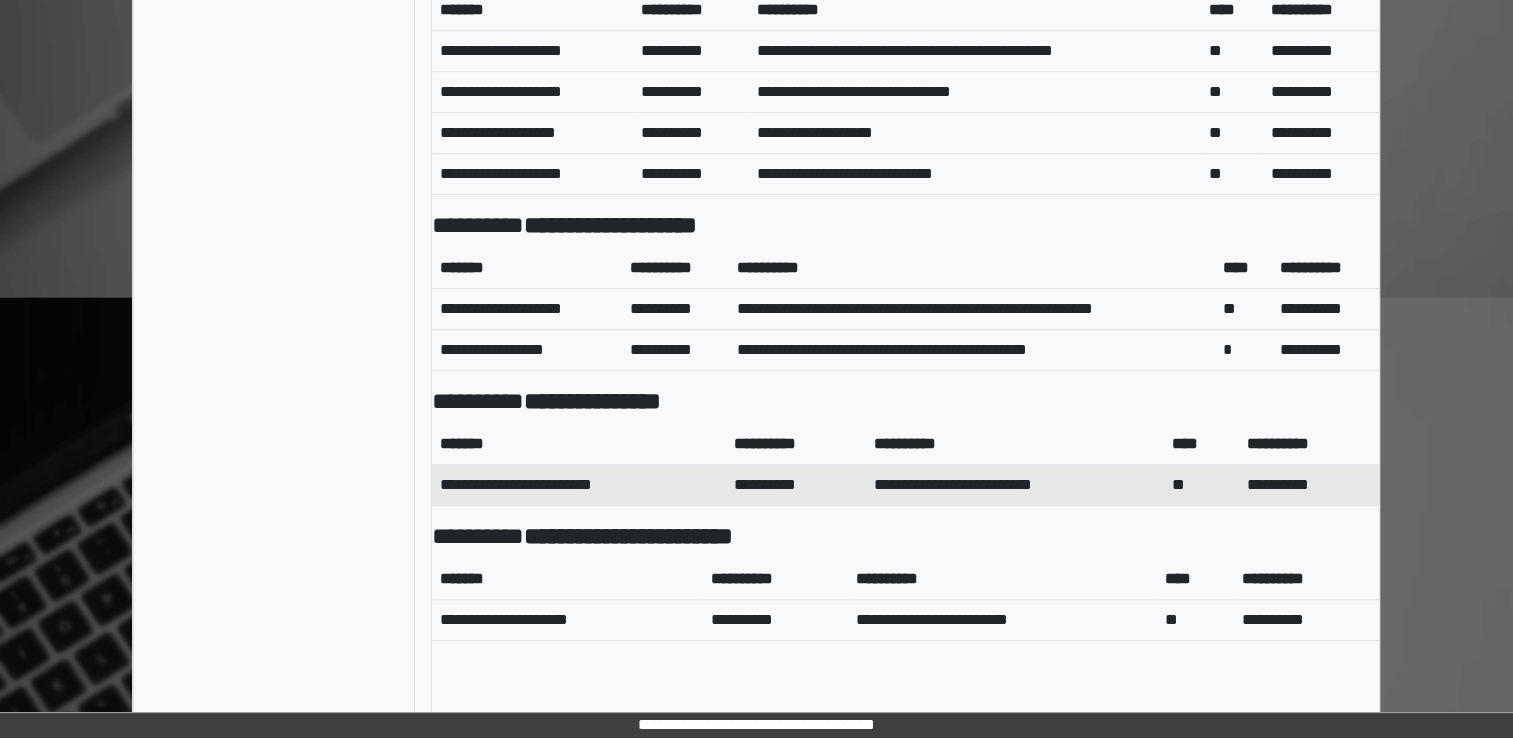 click on "**********" at bounding box center [796, 484] 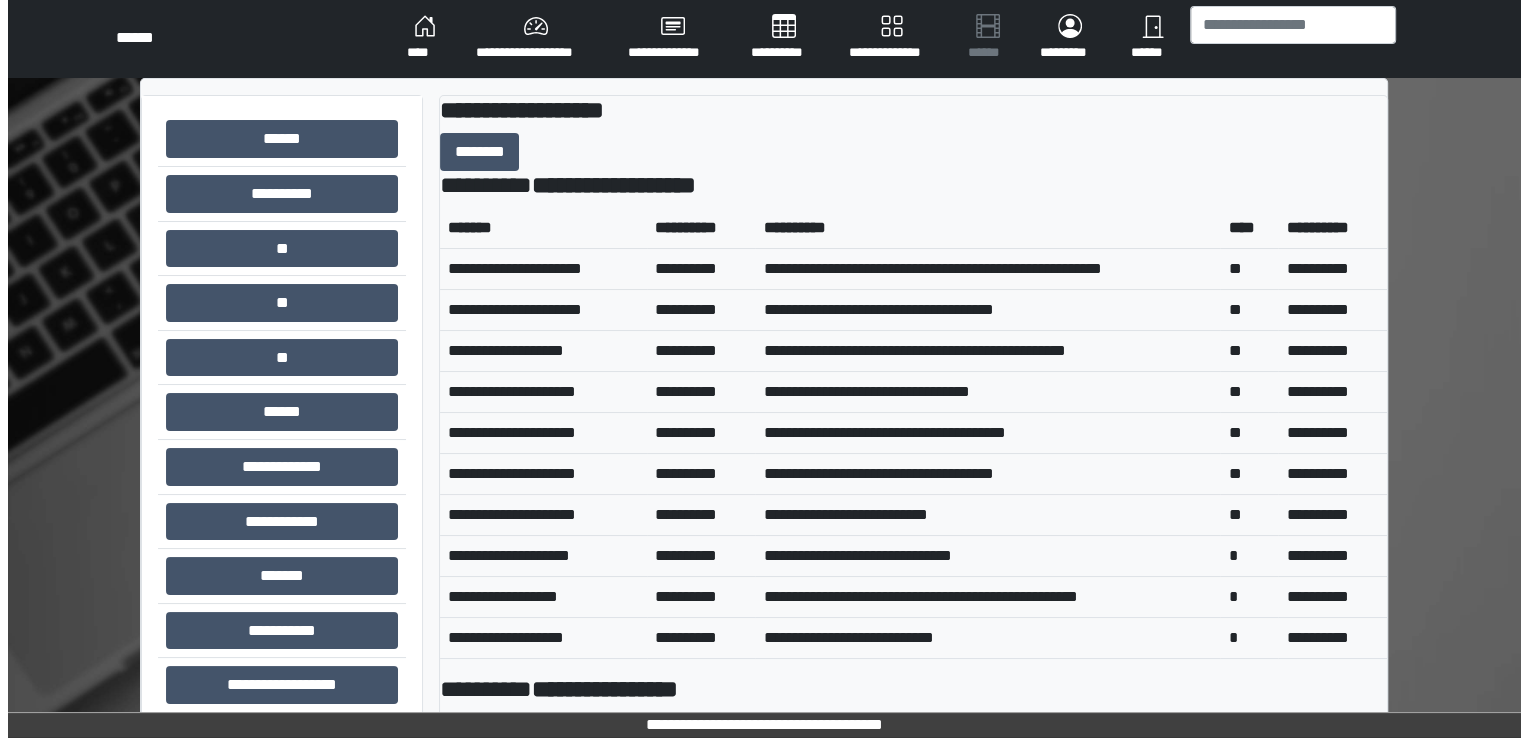 scroll, scrollTop: 0, scrollLeft: 0, axis: both 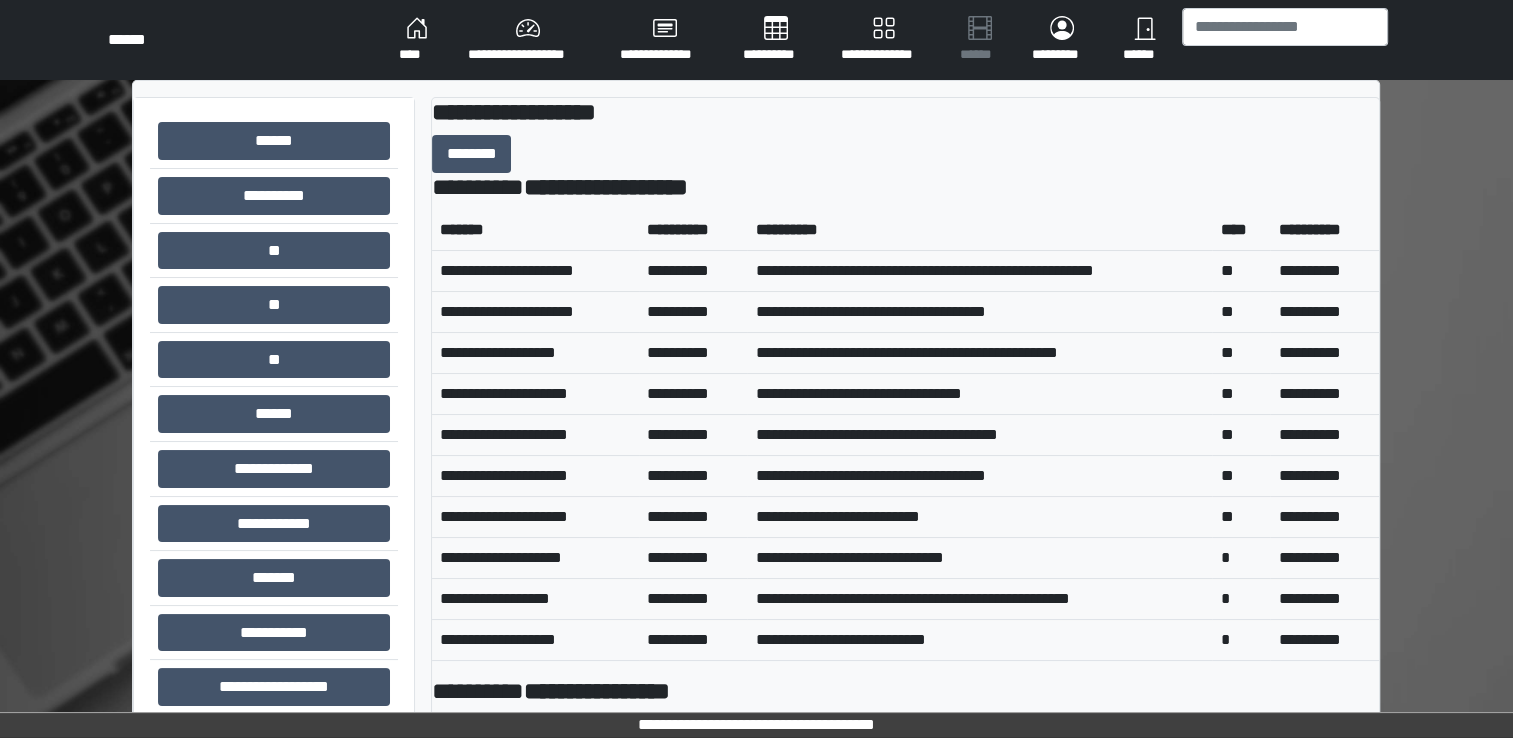 click on "****" at bounding box center (417, 40) 